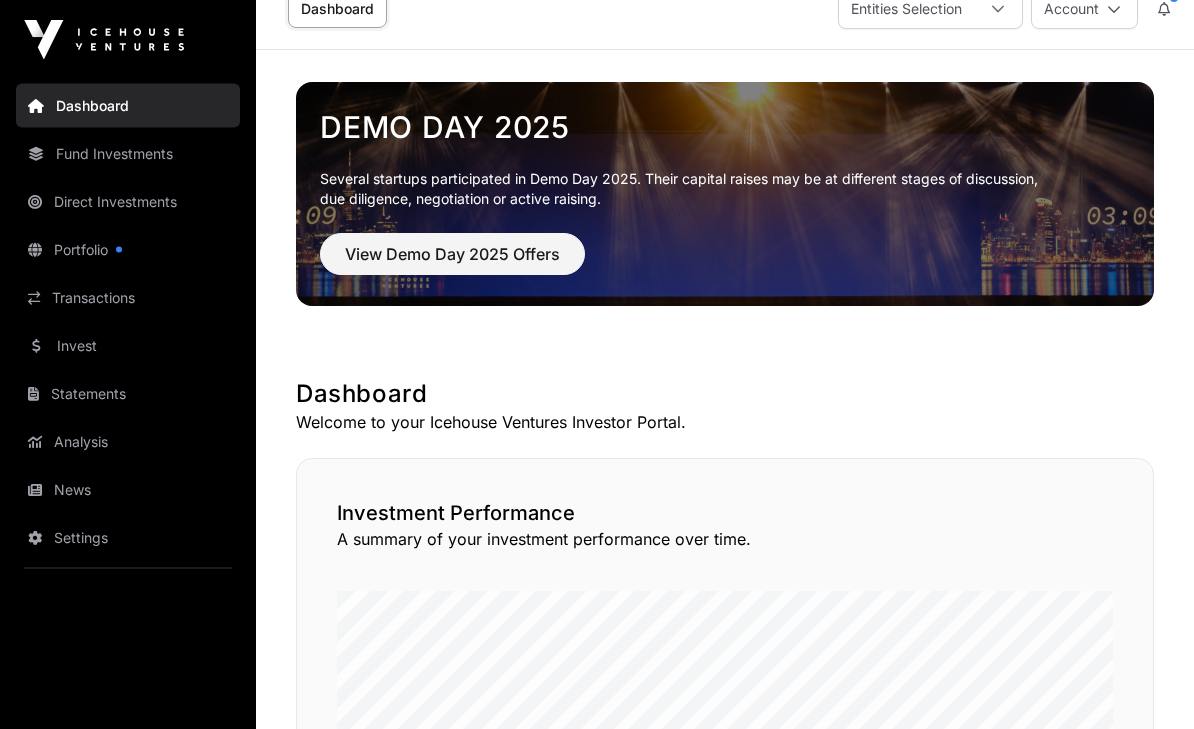 scroll, scrollTop: 0, scrollLeft: 0, axis: both 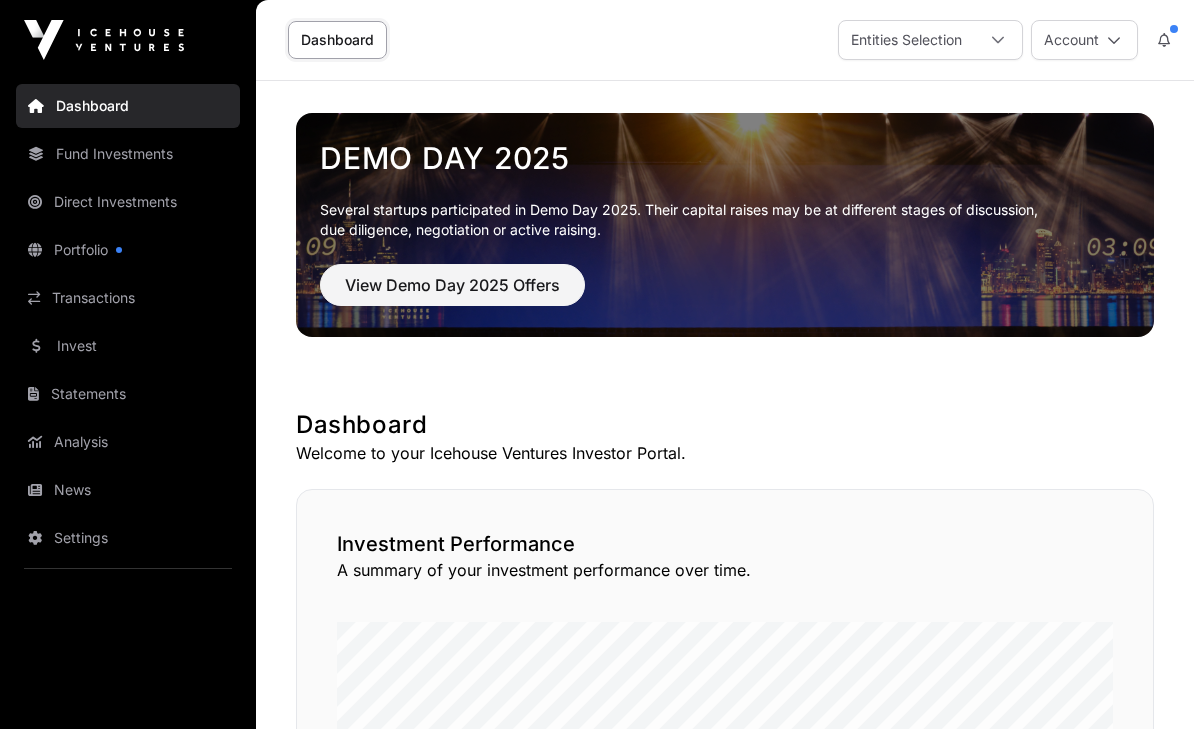 click on "Portfolio" 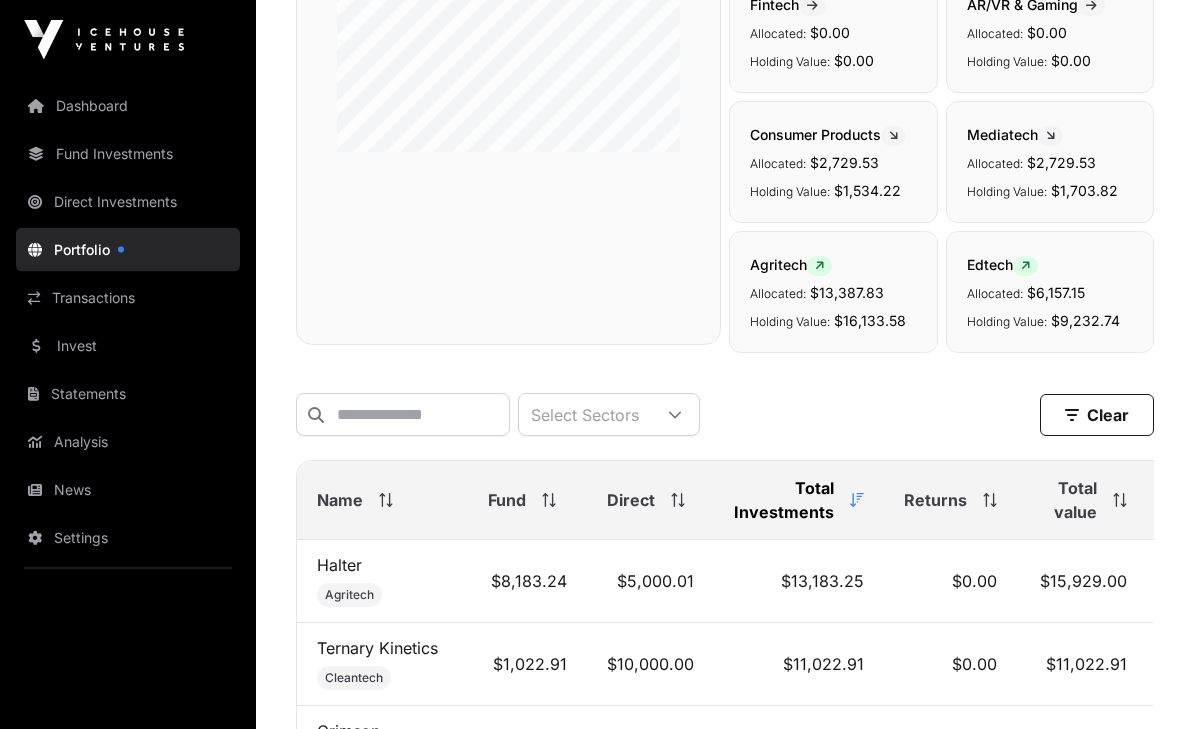 scroll, scrollTop: 504, scrollLeft: 0, axis: vertical 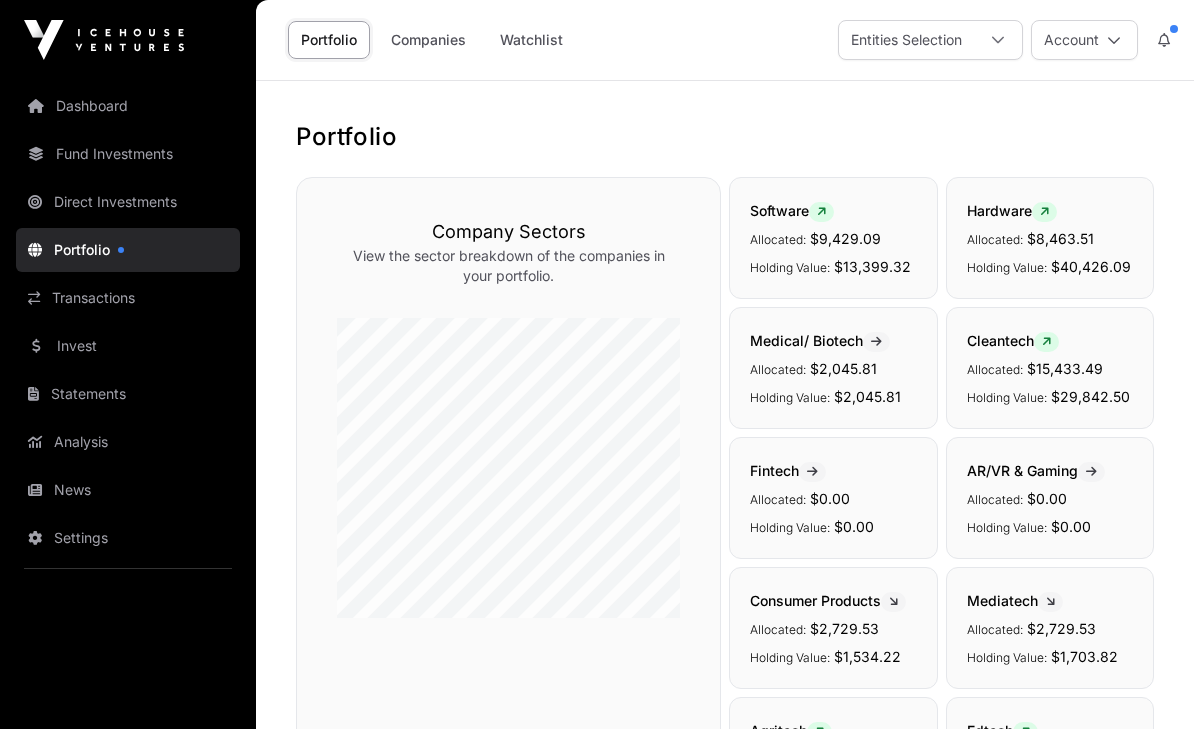 click 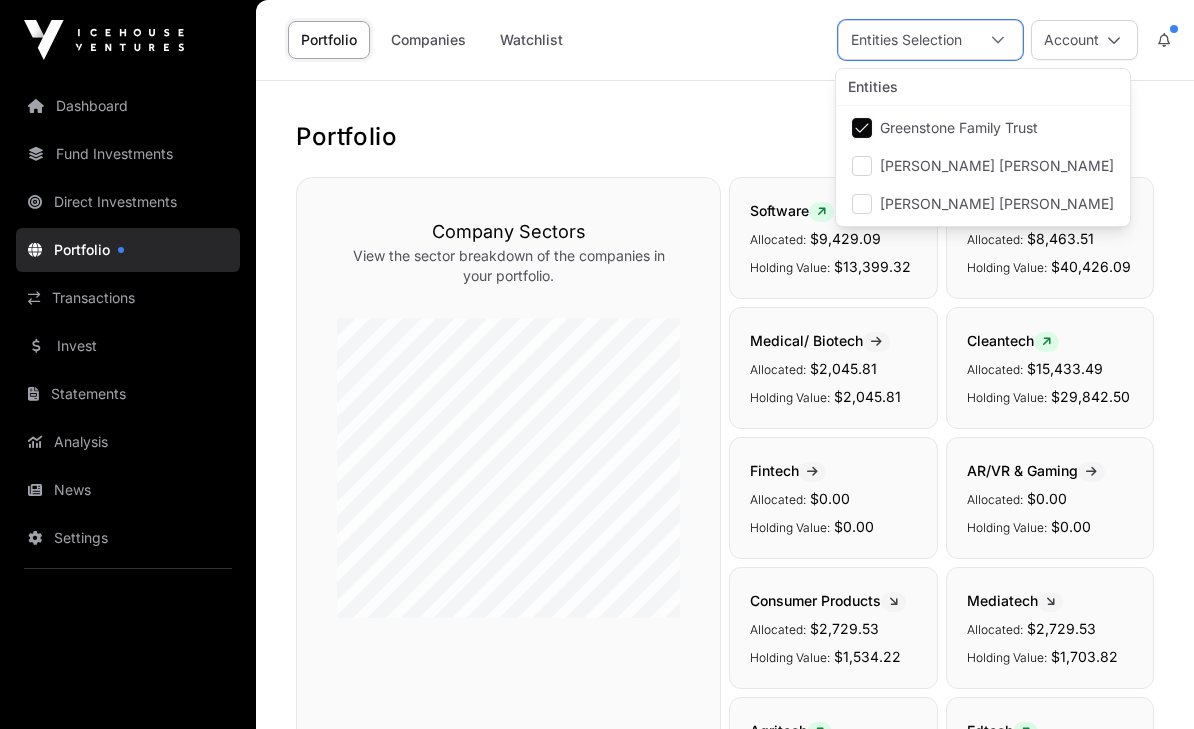 click on "Account" 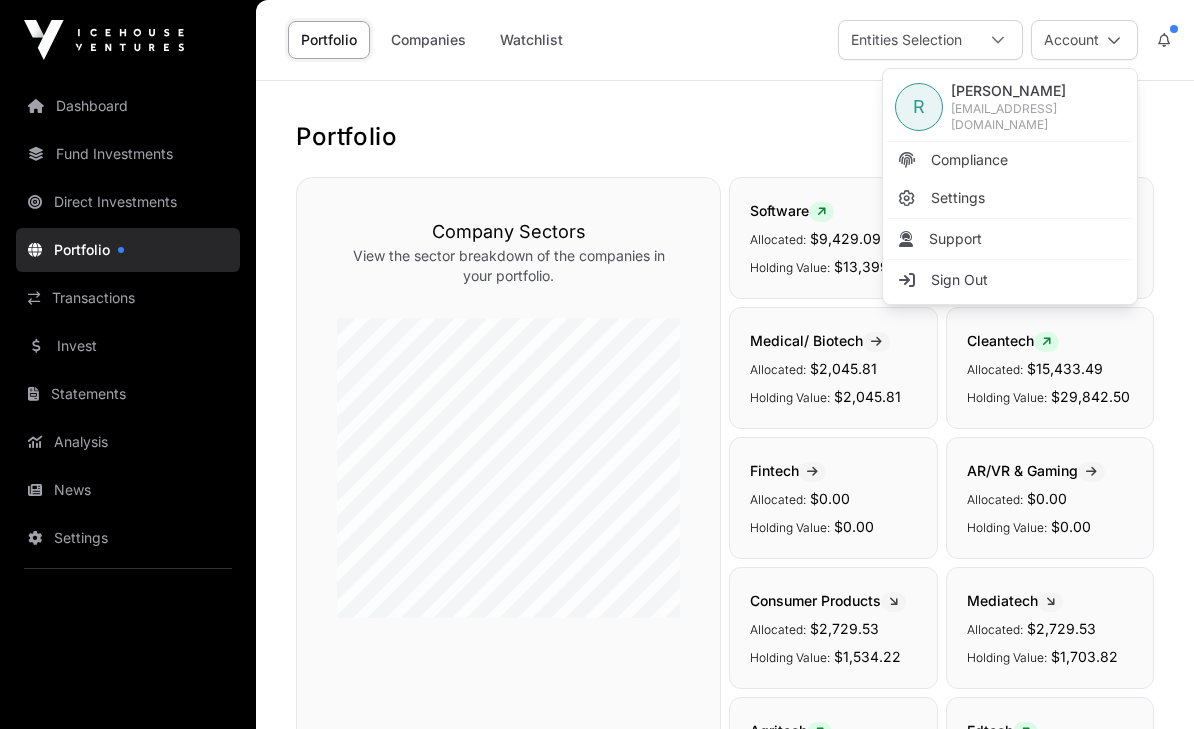 click on "Portfolio   Company Sectors   View the sector breakdown of the companies in your portfolio.  Software  Allocated: $9,429.09 Holding Value: $13,399.32 Hardware  Allocated: $8,463.51 Holding Value: $40,426.09 Medical/ Biotech  Allocated: $2,045.81 Holding Value: $2,045.81 Cleantech  Allocated: $15,433.49 Holding Value: $29,842.50 Fintech  Allocated: $0.00 Holding Value: $0.00 AR/VR & Gaming  Allocated: $0.00 Holding Value: $0.00 Consumer Products  Allocated: $2,729.53 Holding Value: $1,534.22 Mediatech  Allocated: $2,729.53 Holding Value: $1,703.82 Agritech  Allocated: $13,387.83 Holding Value: $16,133.58 Edtech  Allocated: $6,157.15 Holding Value: $9,232.74 Select Sectors  Clear   Filters  Name Fund Direct Total Investments Returns Total value   Halter    Agritech $8,183.24 $5,000.01 $13,183.25 $0.00 $15,929.00 Ternary Kinetics    Cleantech $1,022.91 $10,000.00 $11,022.91 $0.00 $11,022.91 Crimson Education    Edtech $4,296.11 $0.00 $4,296.11 $0.00 $5,046.30 Blue Frog    Consumer Products $2,729.53 $0.00 $0.00" 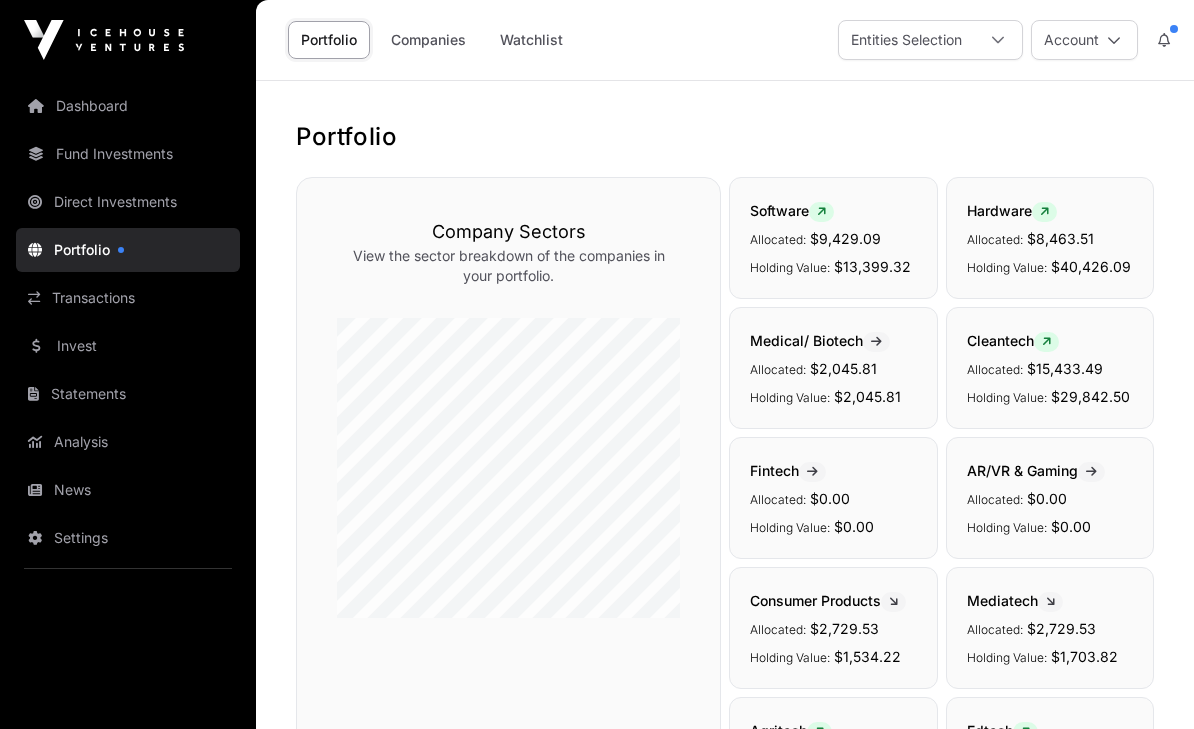 click on "Transactions" 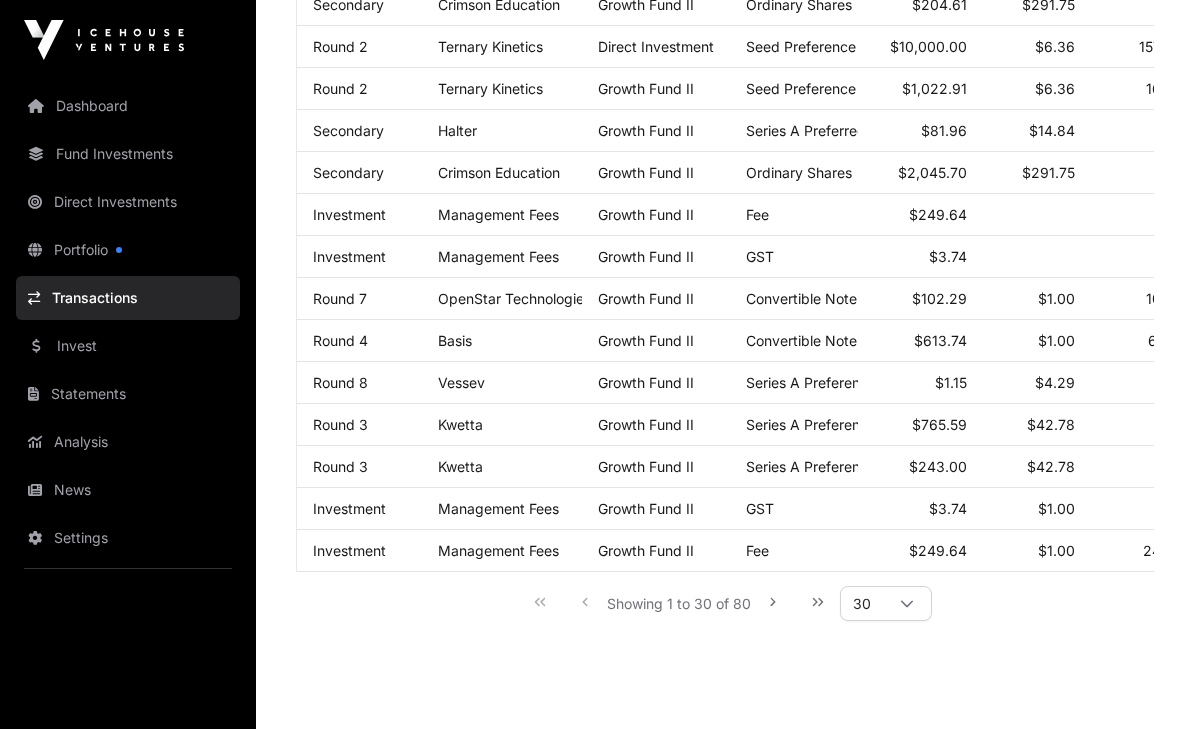 scroll, scrollTop: 1108, scrollLeft: 0, axis: vertical 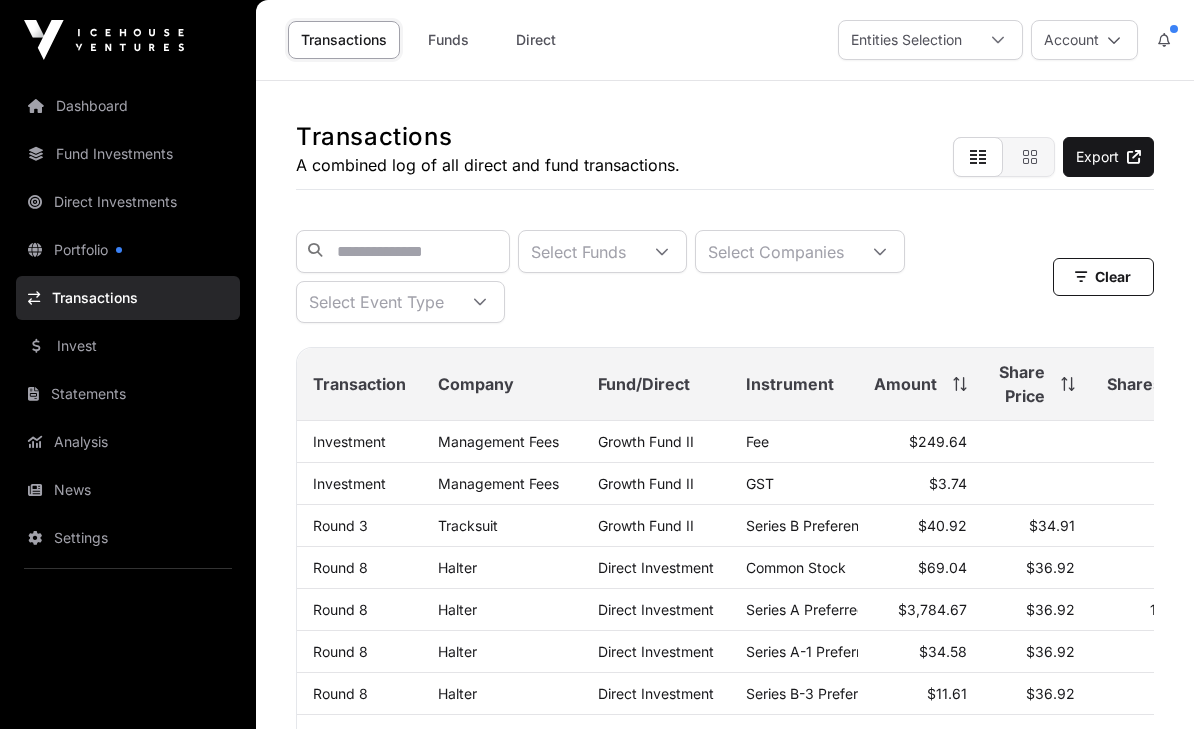 click on "Transactions  A combined log of all direct and fund transactions." 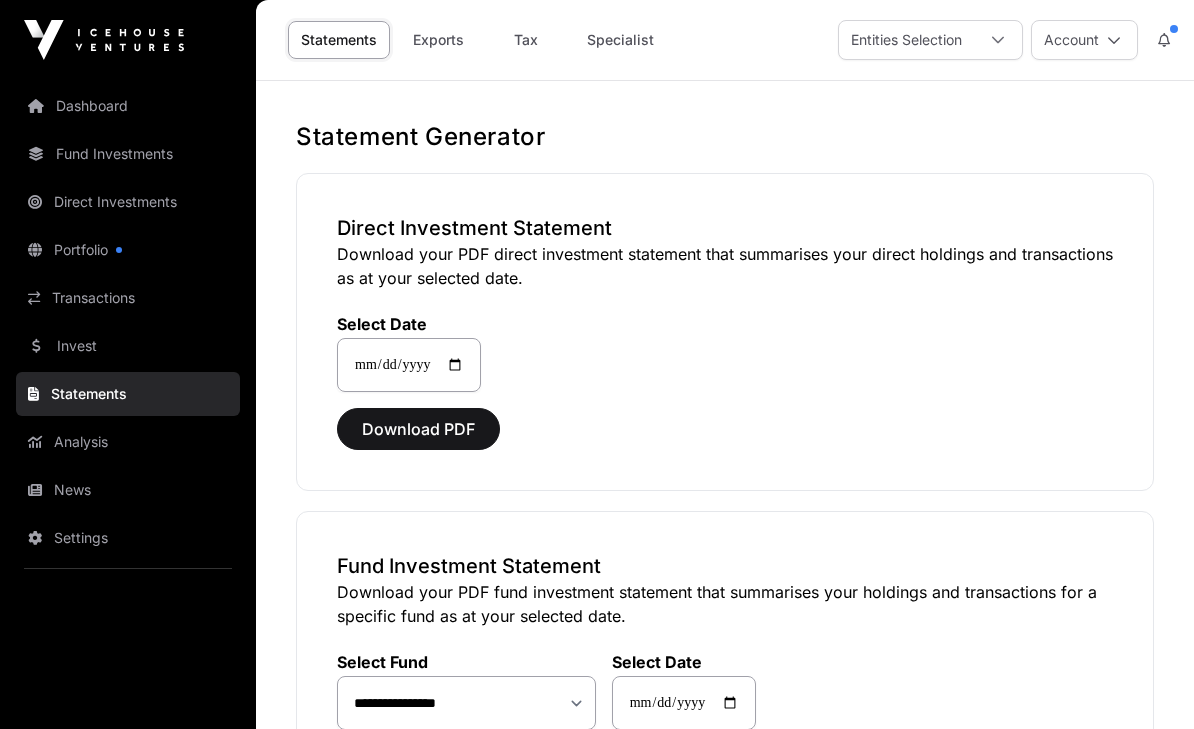 click on "Download PDF" 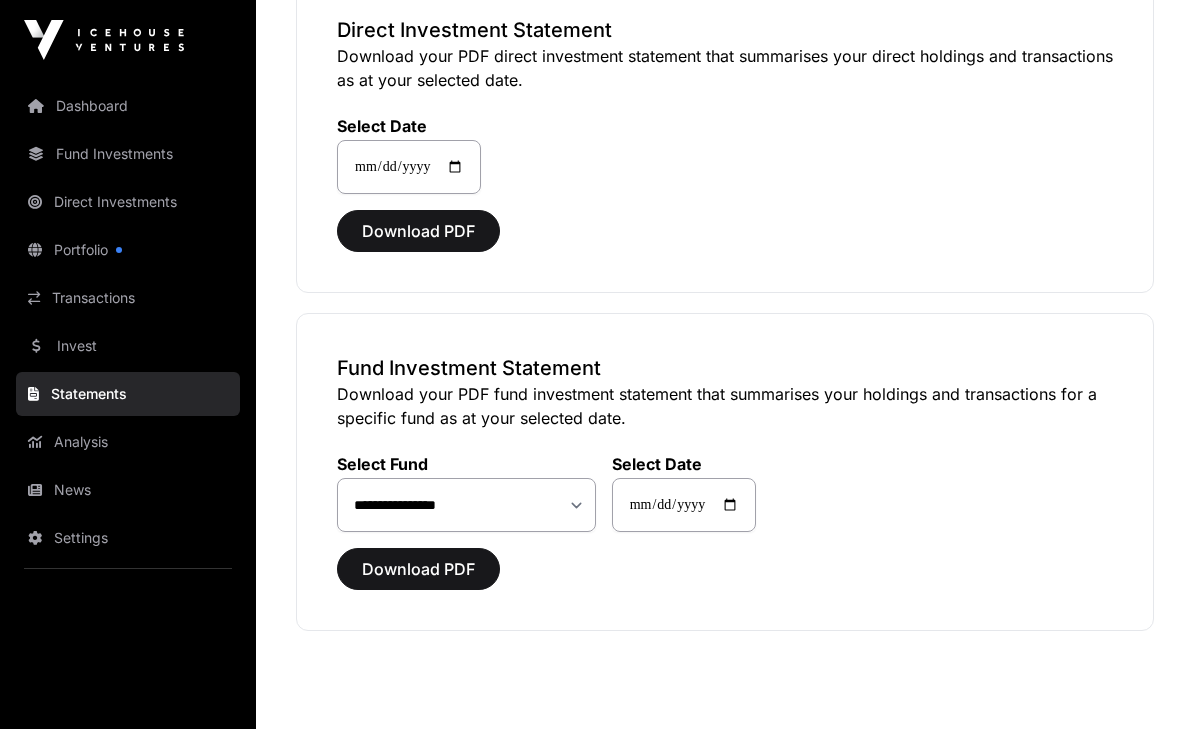 scroll, scrollTop: 209, scrollLeft: 0, axis: vertical 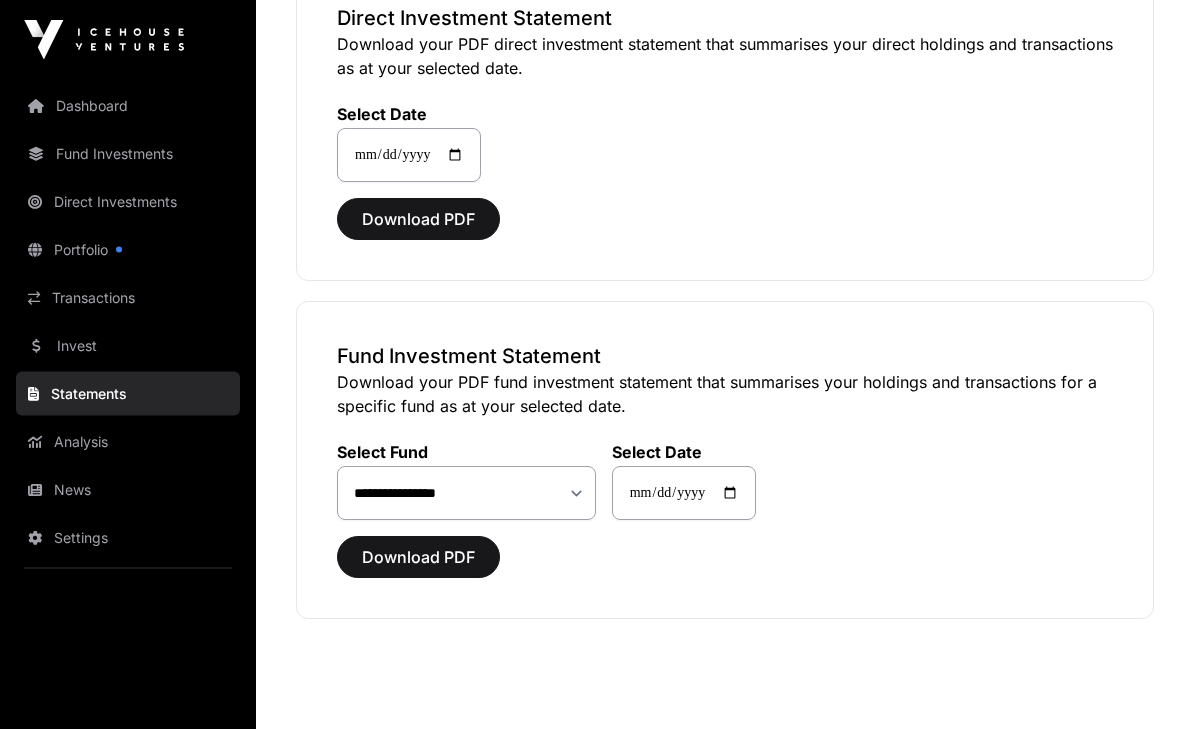 click on "Select Fund" 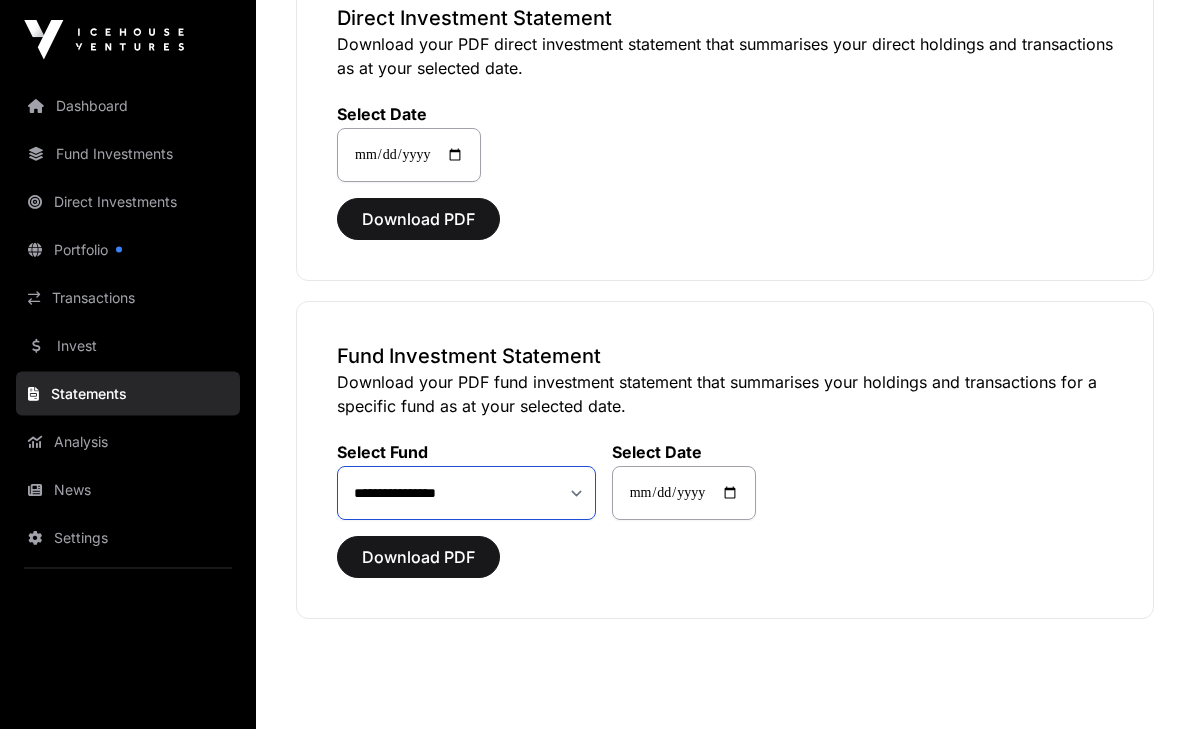 click on "**********" 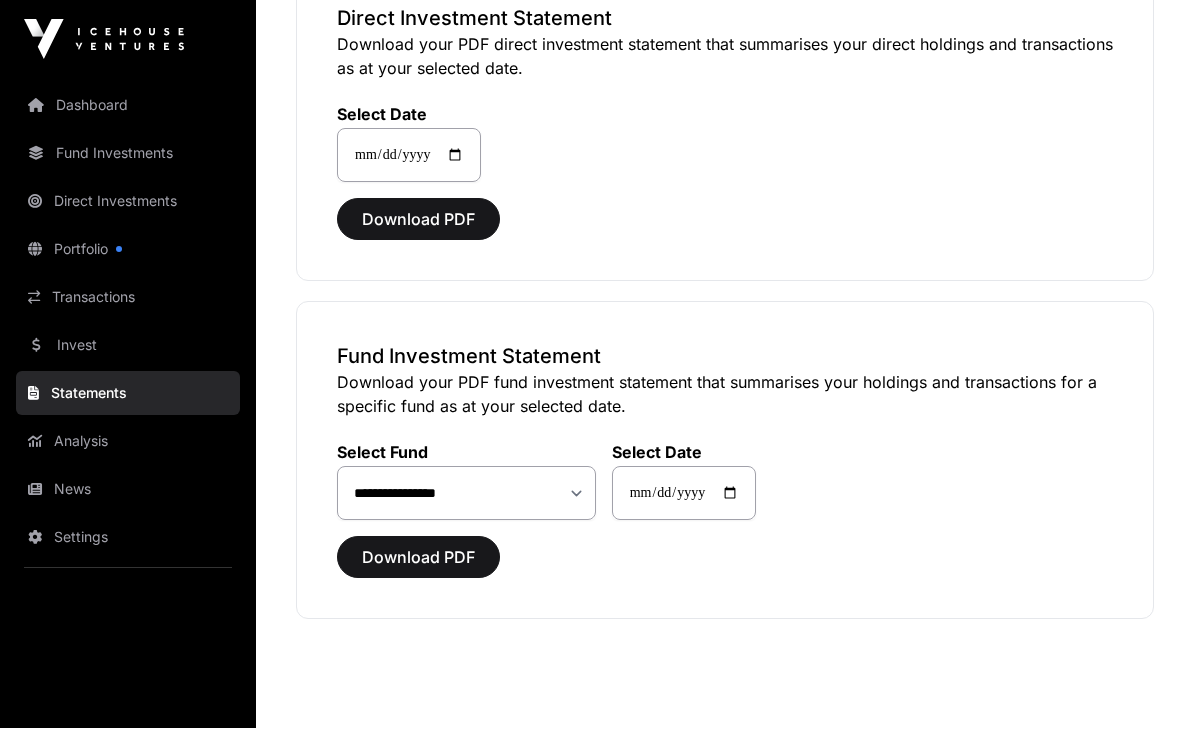 click on "Download PDF" 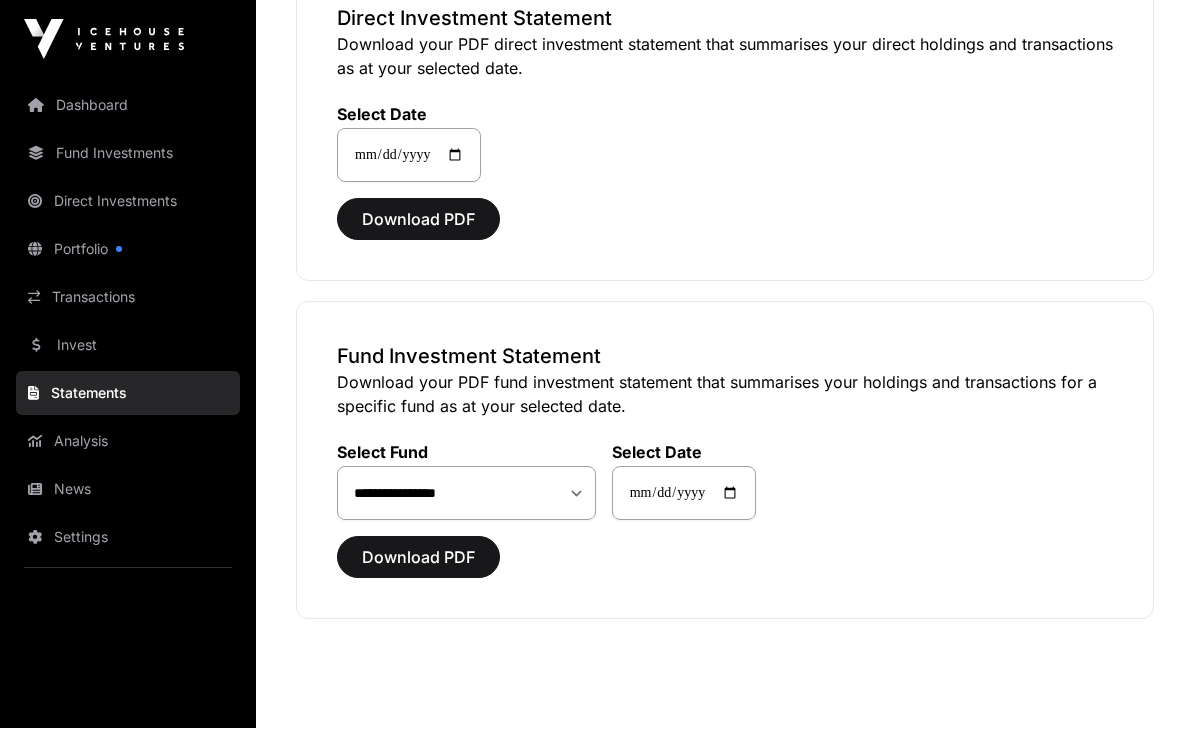 click on "Download PDF" 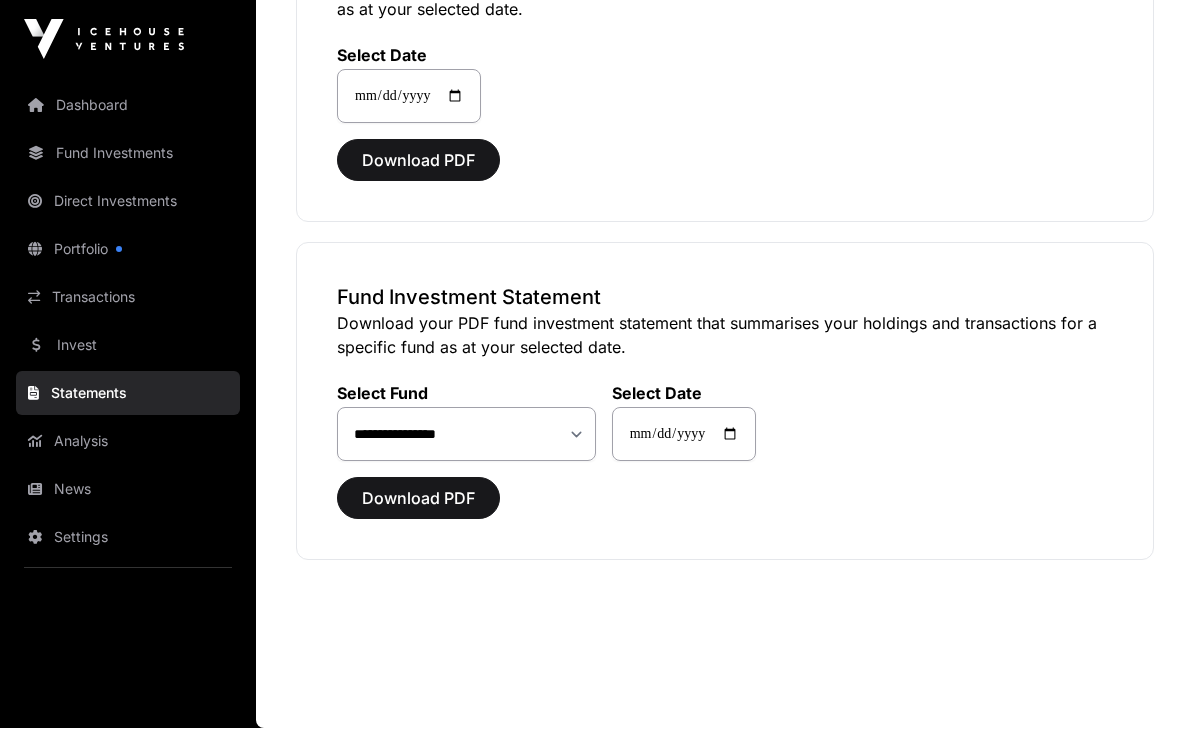 click on "Download PDF" 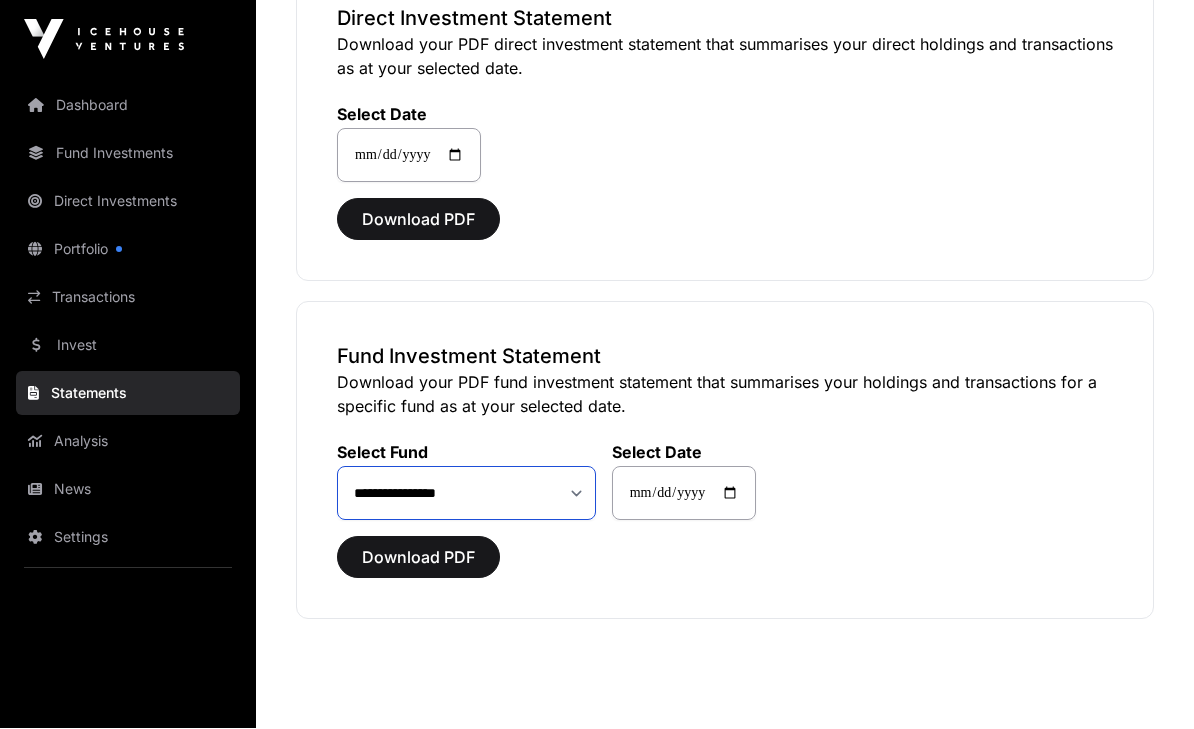 click on "**********" 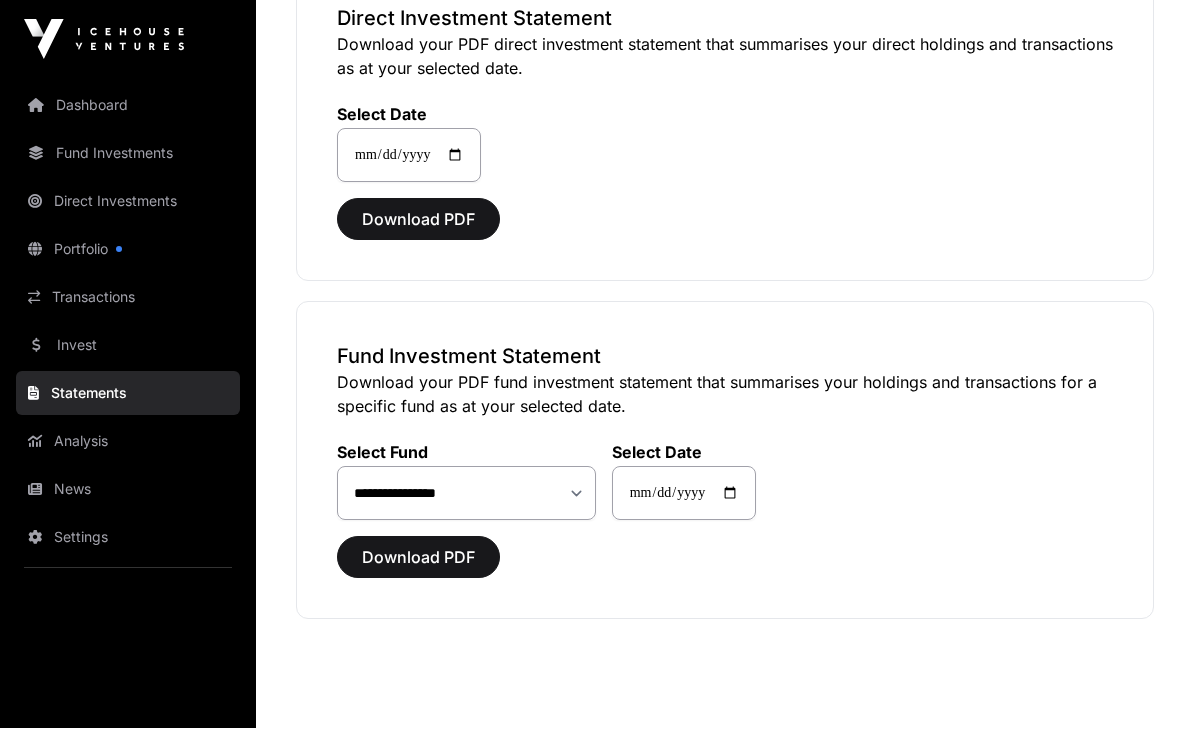 click on "Download PDF" 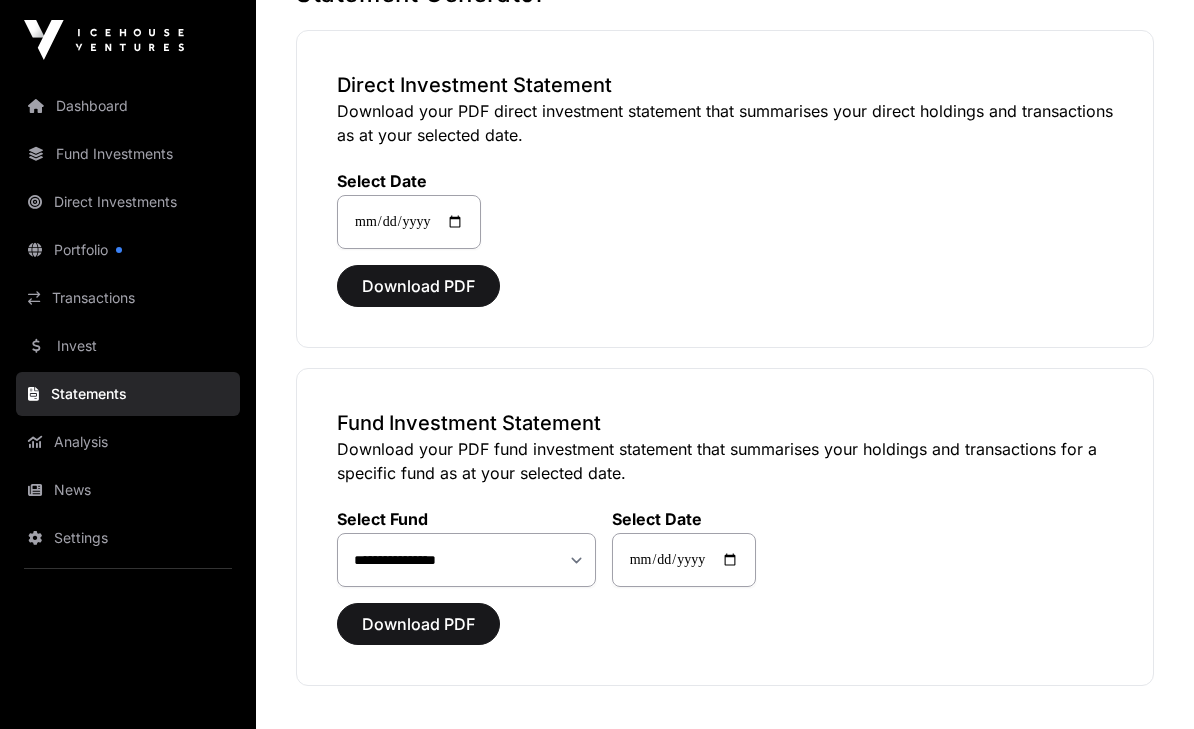 click on "Download PDF" 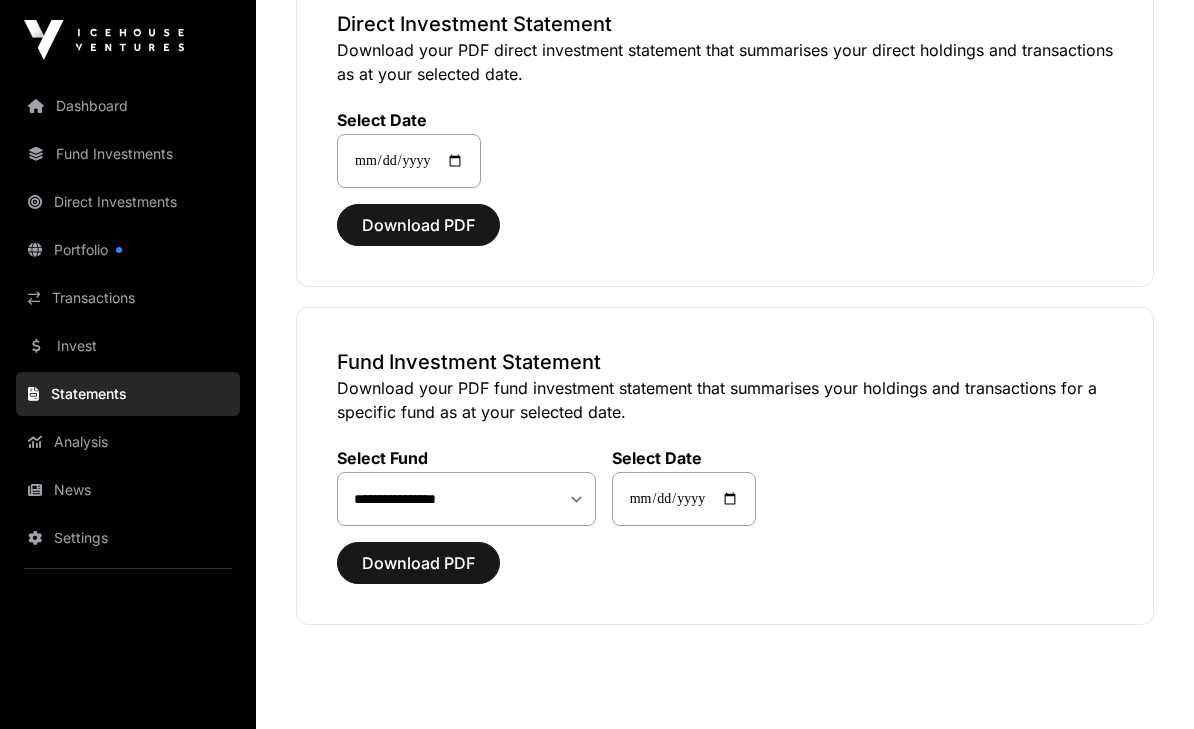 click on "Analysis" 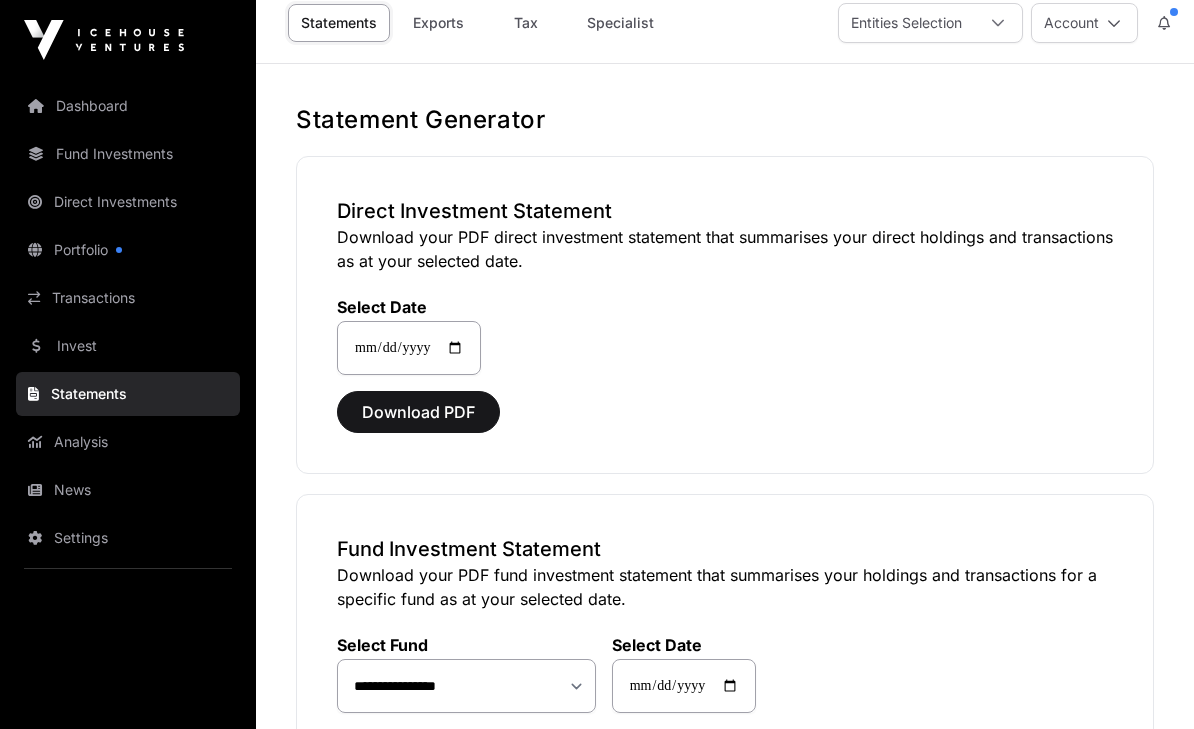 click on "Download PDF" 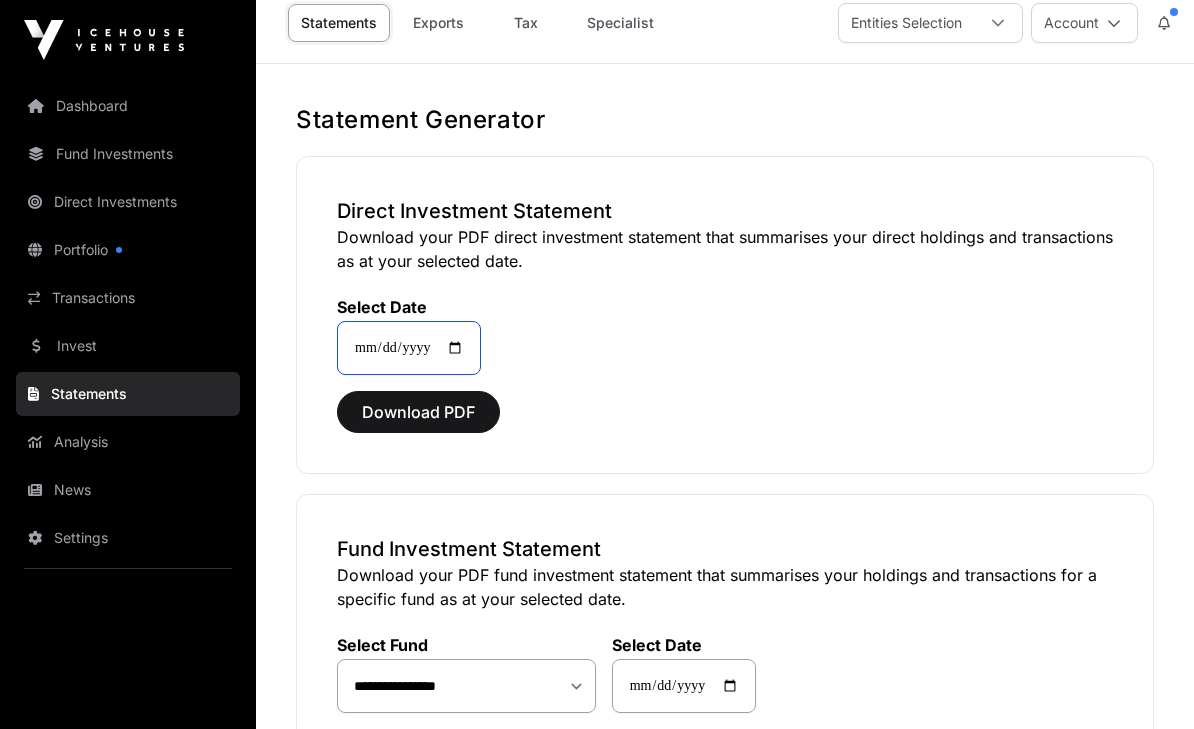 click on "**********" 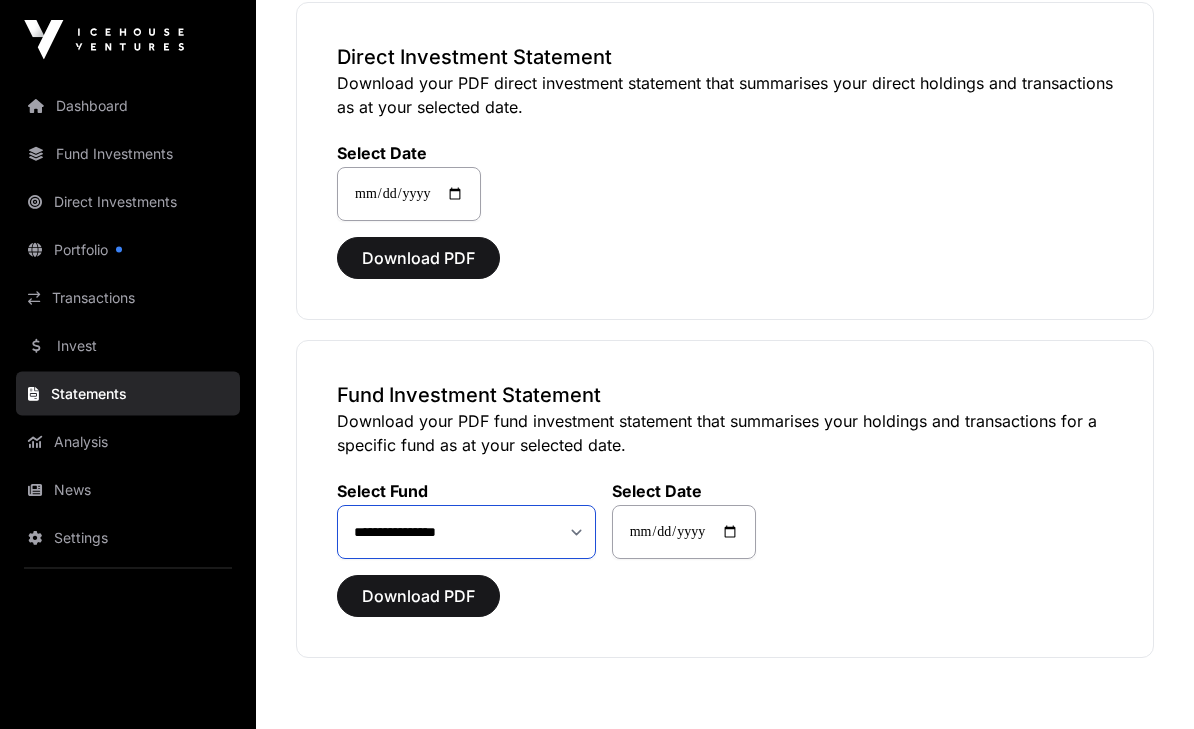 click on "**********" 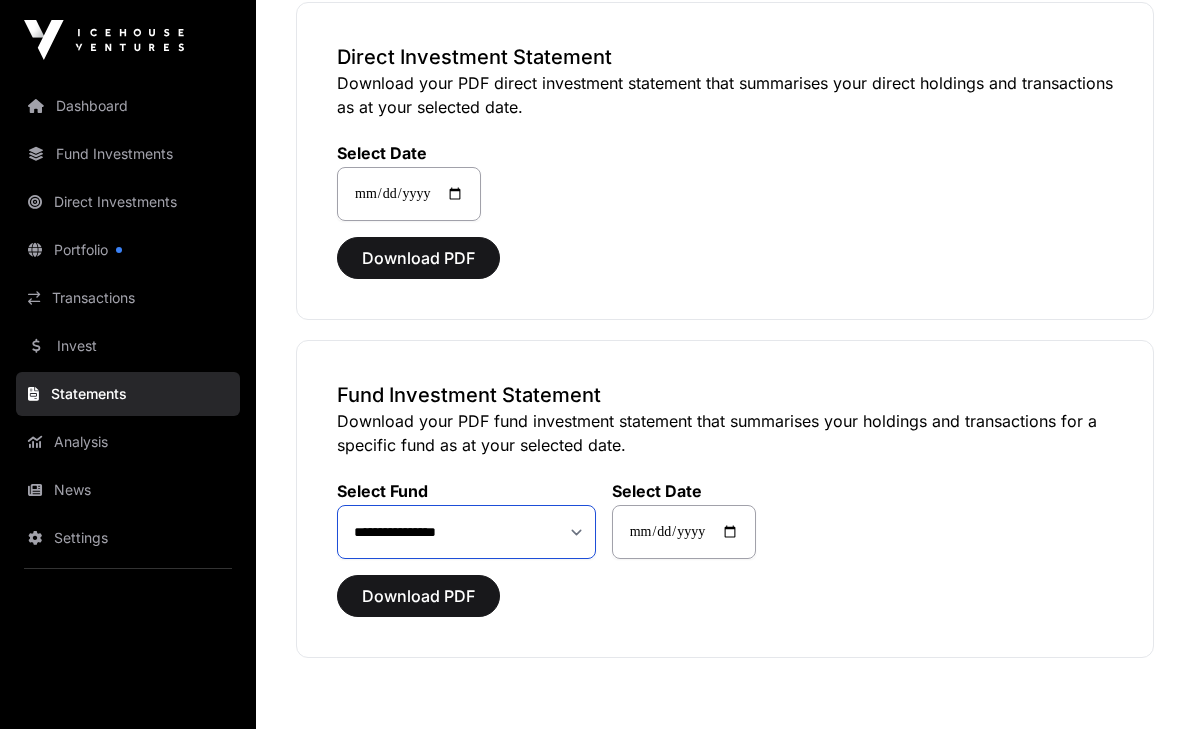 click on "**********" 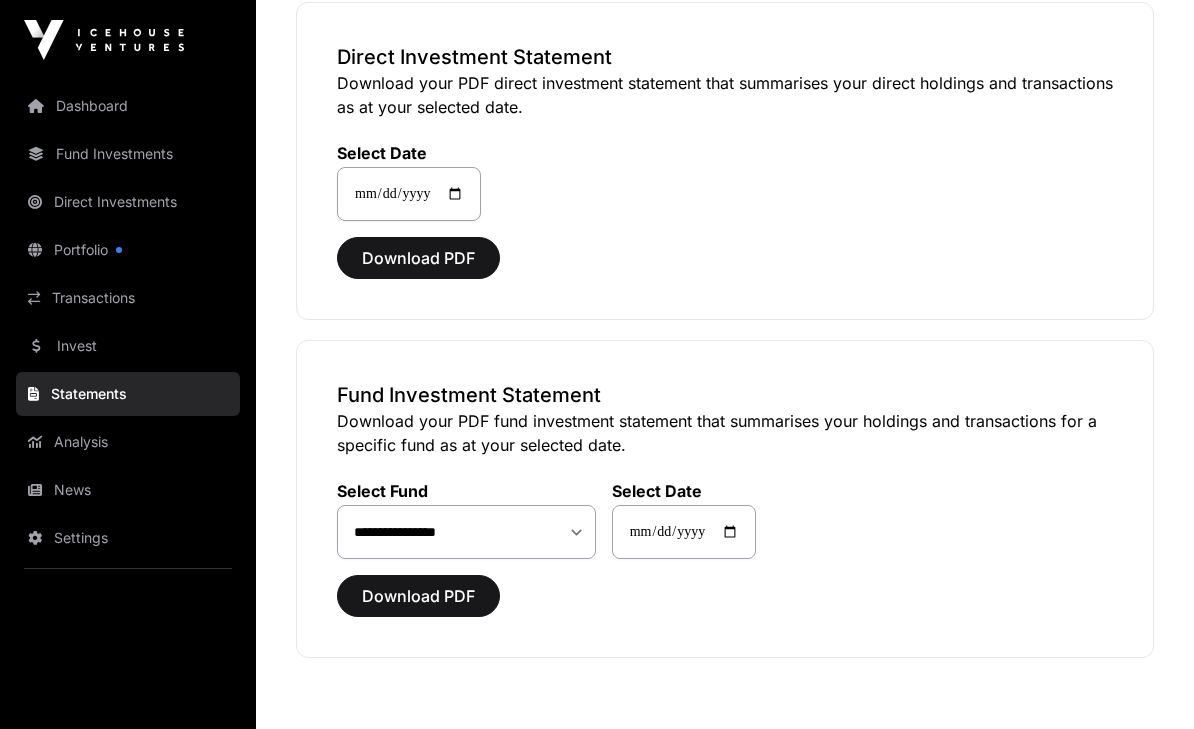 click on "Download PDF" 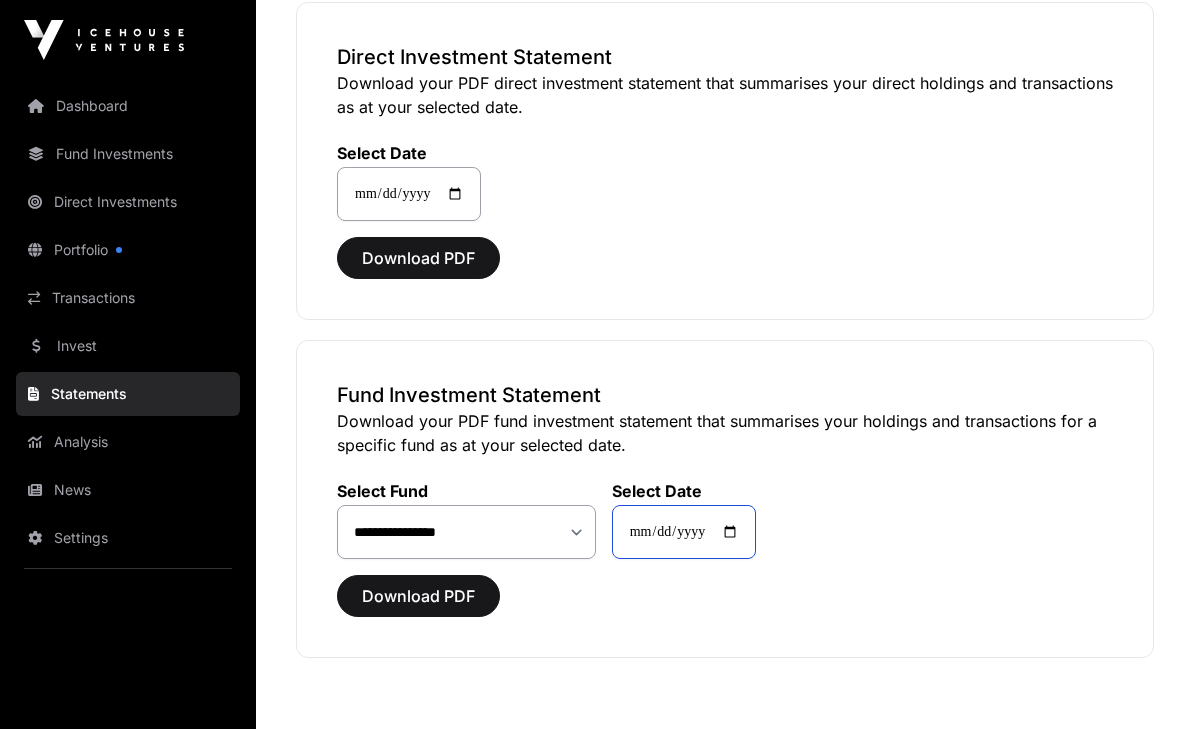 click on "**********" 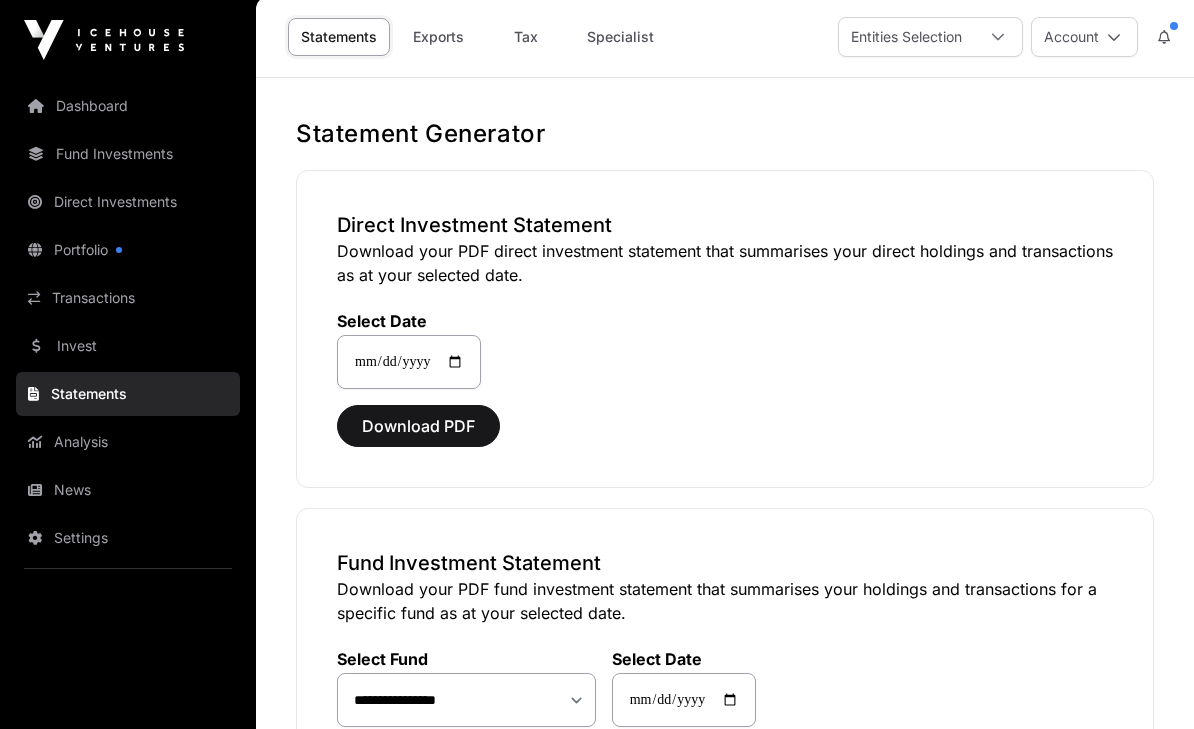 click on "Tax" 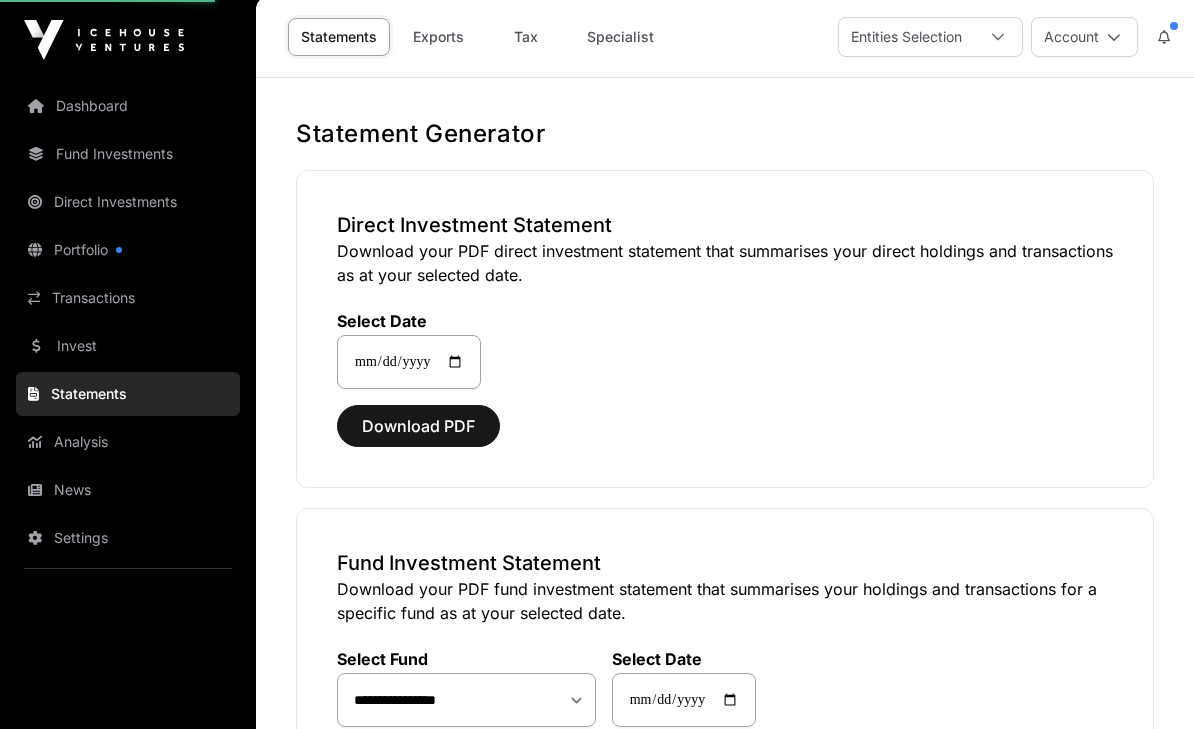 select 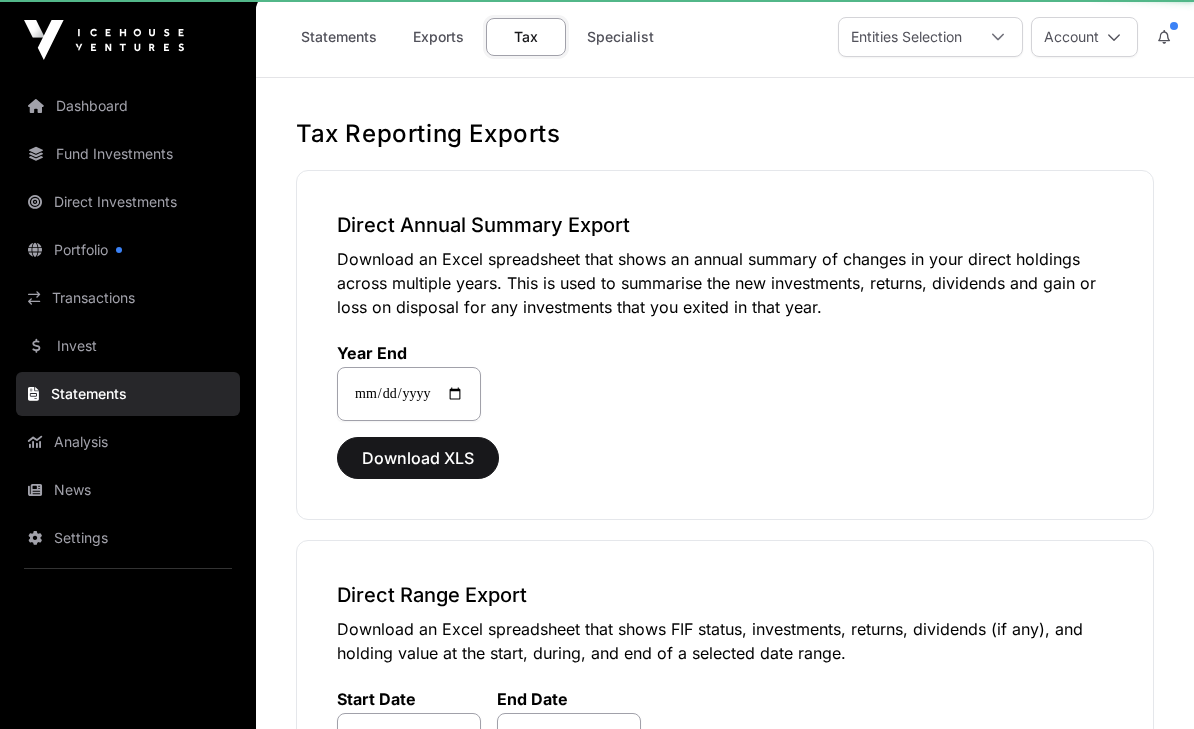 scroll, scrollTop: 0, scrollLeft: 0, axis: both 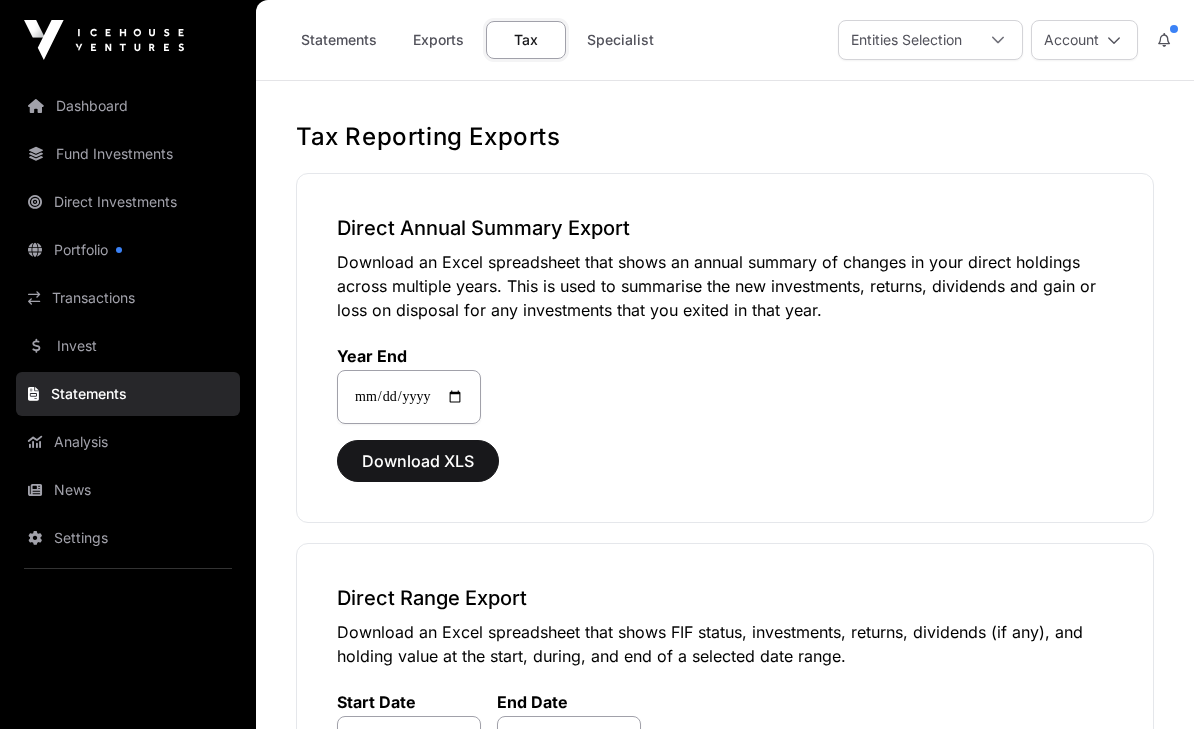 click on "Download XLS" 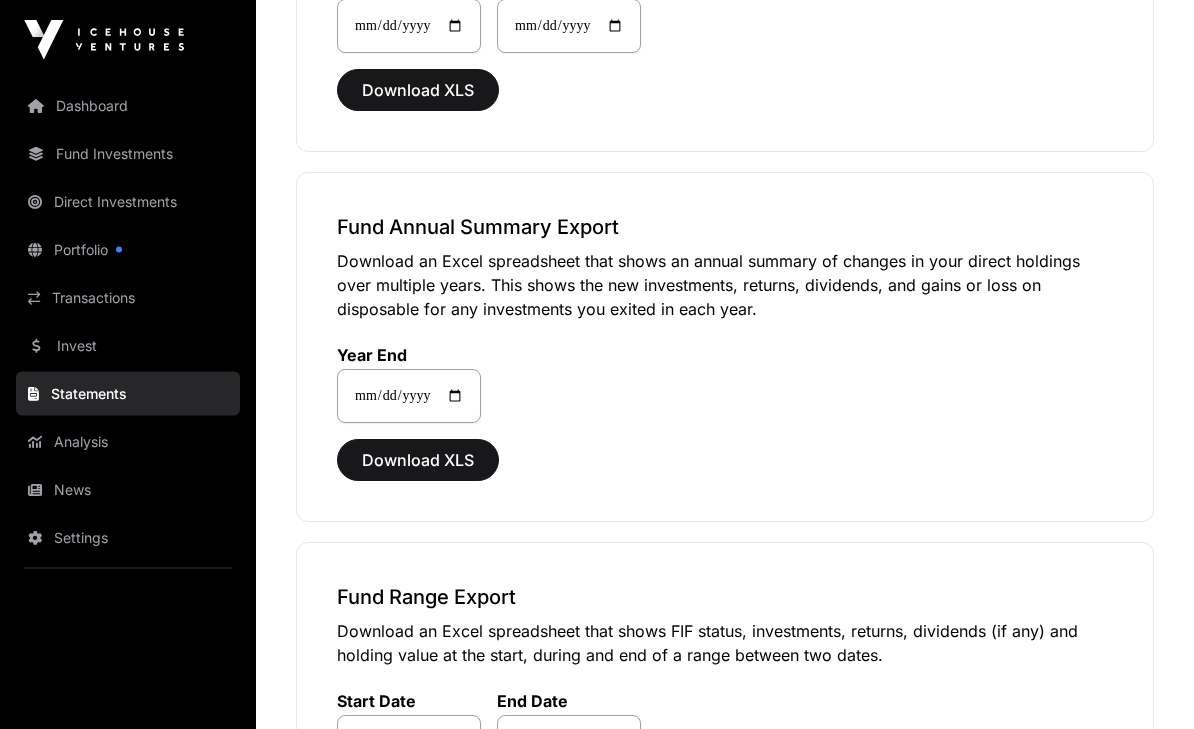 scroll, scrollTop: 717, scrollLeft: 0, axis: vertical 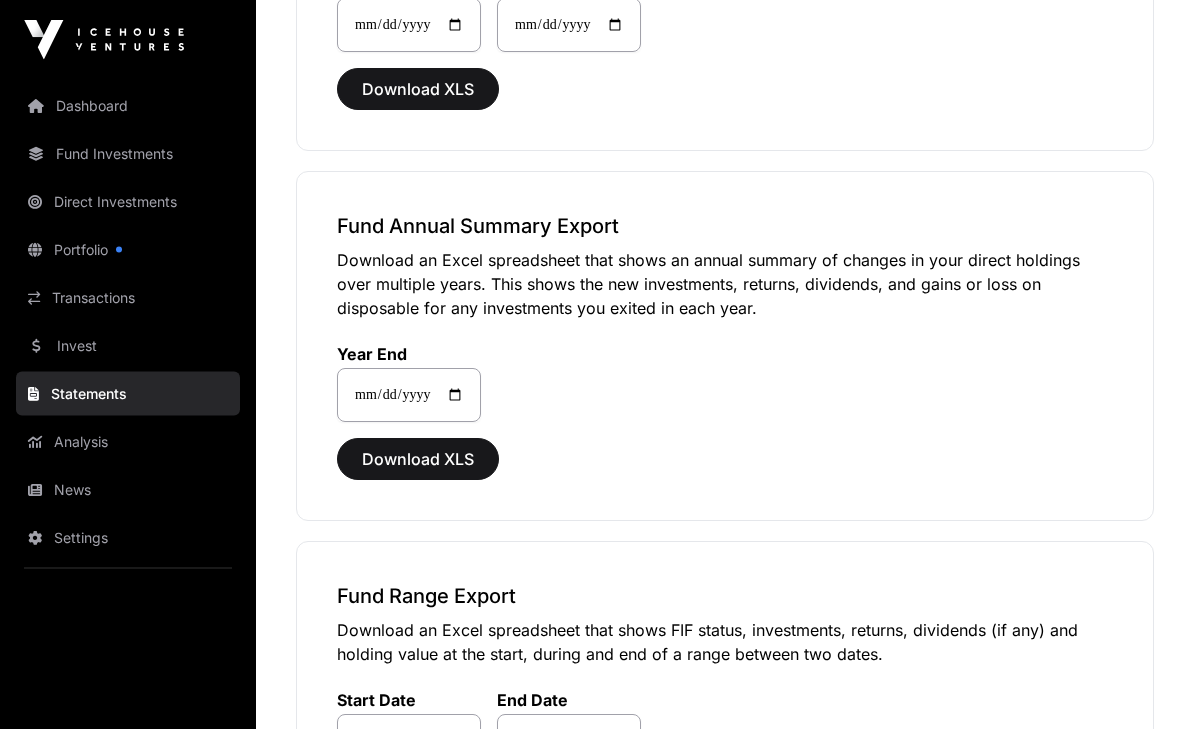 click on "Download XLS" 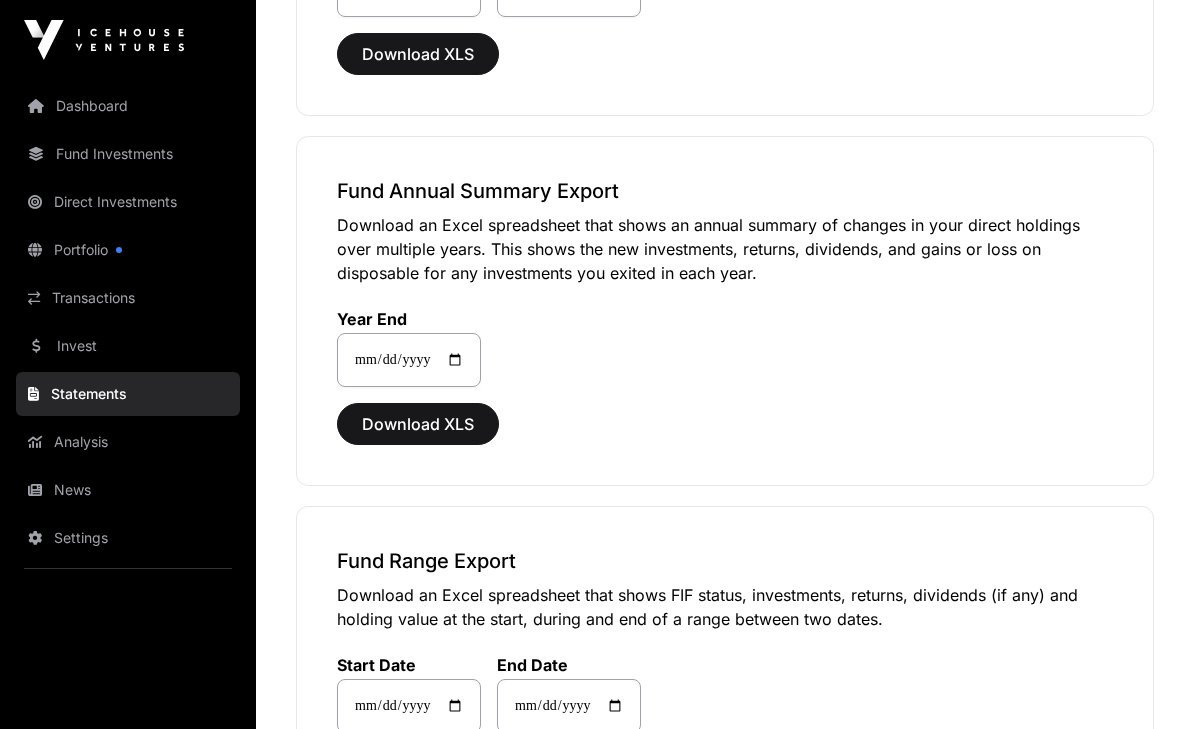 scroll, scrollTop: 778, scrollLeft: 0, axis: vertical 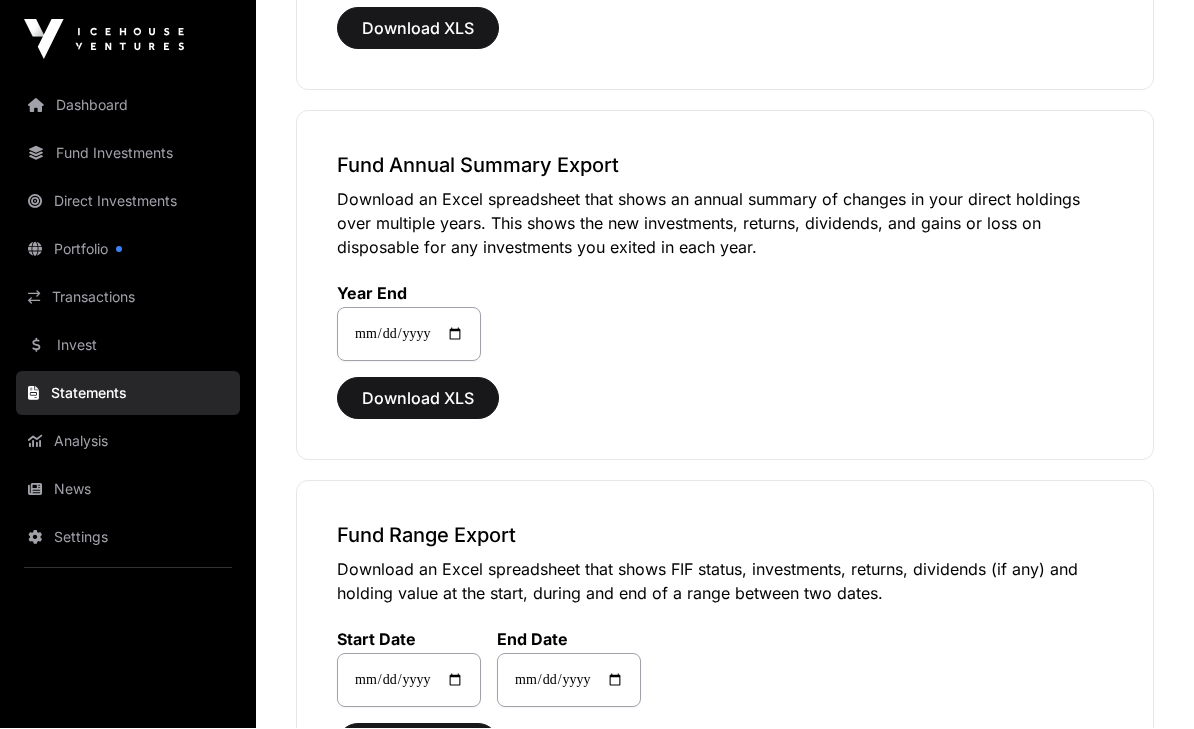 click on "Invest" 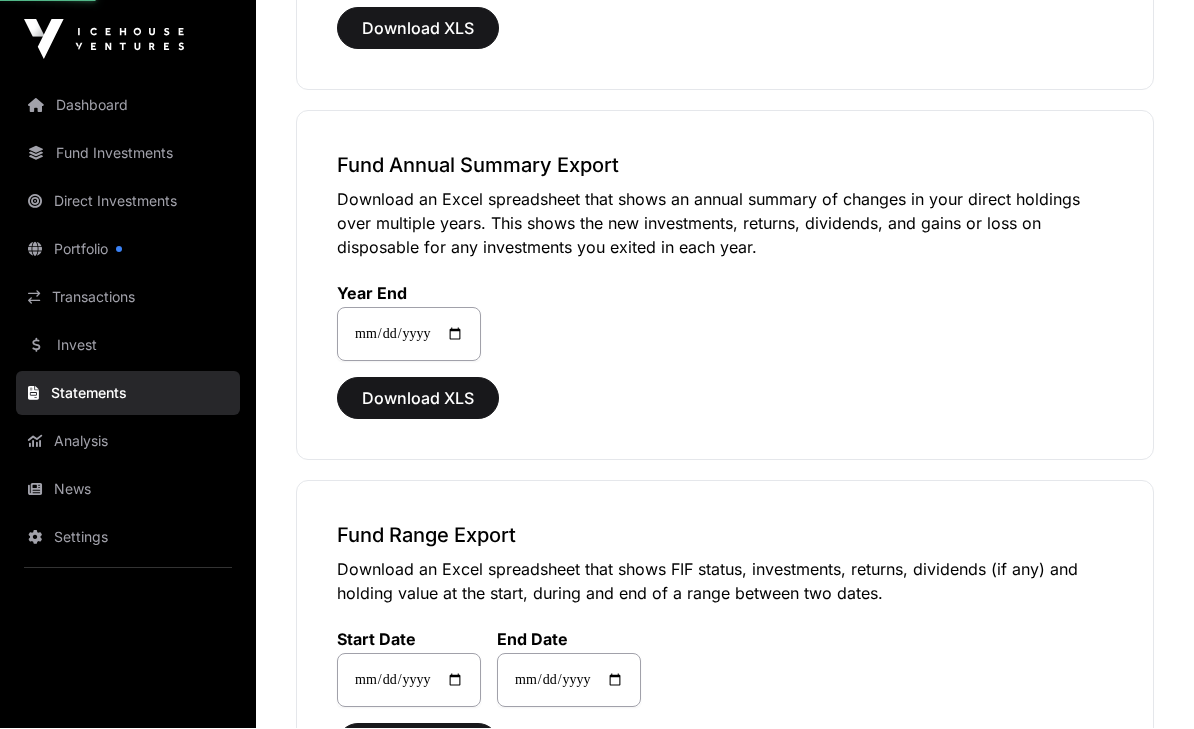 scroll, scrollTop: 779, scrollLeft: 0, axis: vertical 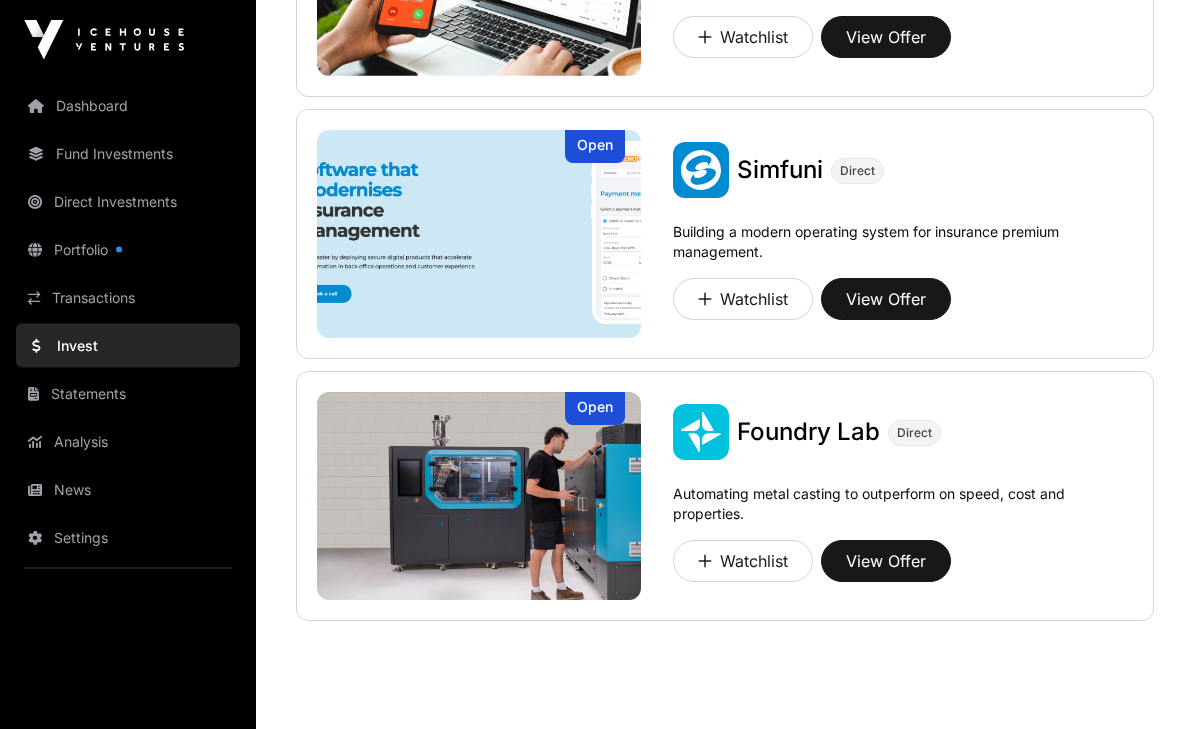 click on "Transactions" 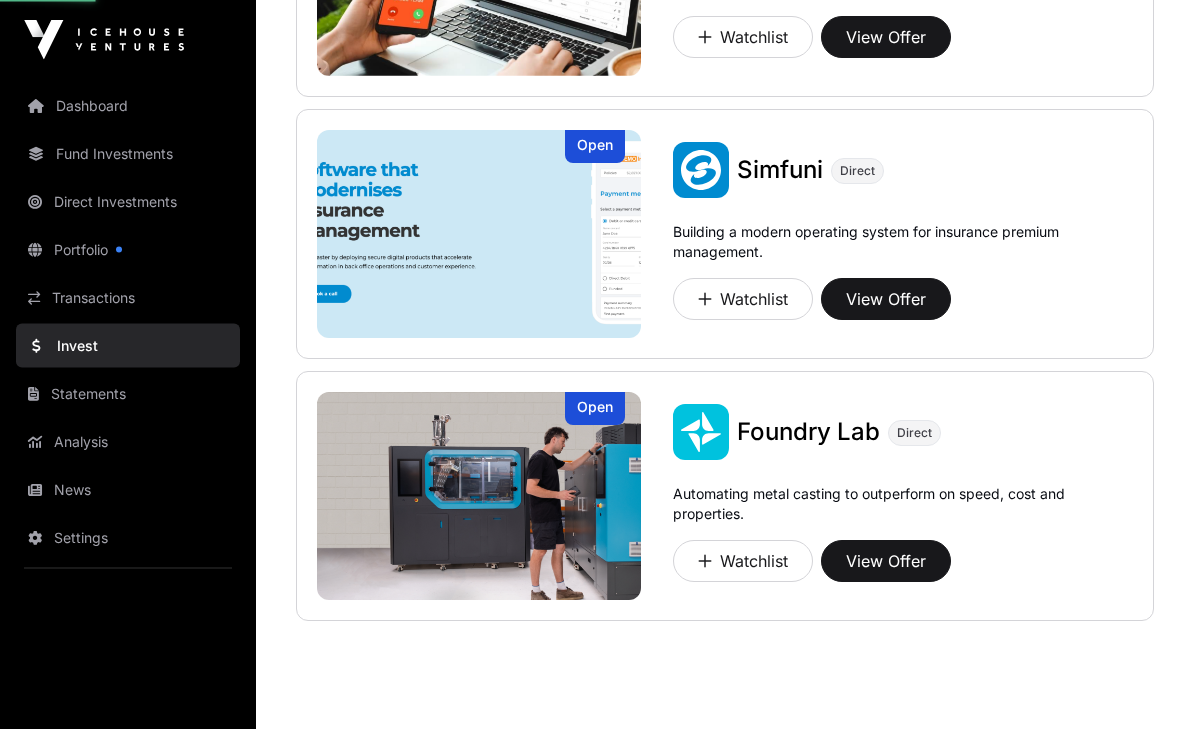 scroll, scrollTop: 3029, scrollLeft: 0, axis: vertical 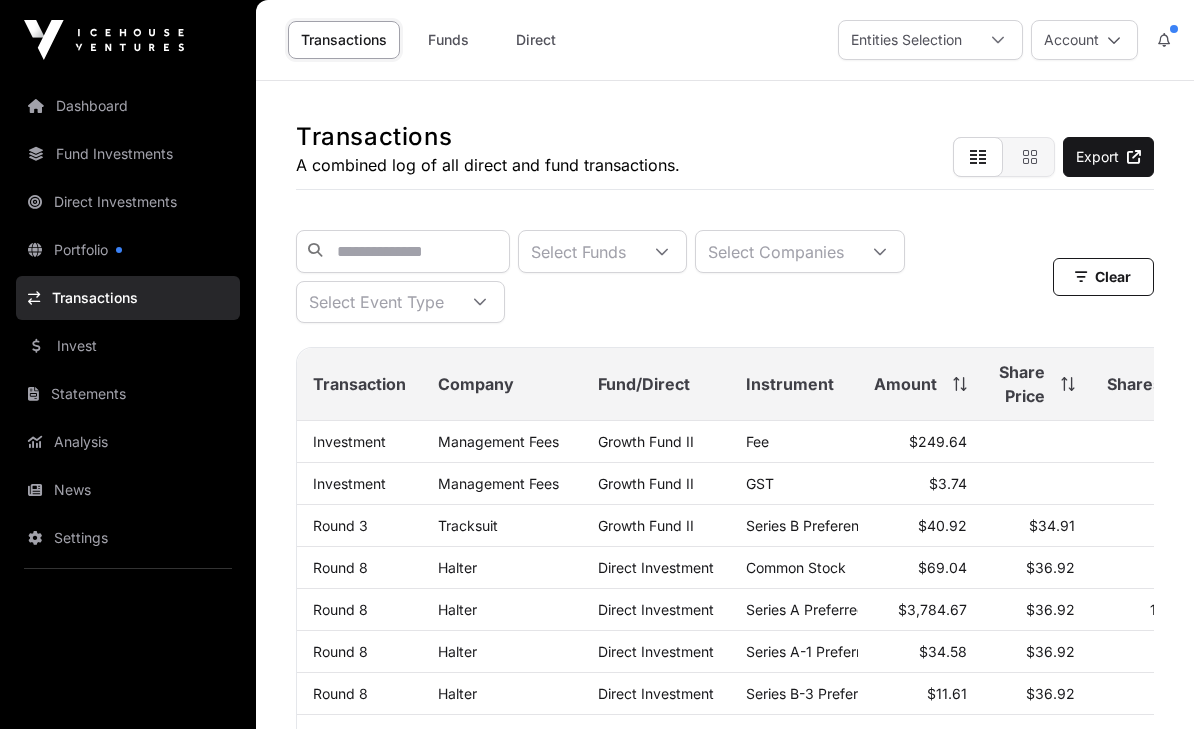 click on "Invest" 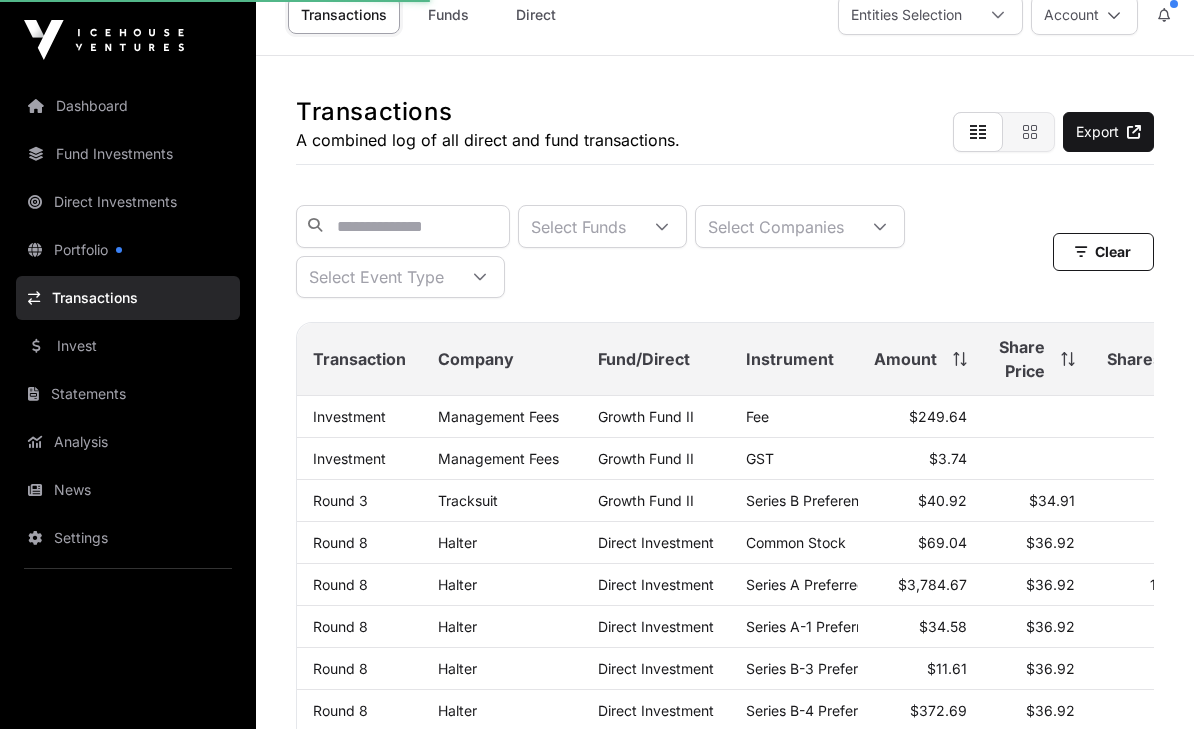scroll, scrollTop: 45, scrollLeft: 0, axis: vertical 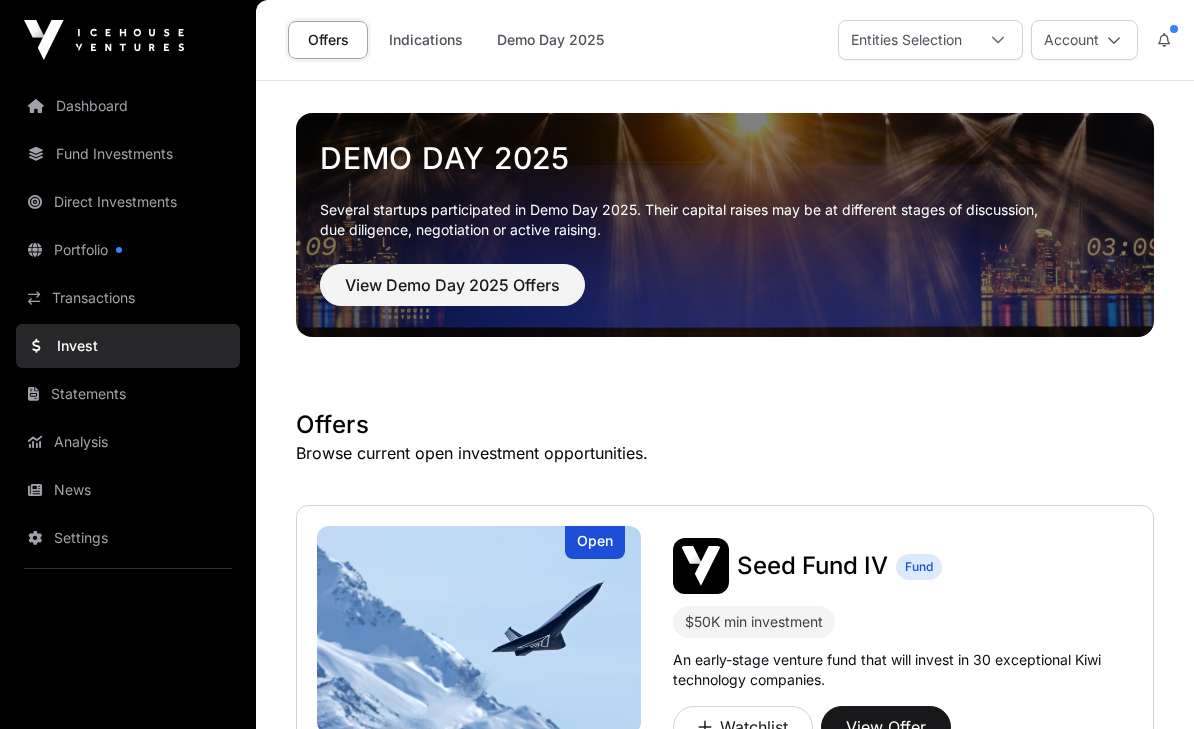 click on "Transactions" 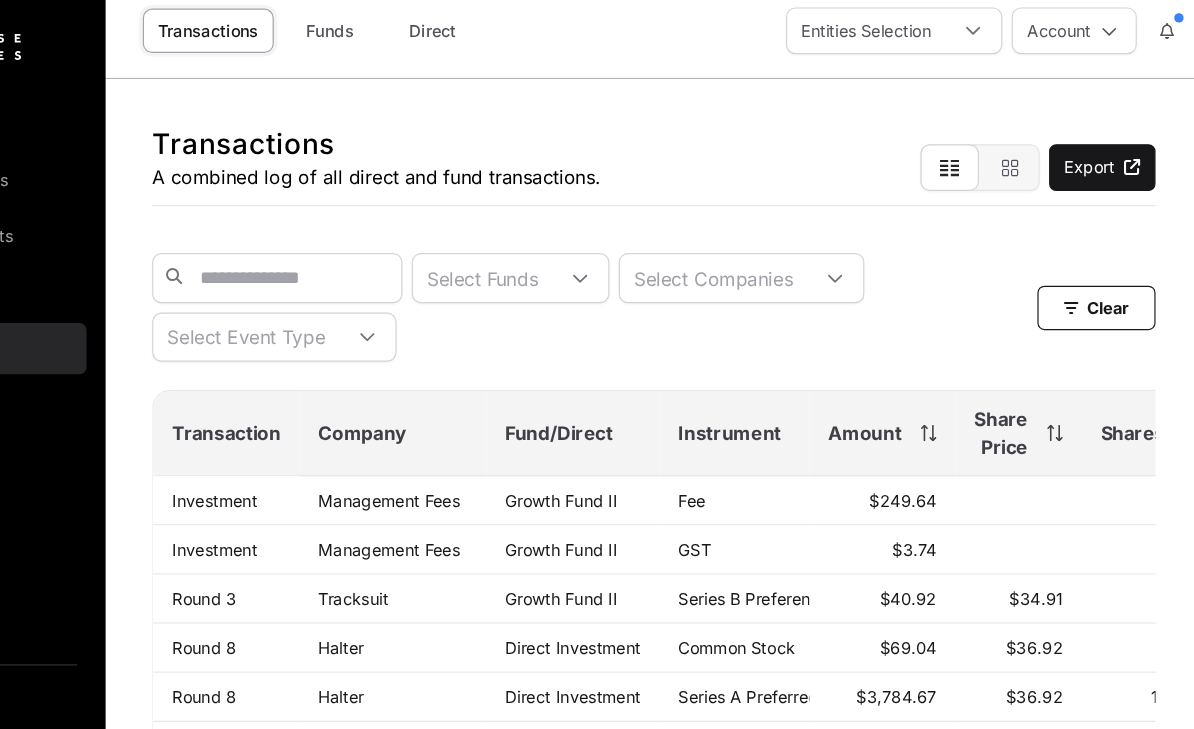 scroll, scrollTop: 0, scrollLeft: 0, axis: both 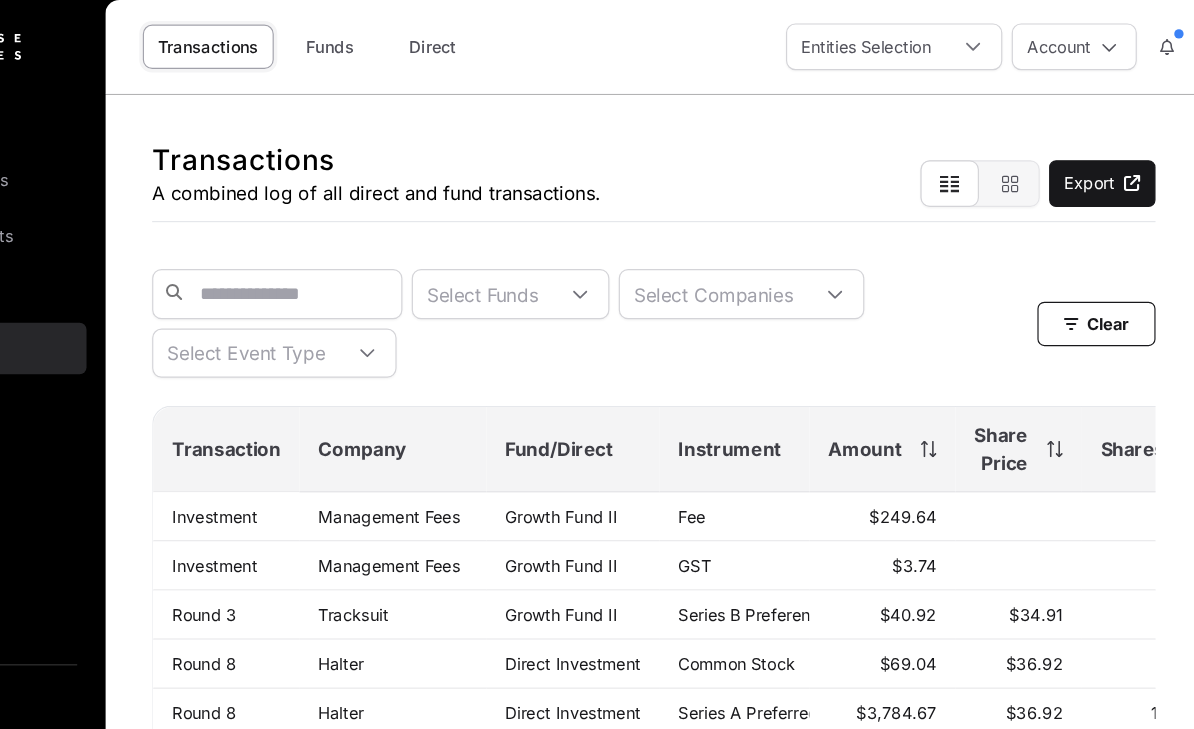 click 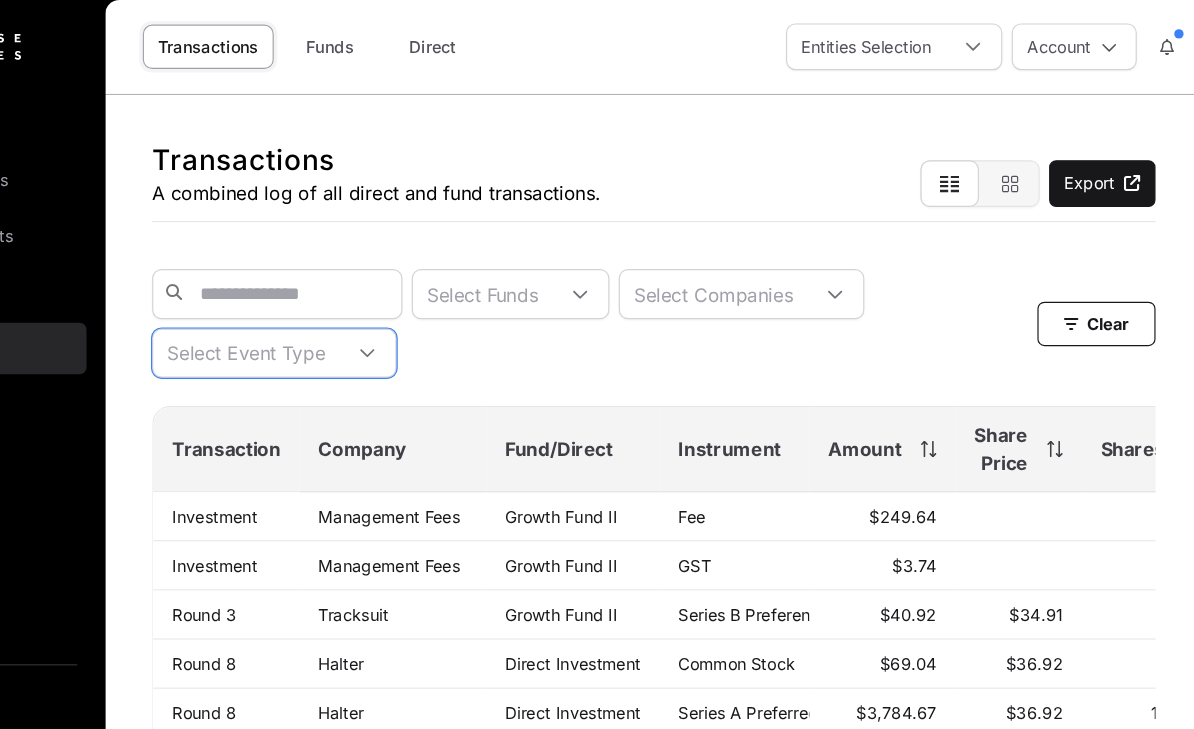 scroll, scrollTop: 21, scrollLeft: 14, axis: both 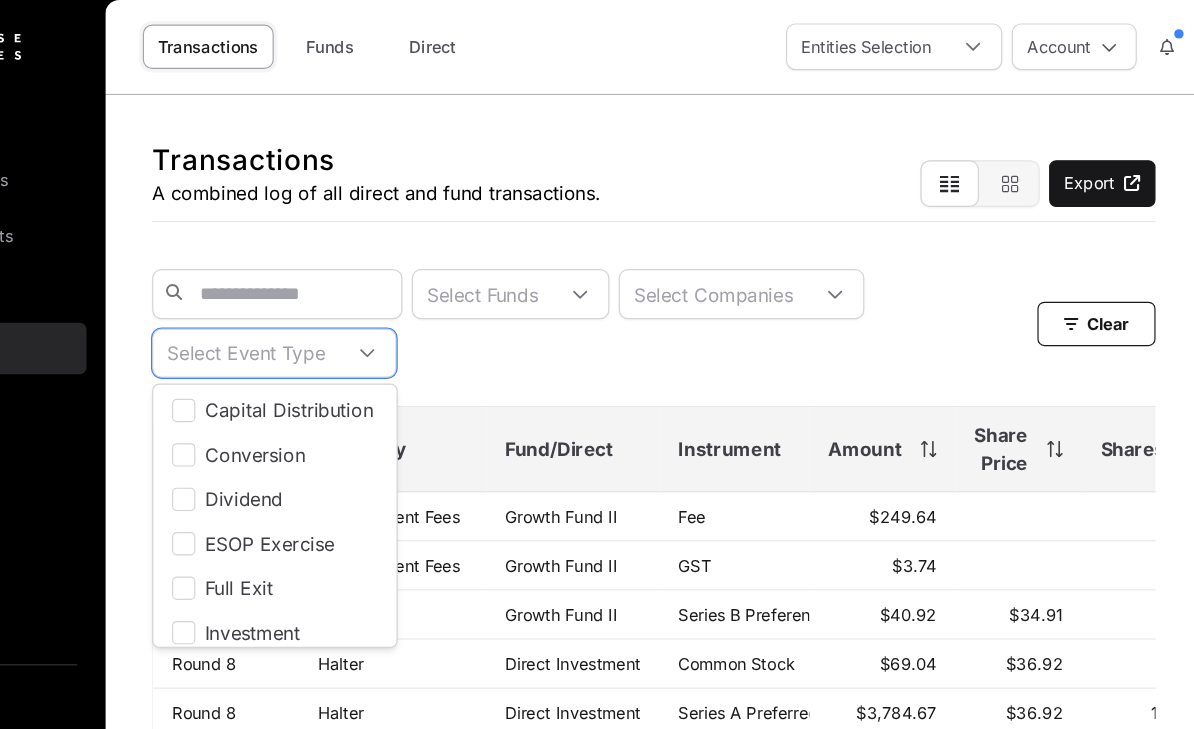 click on "Select Funds Select Companies Select Event Type" 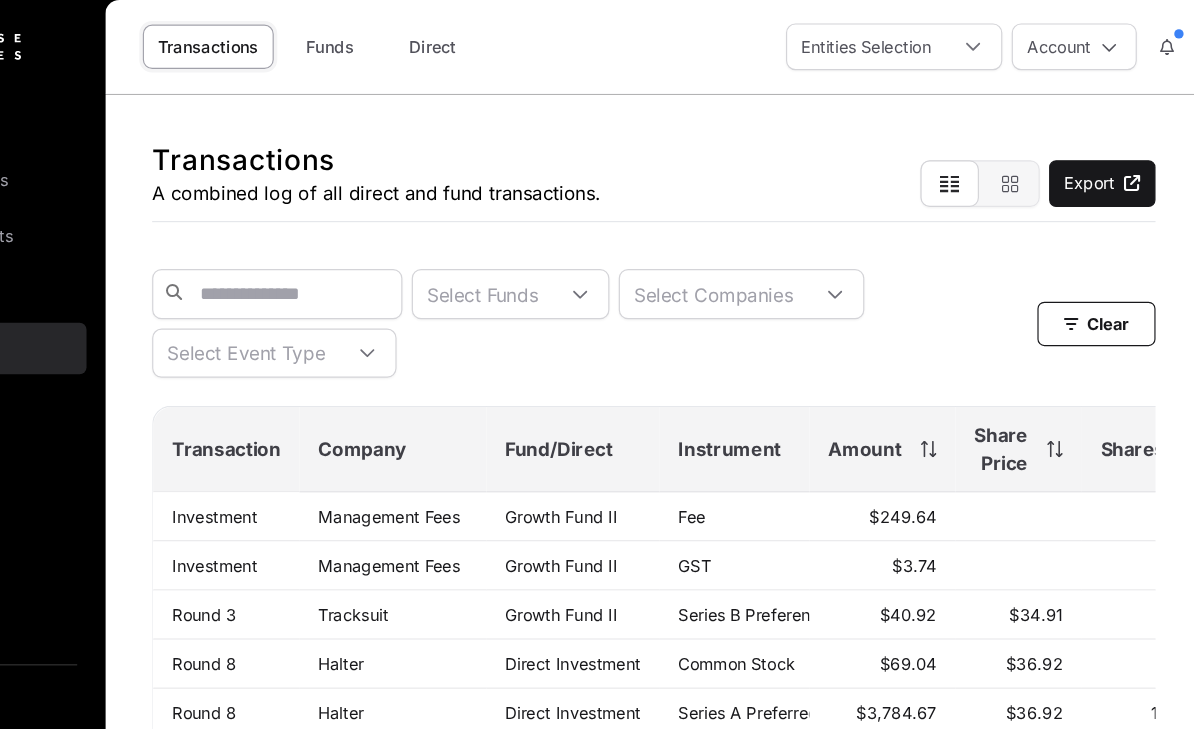click 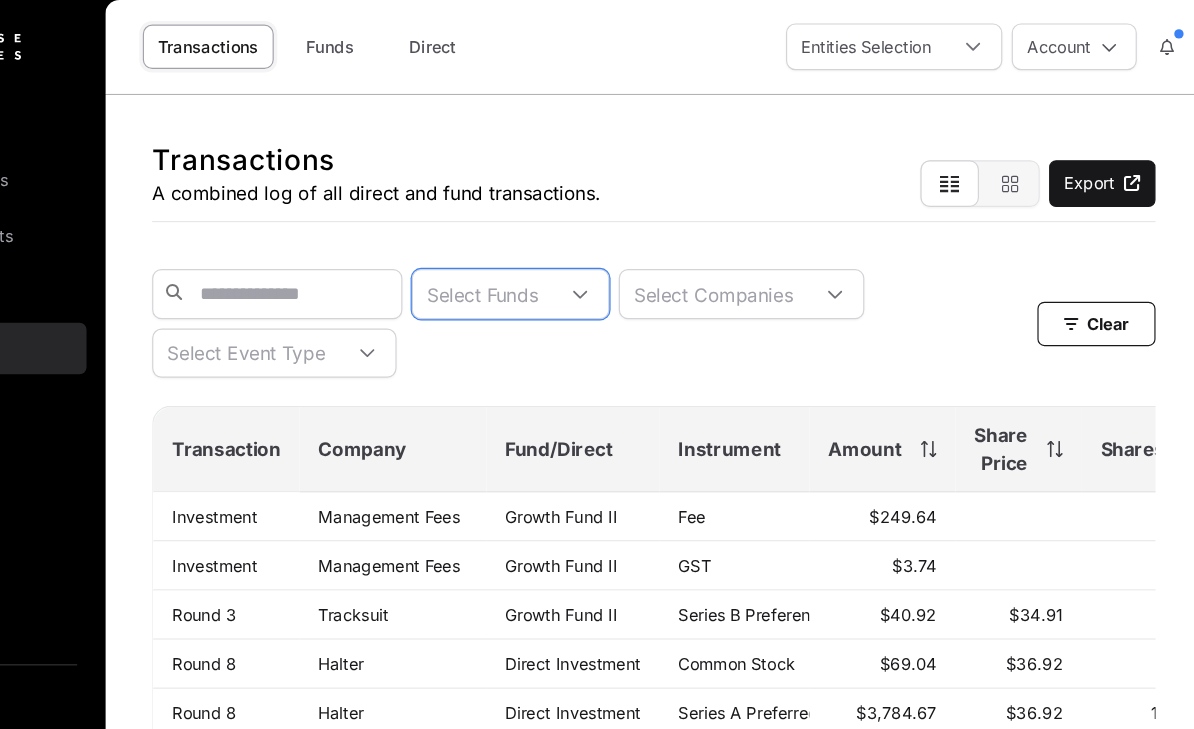 scroll, scrollTop: 21, scrollLeft: 14, axis: both 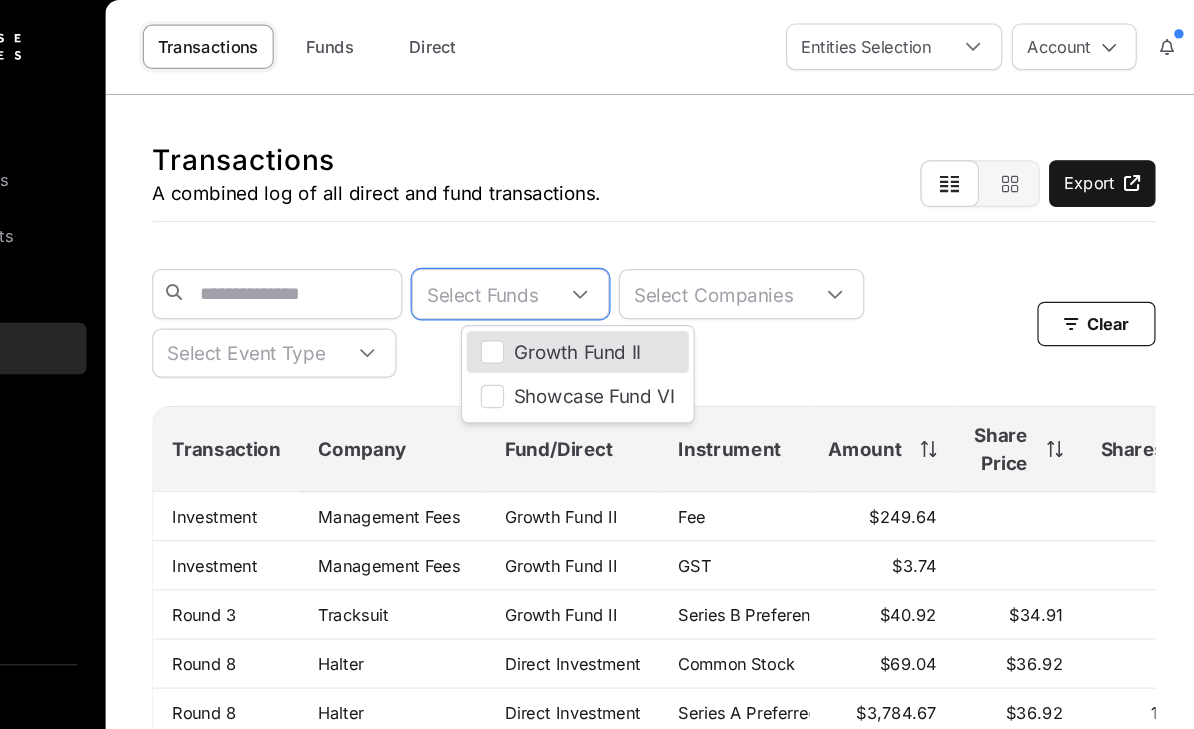 click on "Growth Fund II" 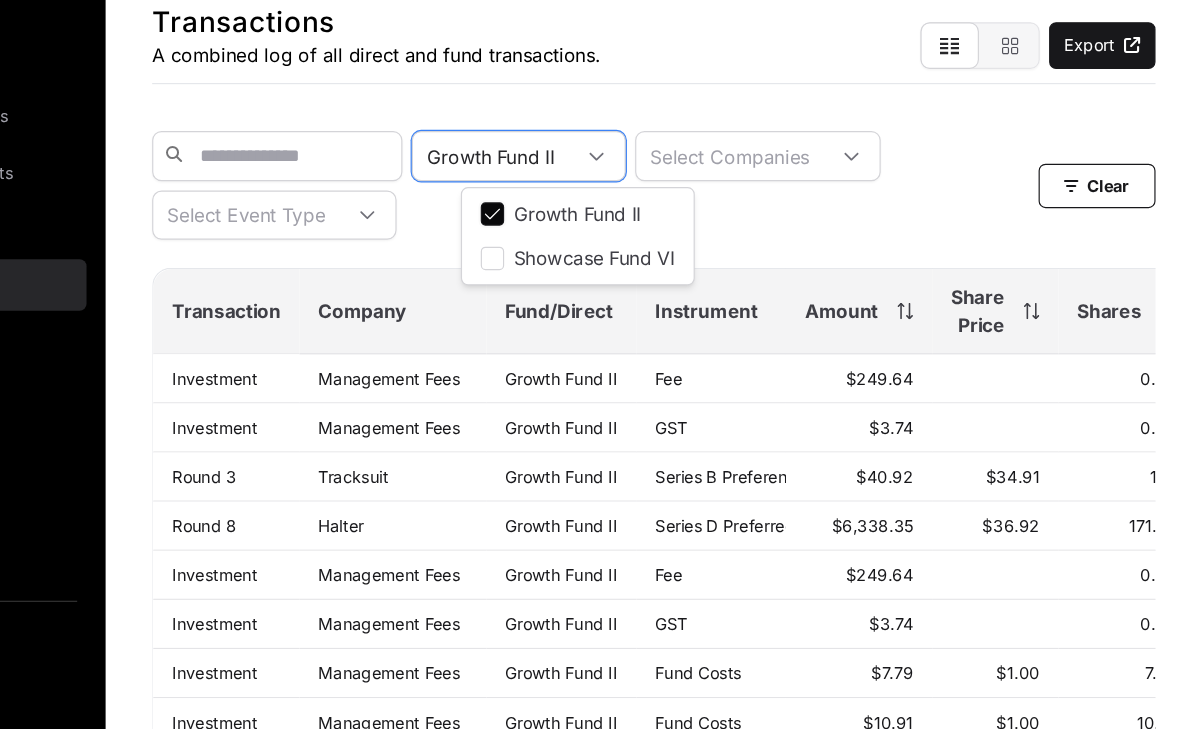 scroll, scrollTop: 65, scrollLeft: 0, axis: vertical 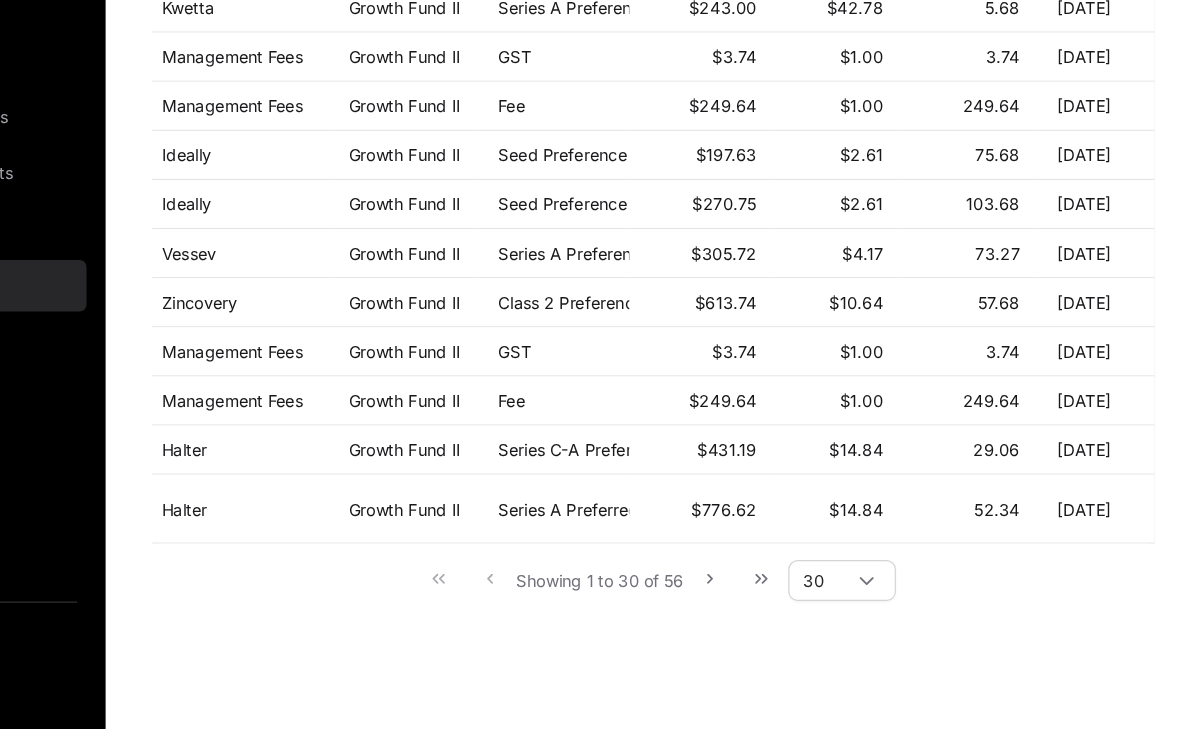 click 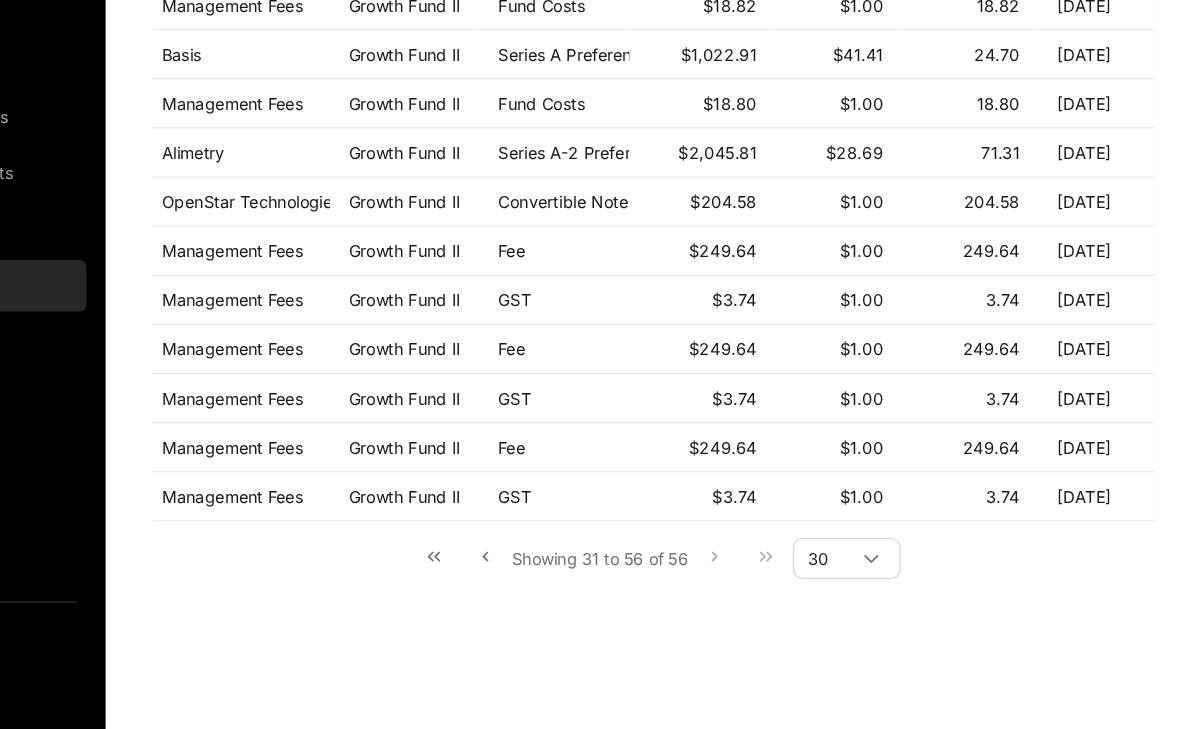 scroll, scrollTop: 1168, scrollLeft: 0, axis: vertical 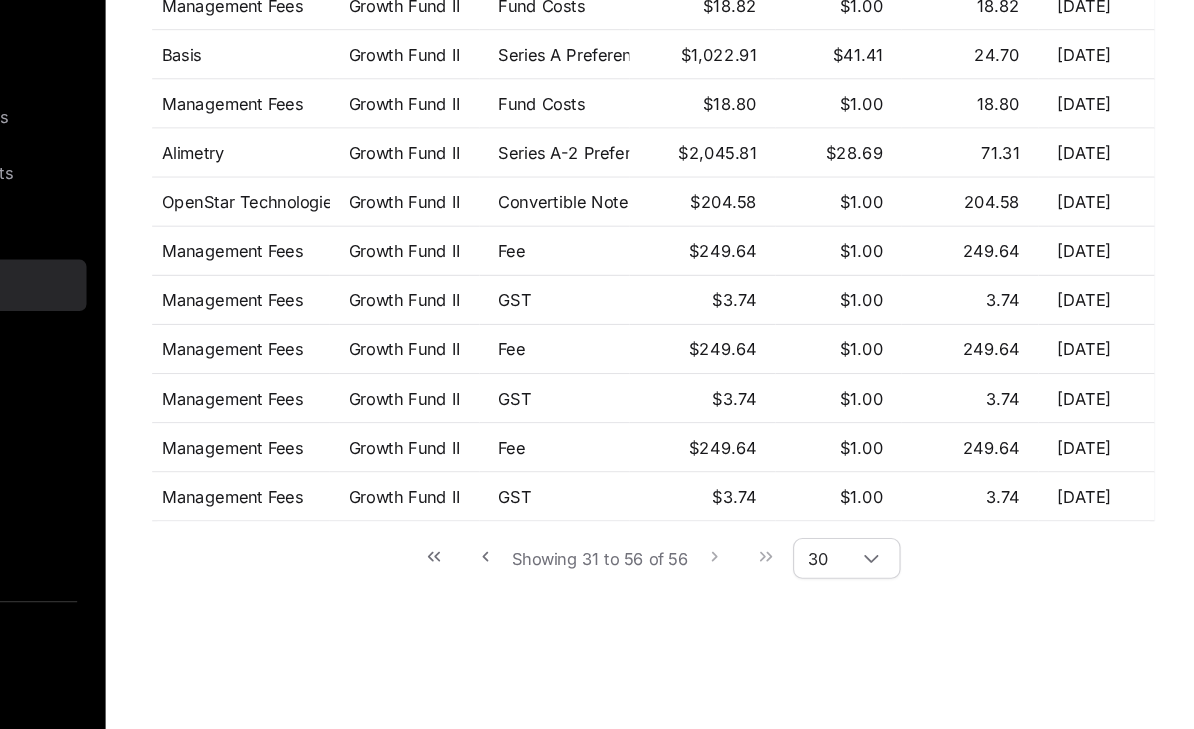 click 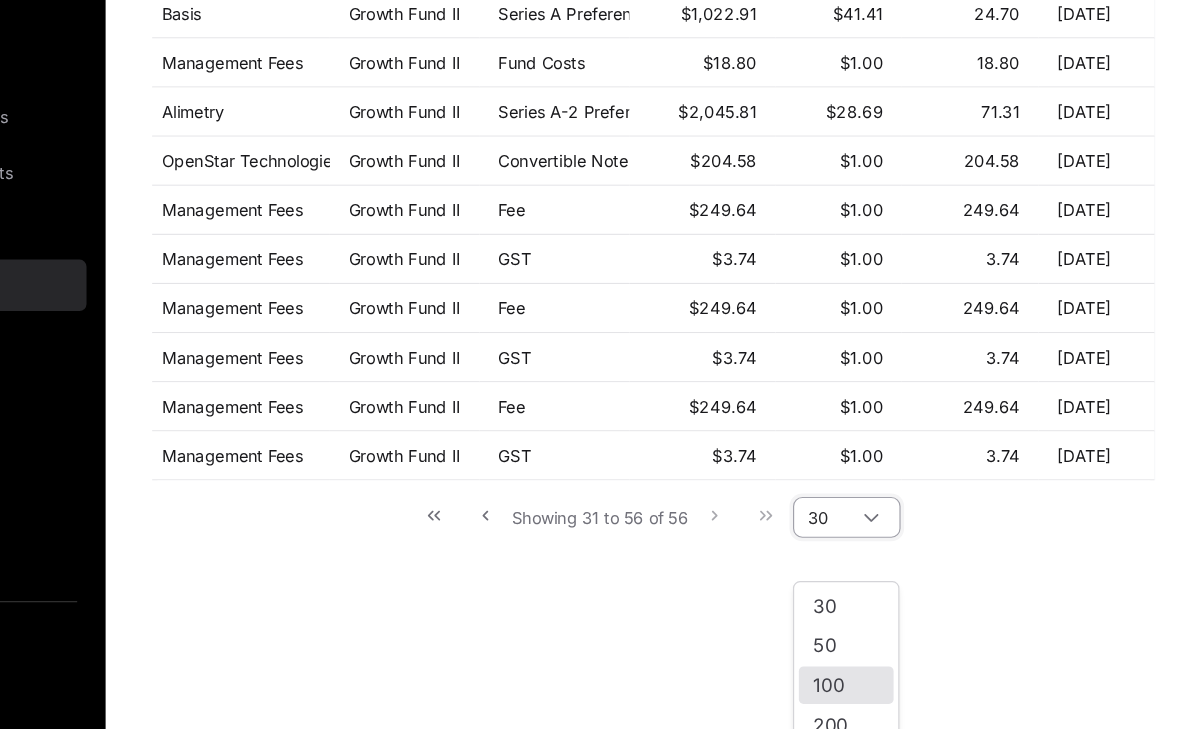 click on "100" 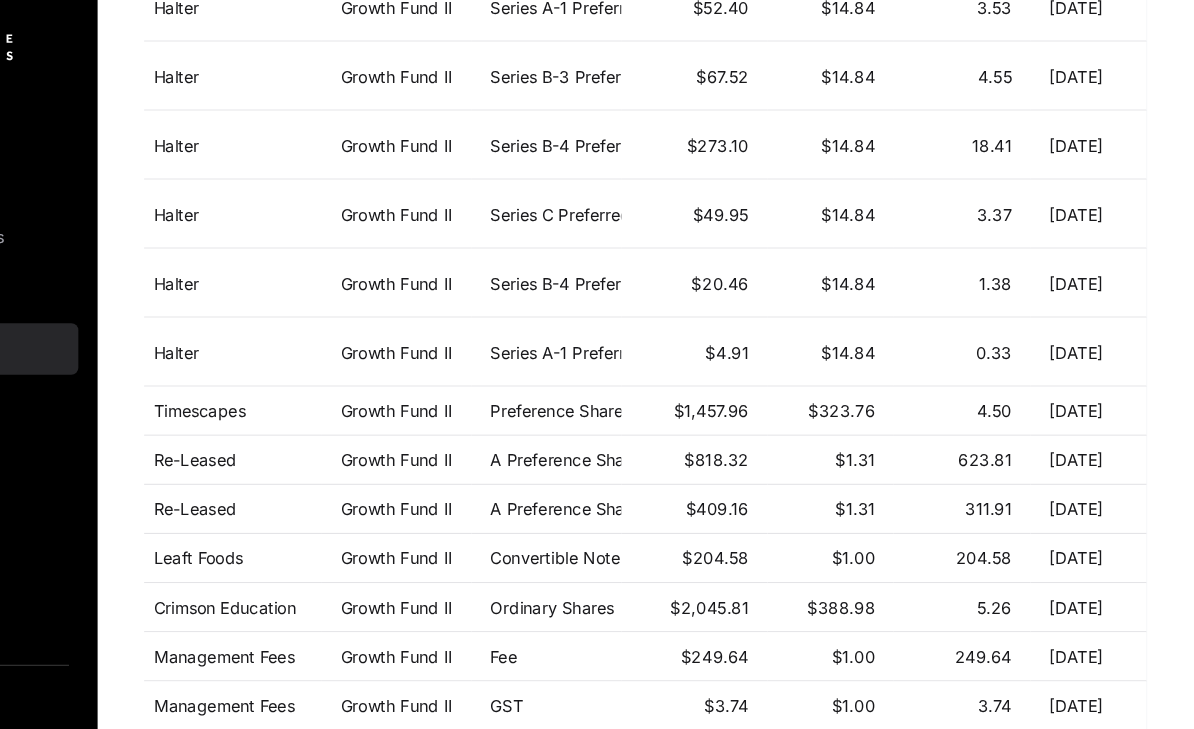scroll, scrollTop: 1780, scrollLeft: 0, axis: vertical 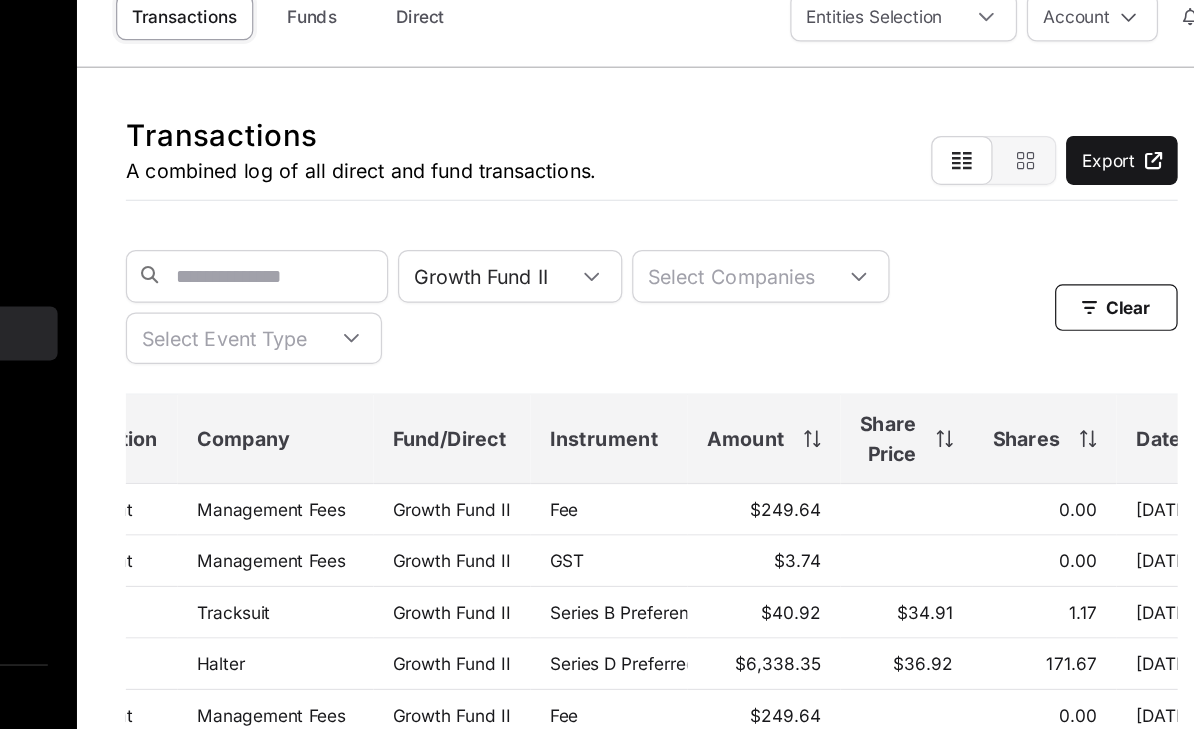 click 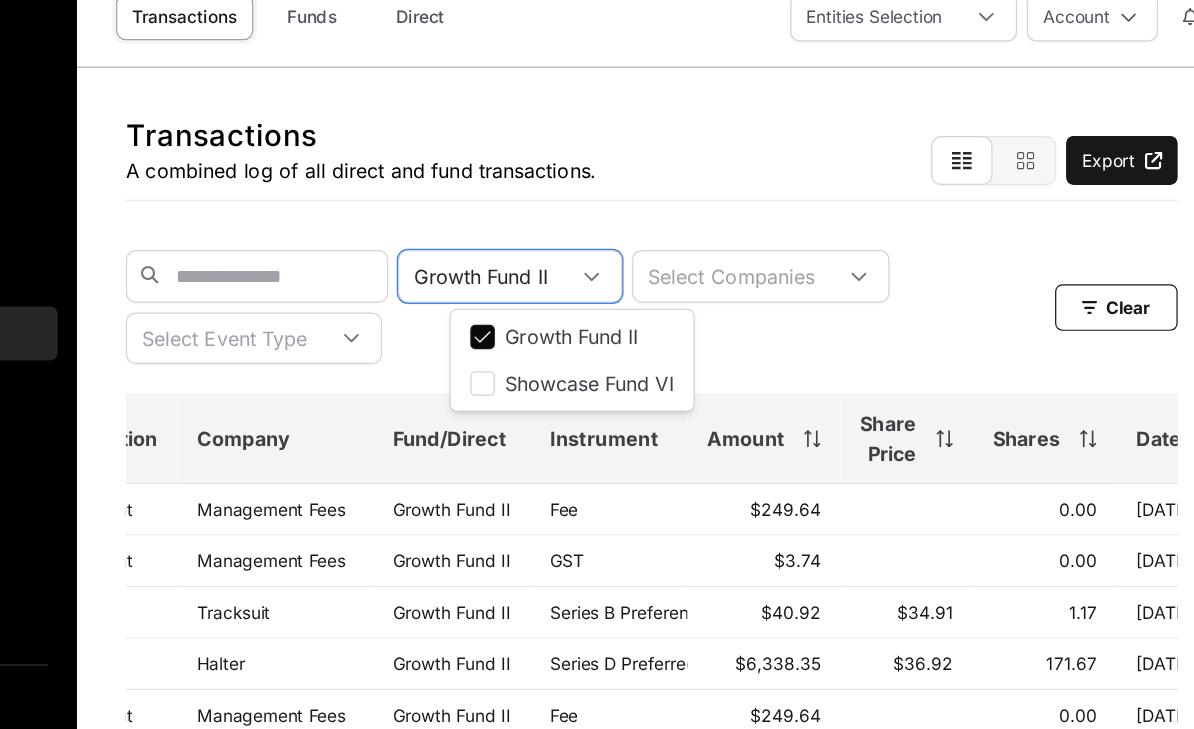 scroll, scrollTop: 0, scrollLeft: 46, axis: horizontal 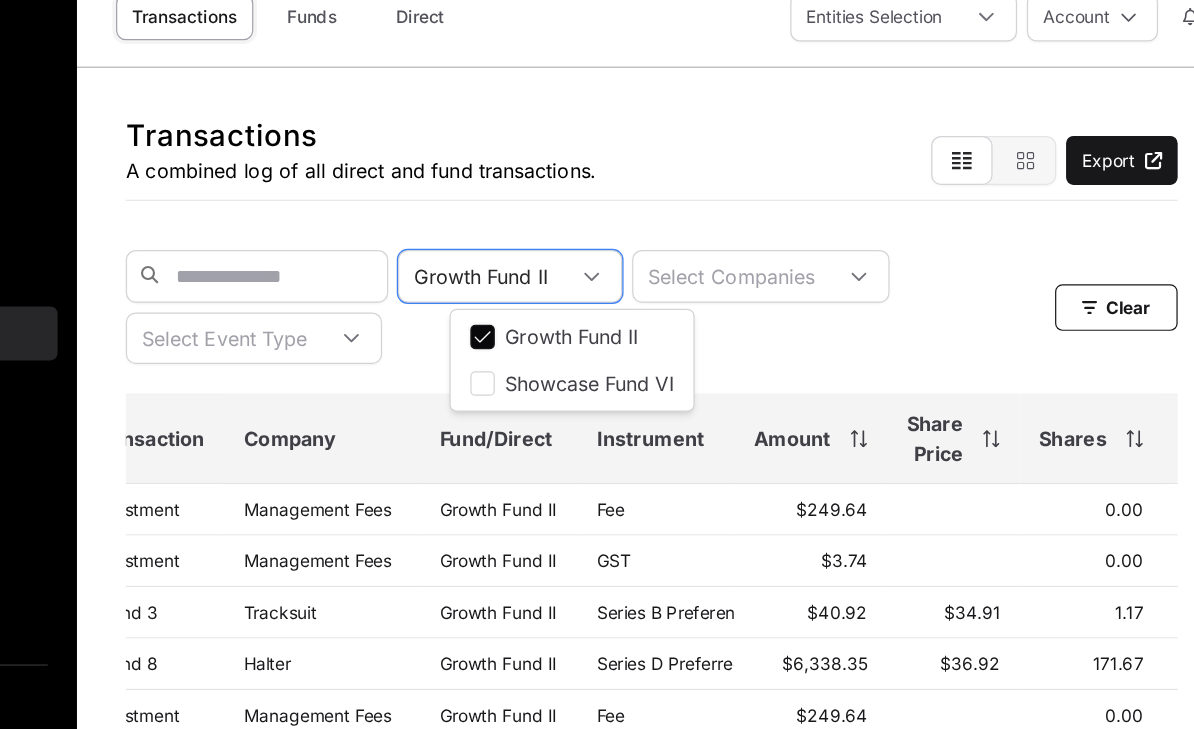 click 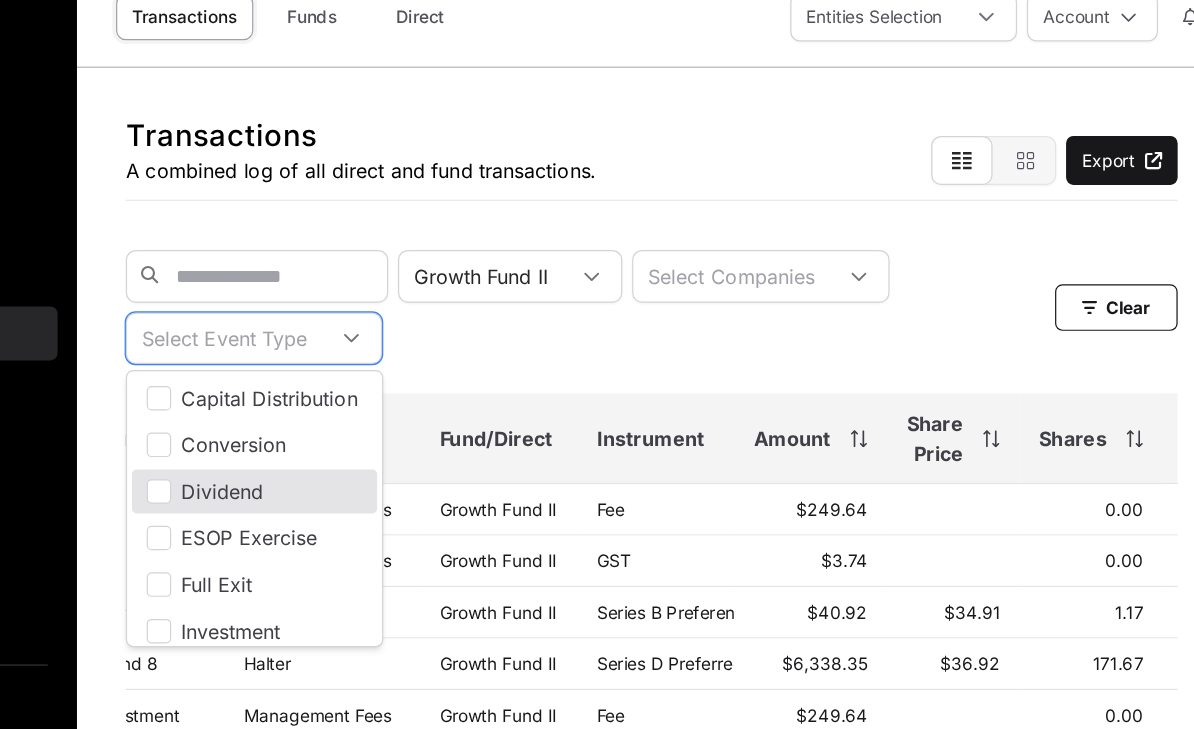 click on "Dividend" 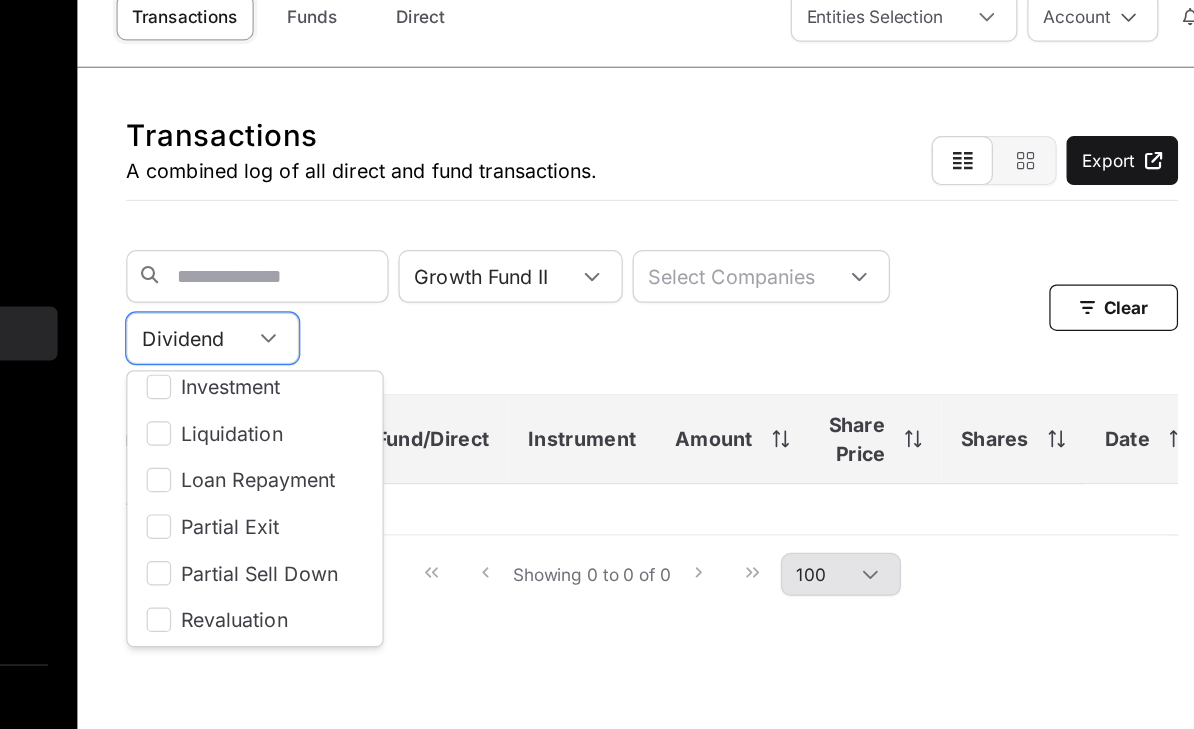 scroll, scrollTop: 232, scrollLeft: 0, axis: vertical 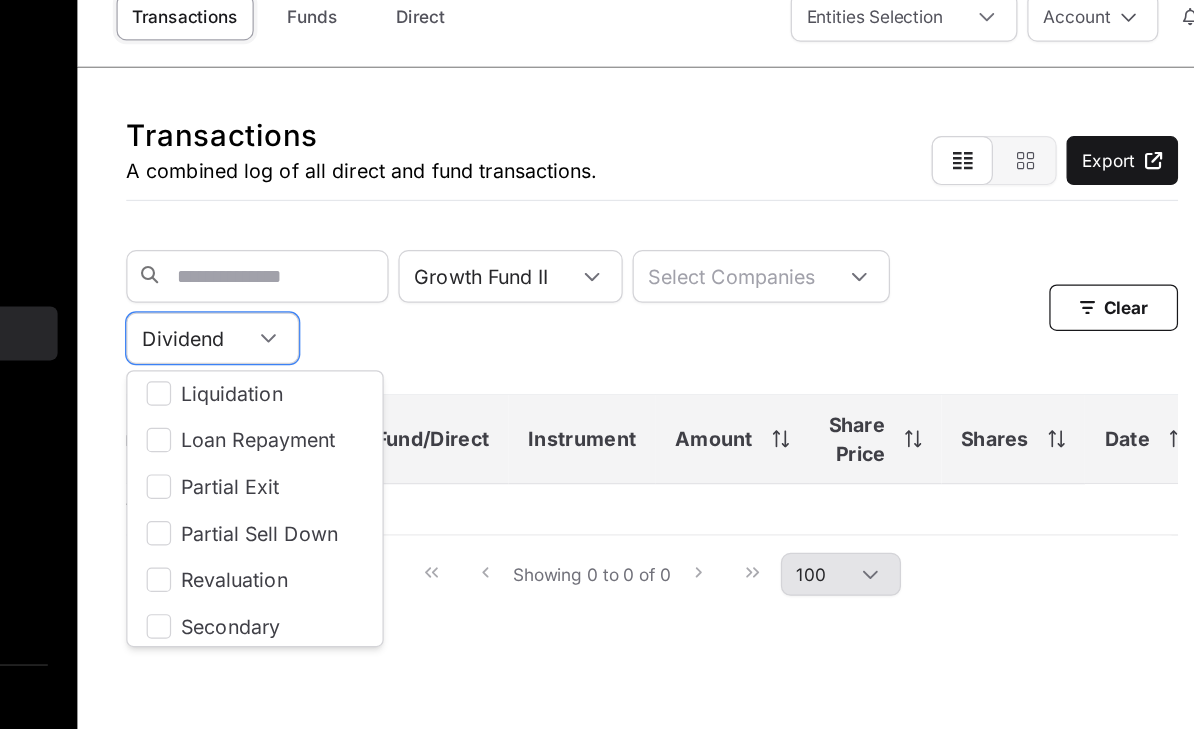 click on "Partial Sell Down" 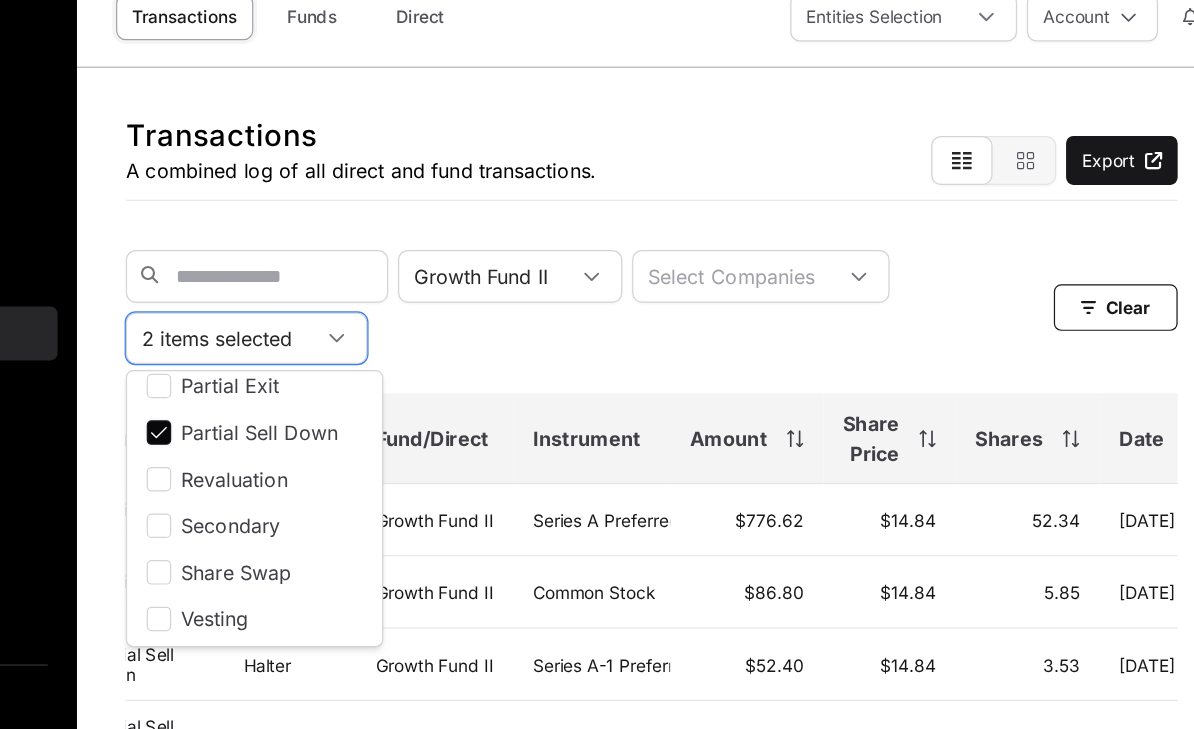 scroll, scrollTop: 314, scrollLeft: 0, axis: vertical 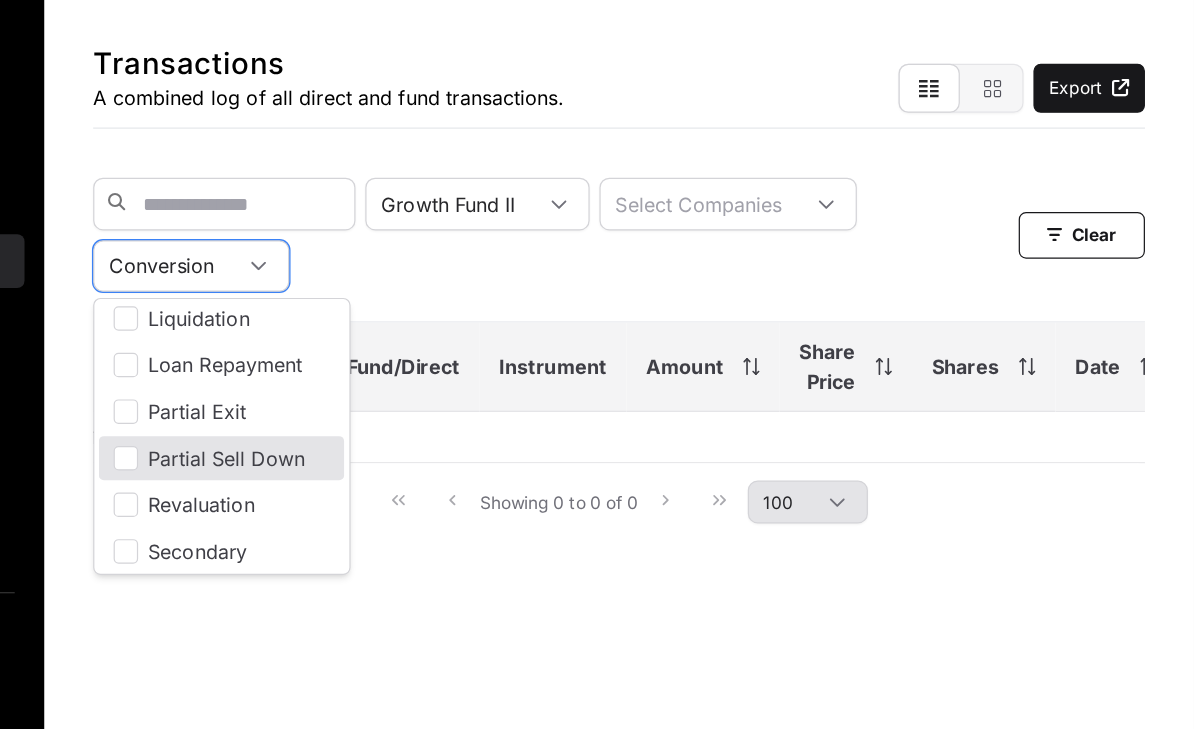 click on "Secondary" 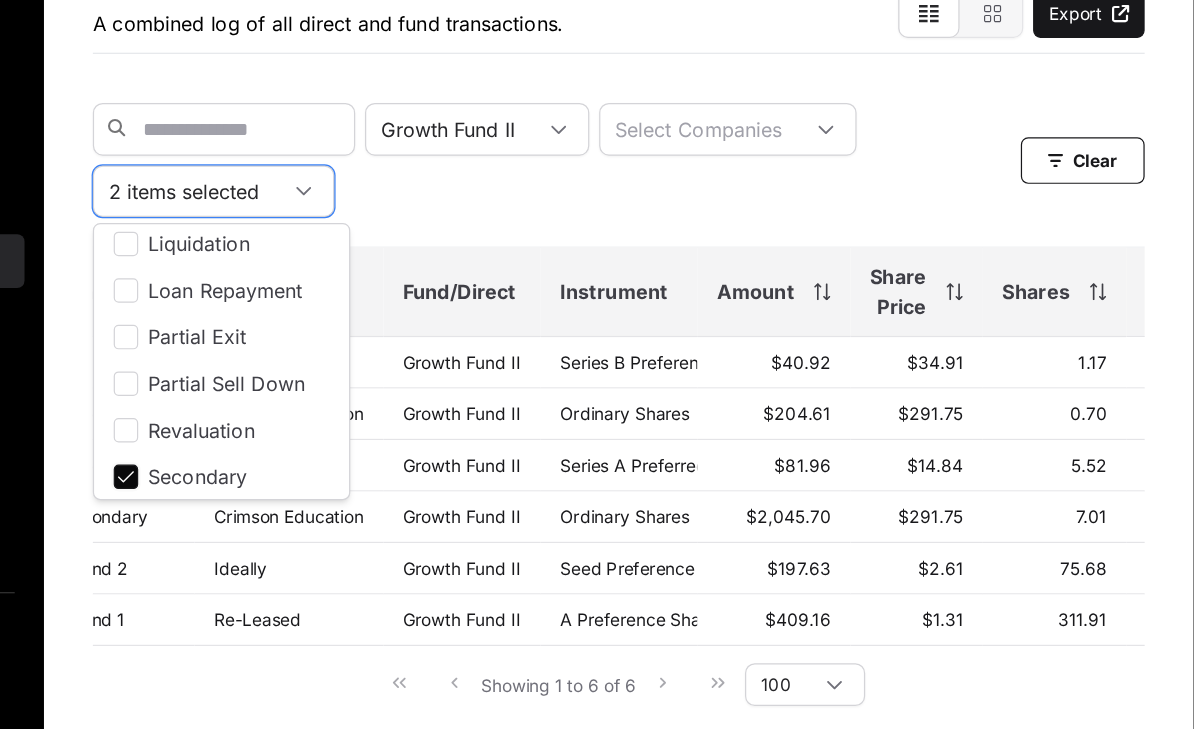 click on "Revaluation" 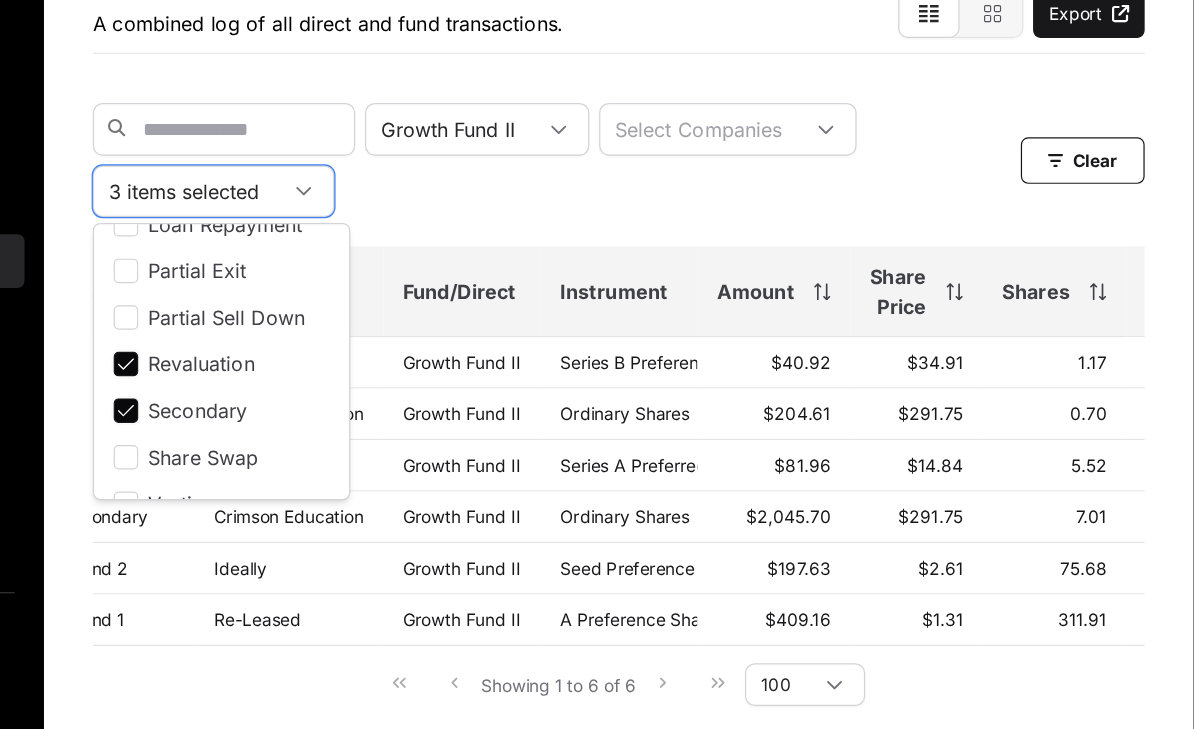 scroll, scrollTop: 290, scrollLeft: 0, axis: vertical 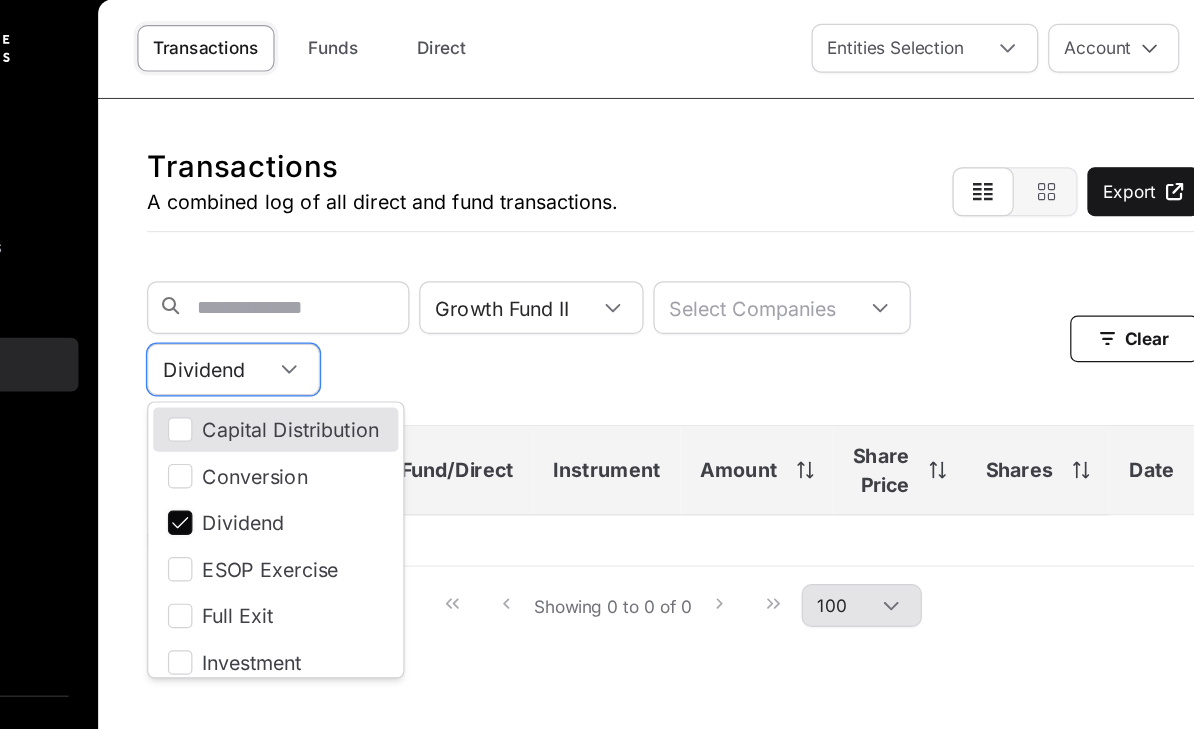 click on "Transactions  A combined log of all direct and fund transactions.  Export  Growth Fund II Select Companies Dividend  Clear   Clear   Filters  Transaction Company Fund/Direct Instrument Amount Share Price Shares Date  No Transactions.  Showing 0 to 0 of 0 100 Growth Fund II Select Companies Dividend  Clear   Clear   Filters  Name Amount Share Price Date  No Transactions.  Showing 0 to 0 of 0 30" 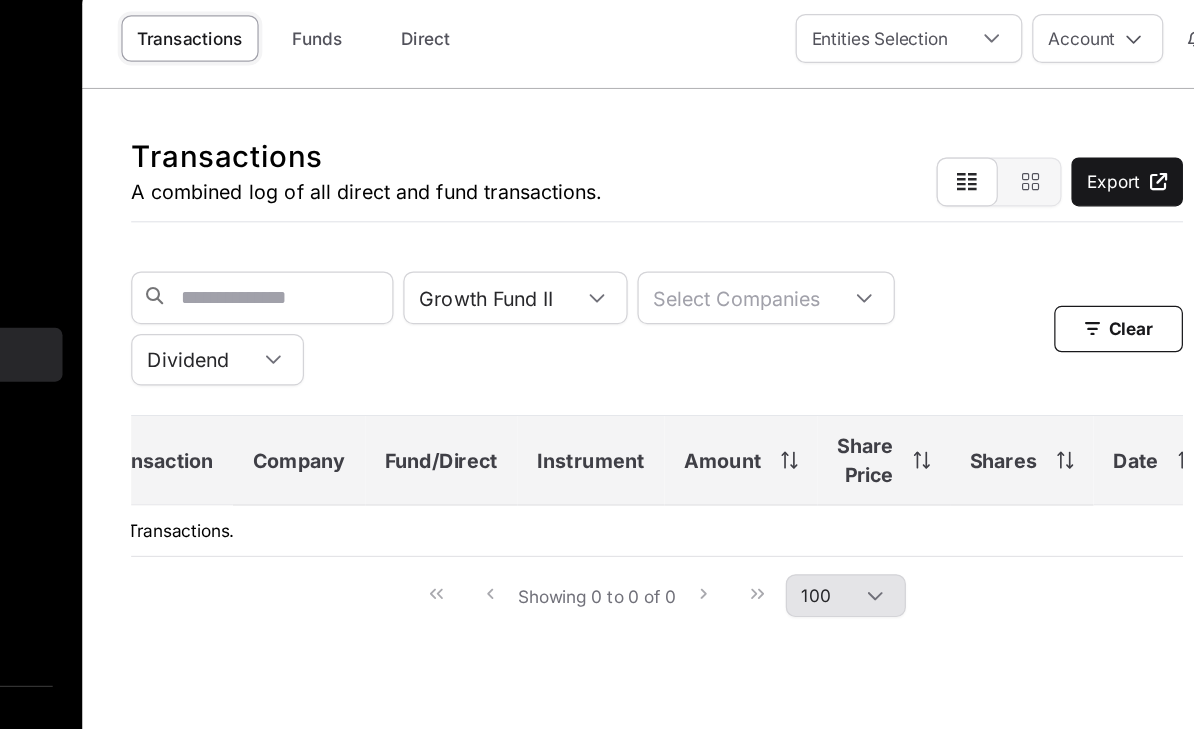 scroll, scrollTop: 0, scrollLeft: 0, axis: both 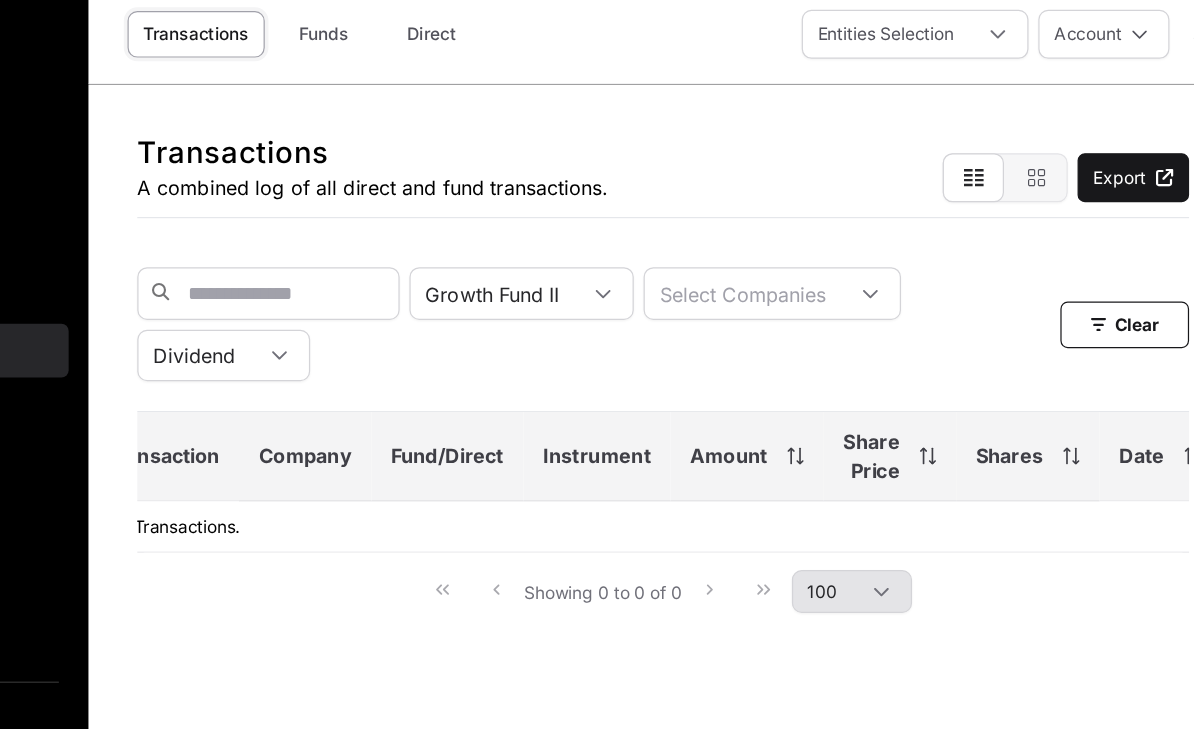 click on "Clear" 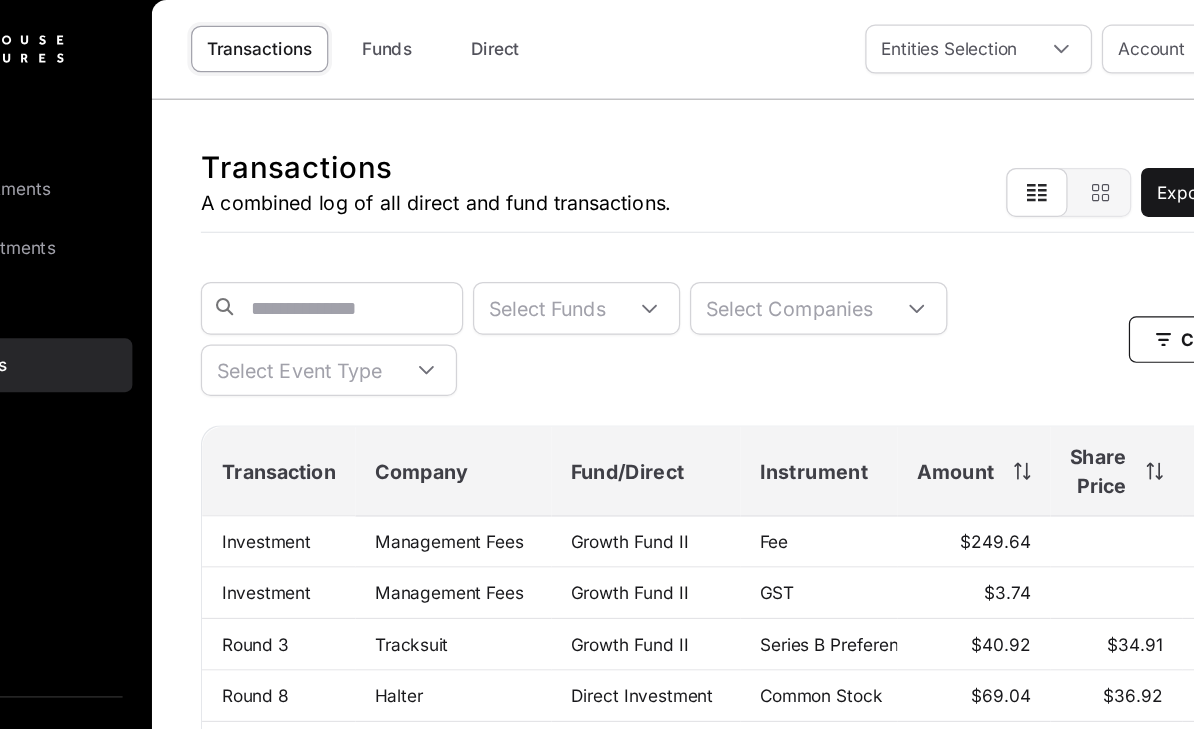 scroll, scrollTop: 0, scrollLeft: 0, axis: both 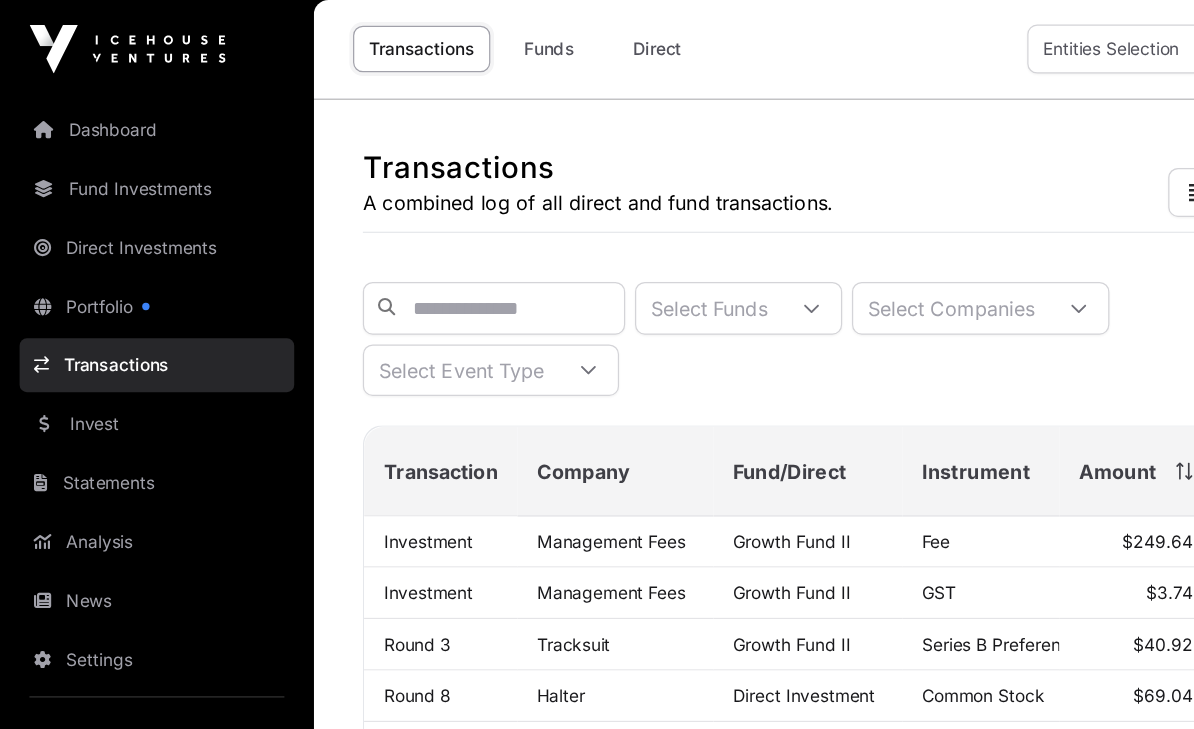 click on "Dashboard" 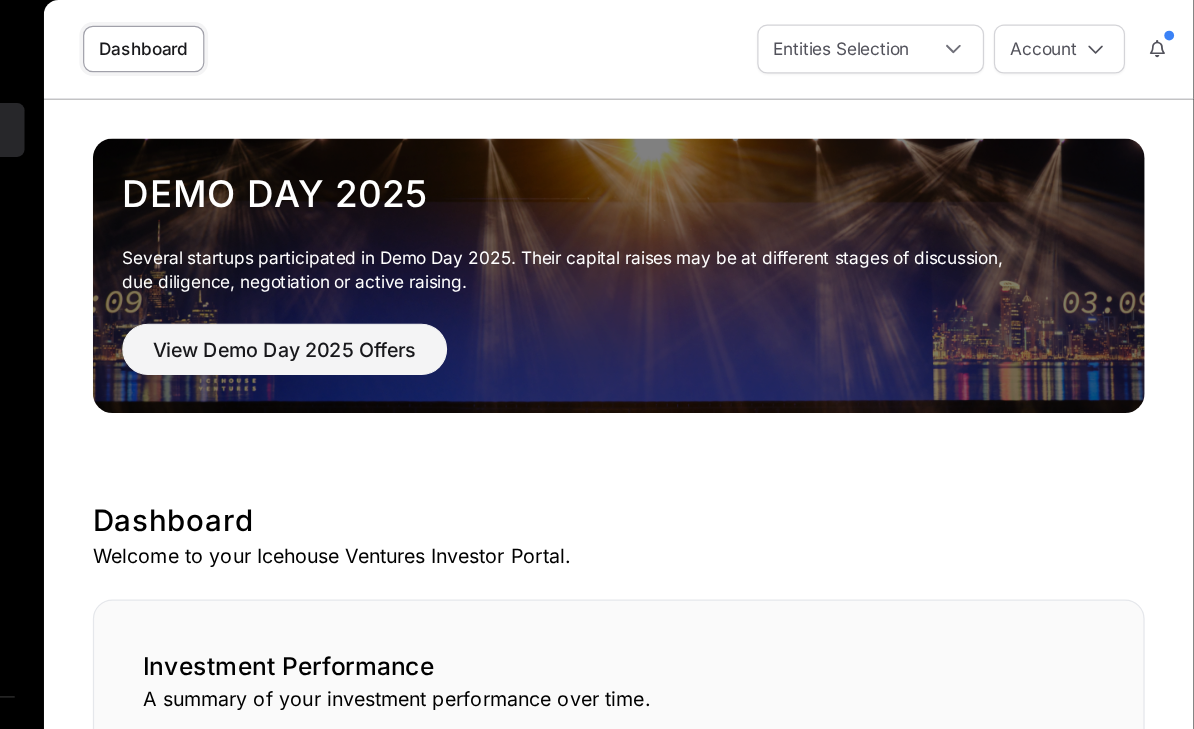 click 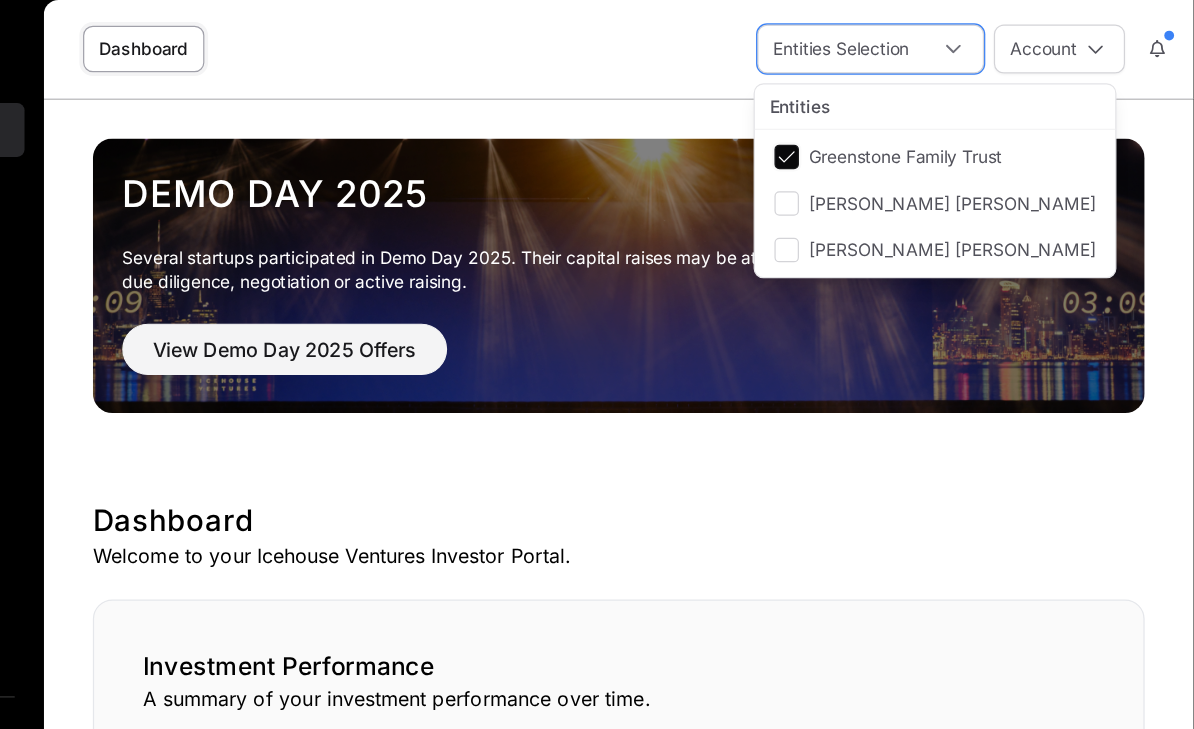scroll, scrollTop: 21, scrollLeft: 14, axis: both 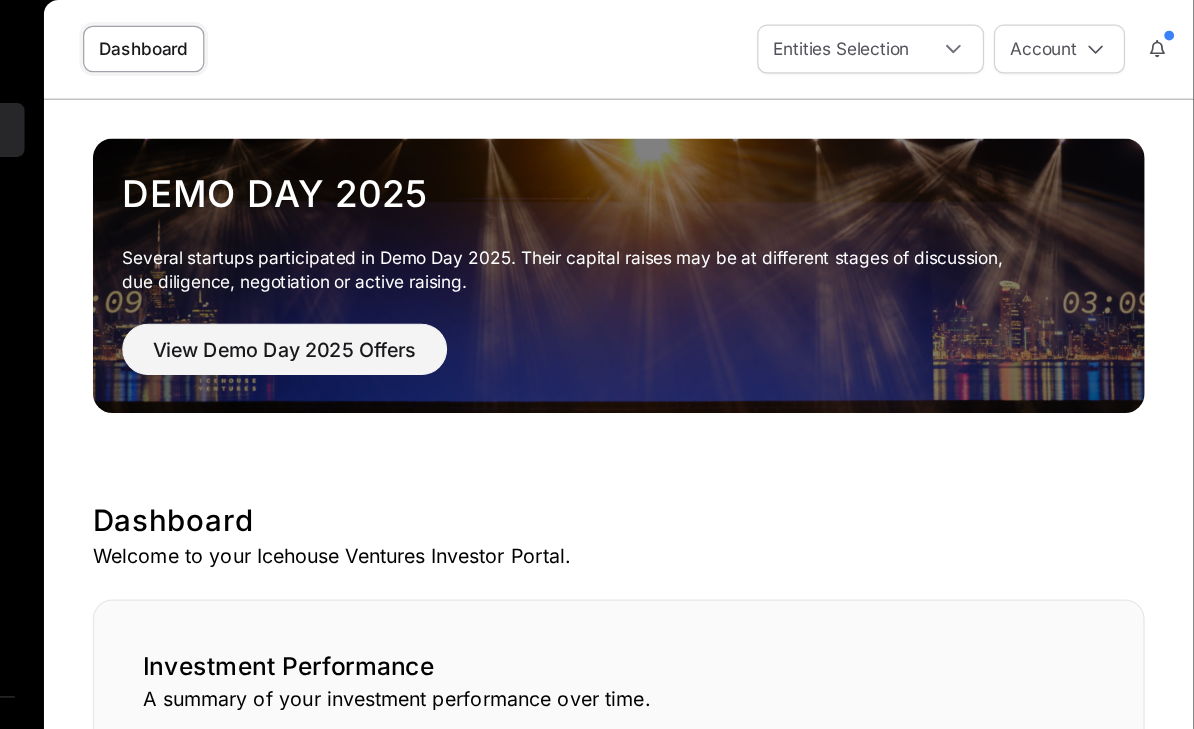 click on "Account" 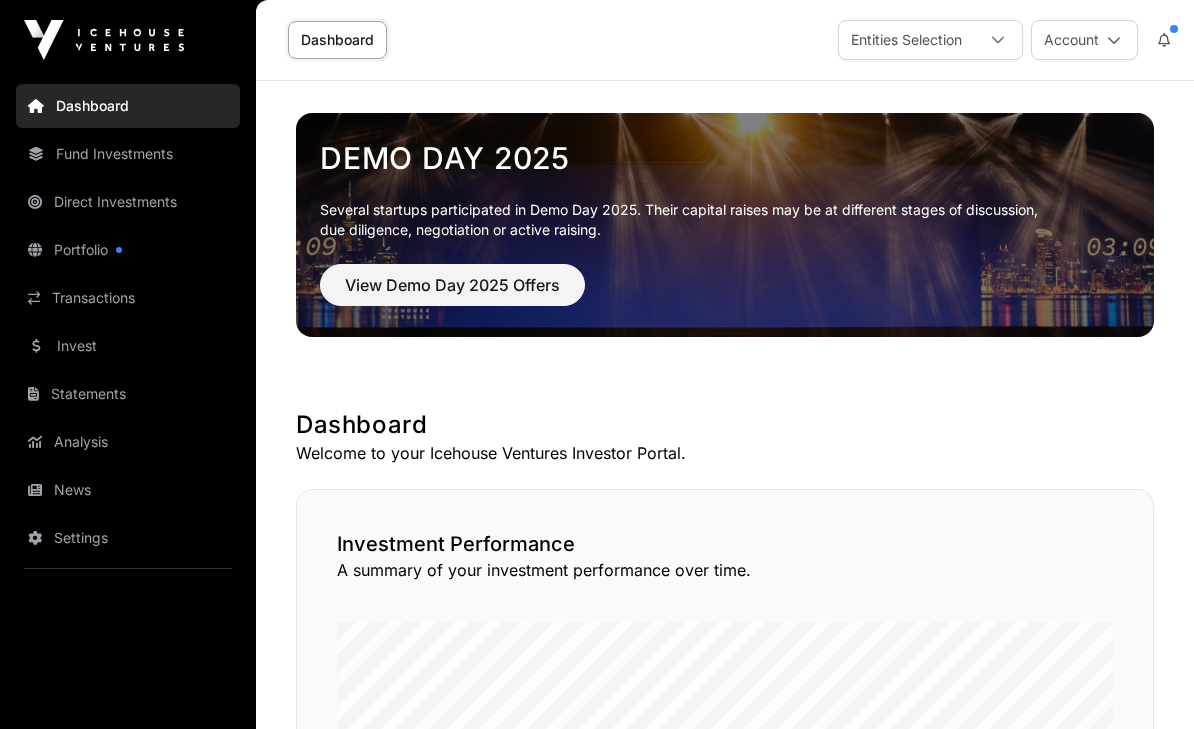 scroll, scrollTop: 0, scrollLeft: 0, axis: both 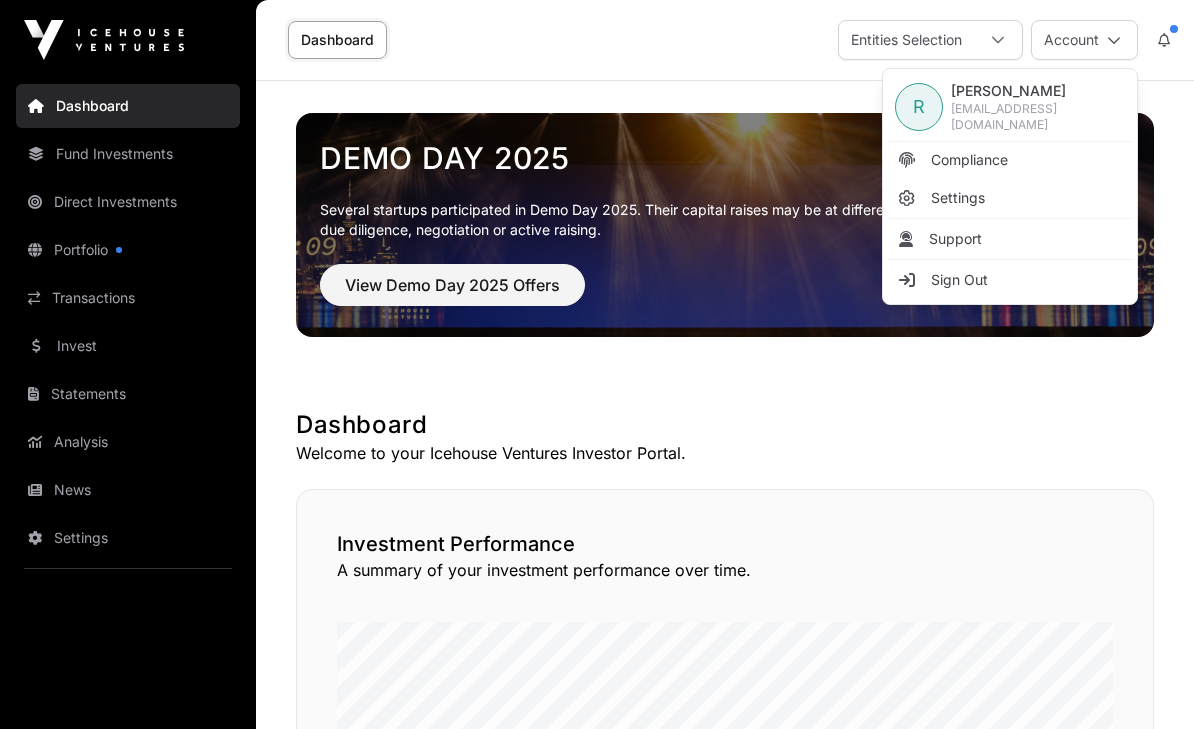 click on "Dashboard" 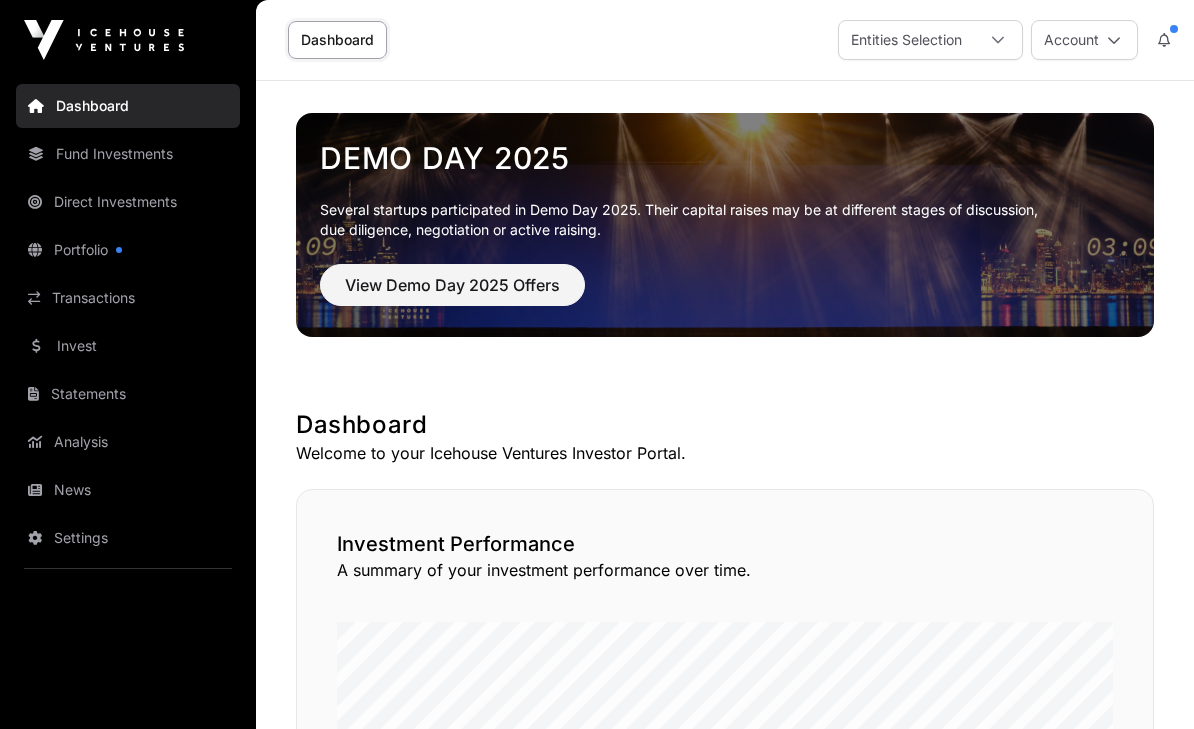 click on "Fund Investments" 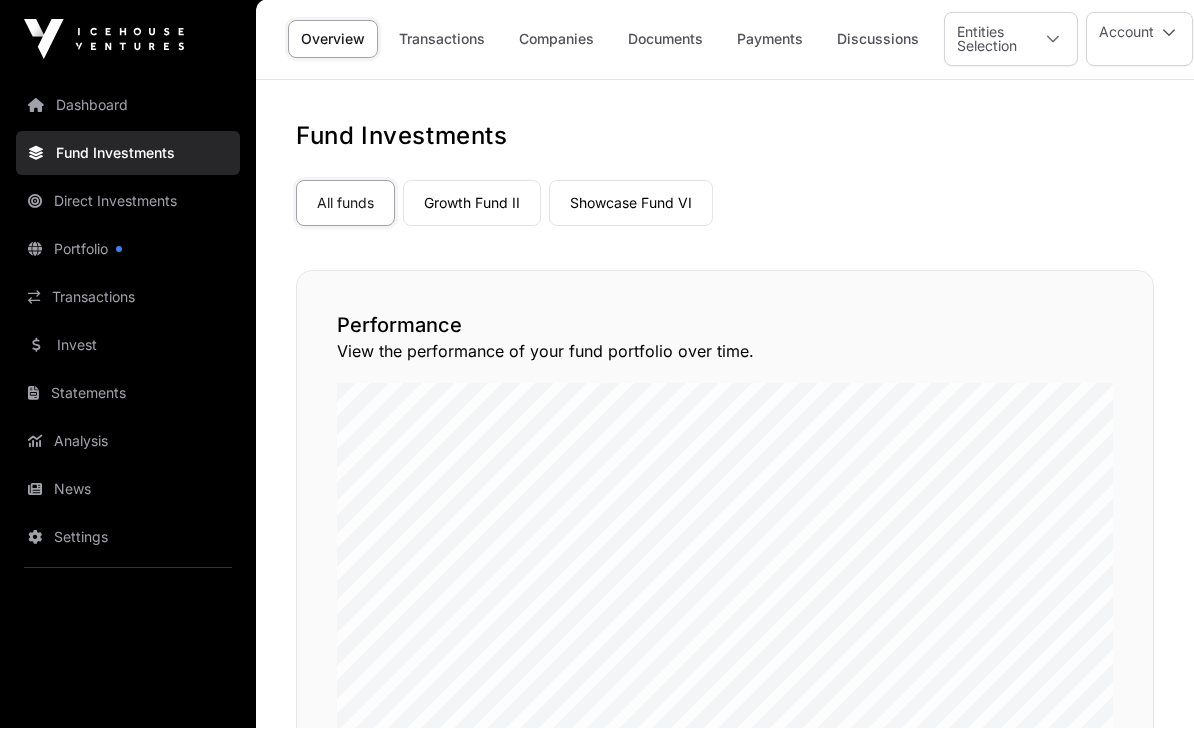 click on "All funds" 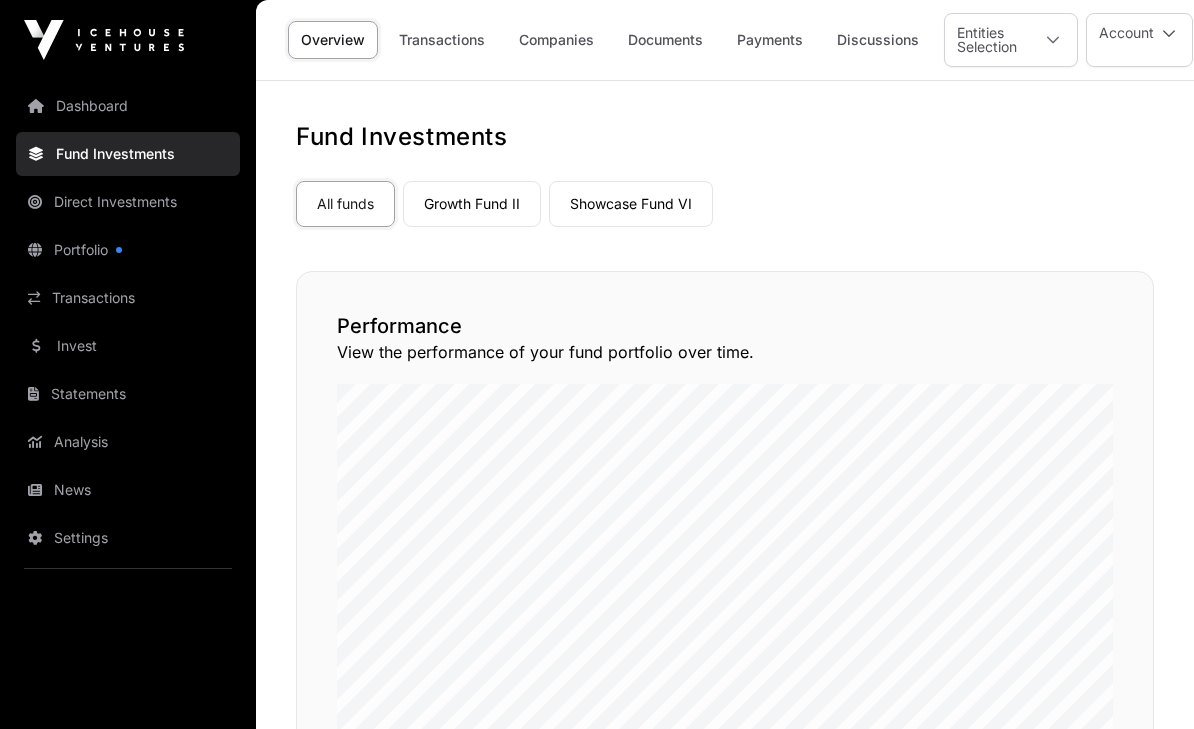 click on "Growth Fund II" 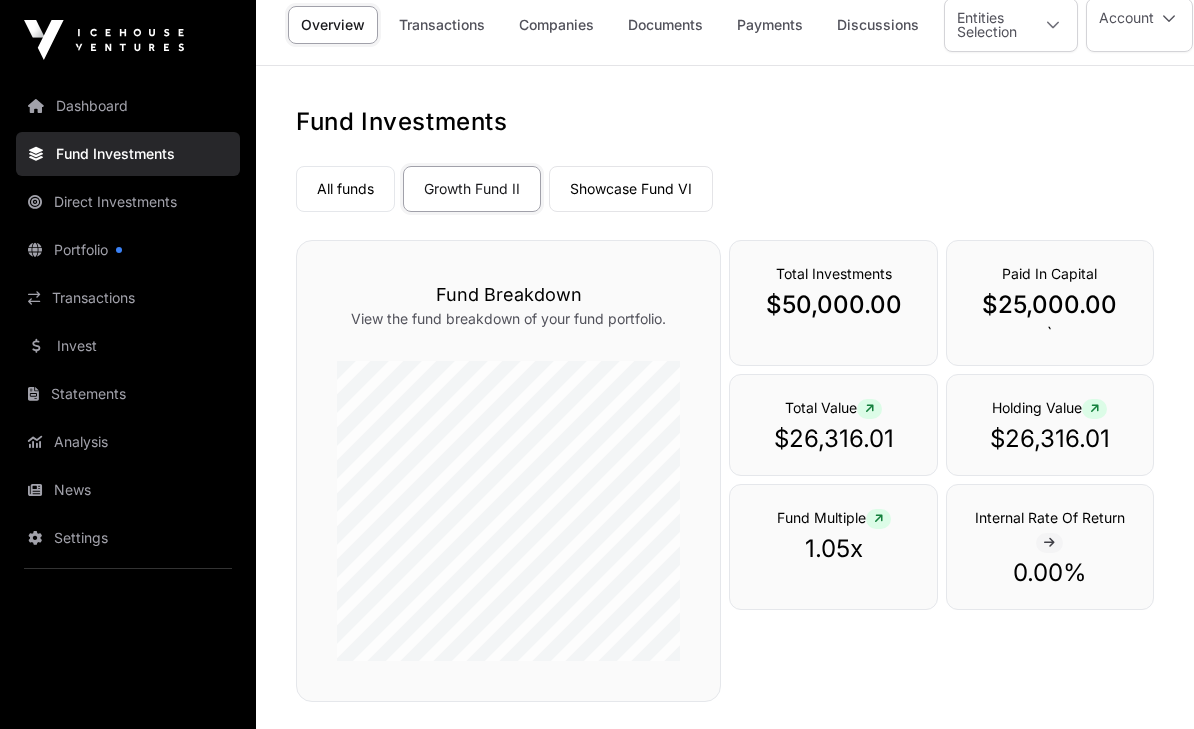 scroll, scrollTop: 2, scrollLeft: 0, axis: vertical 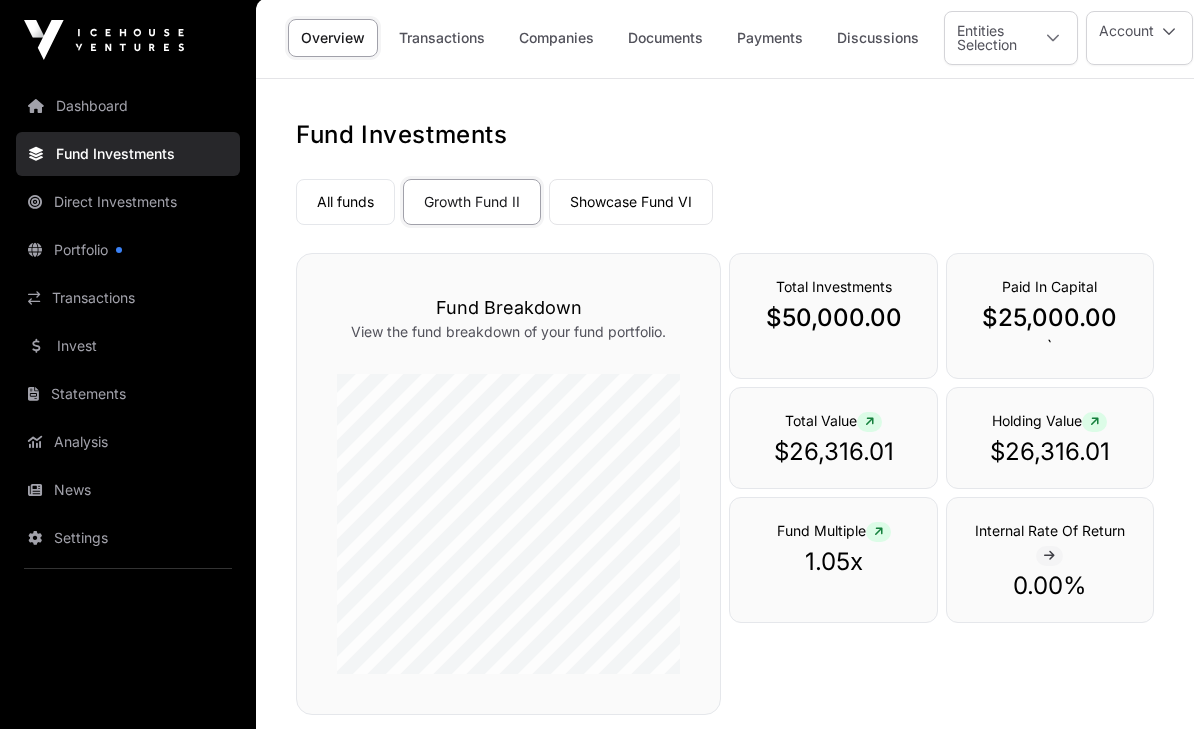 click on "Showcase Fund VI" 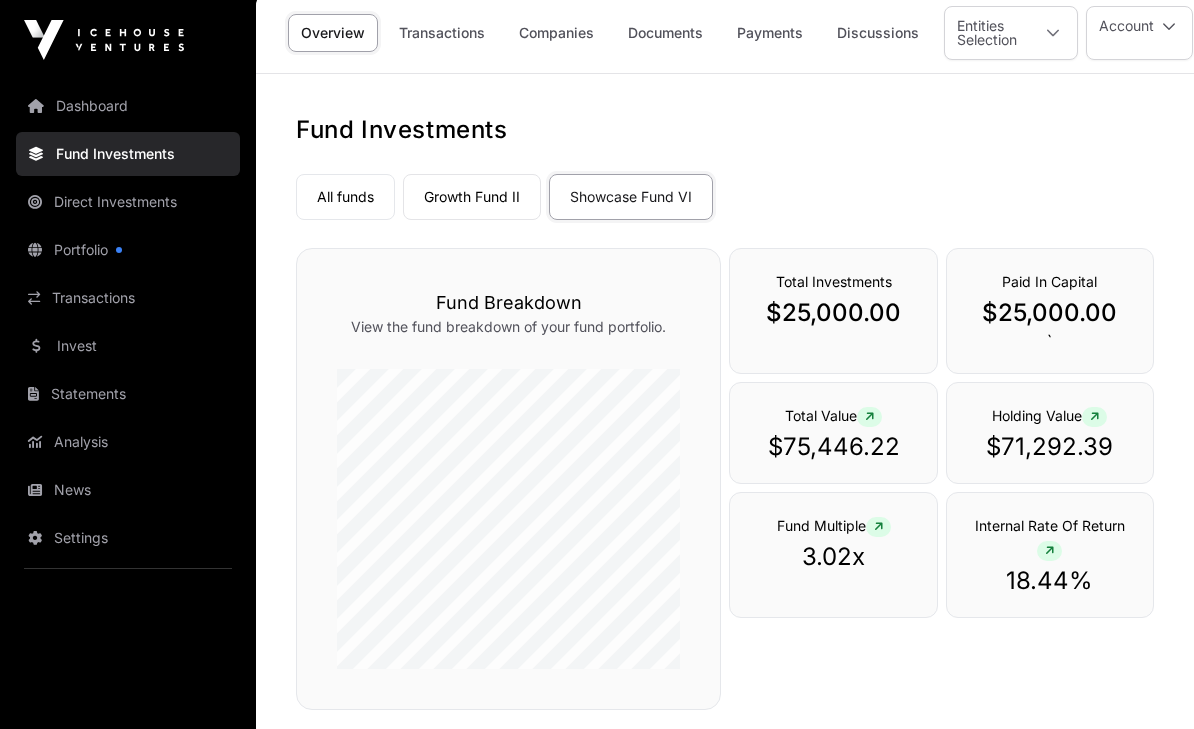 scroll, scrollTop: 0, scrollLeft: 0, axis: both 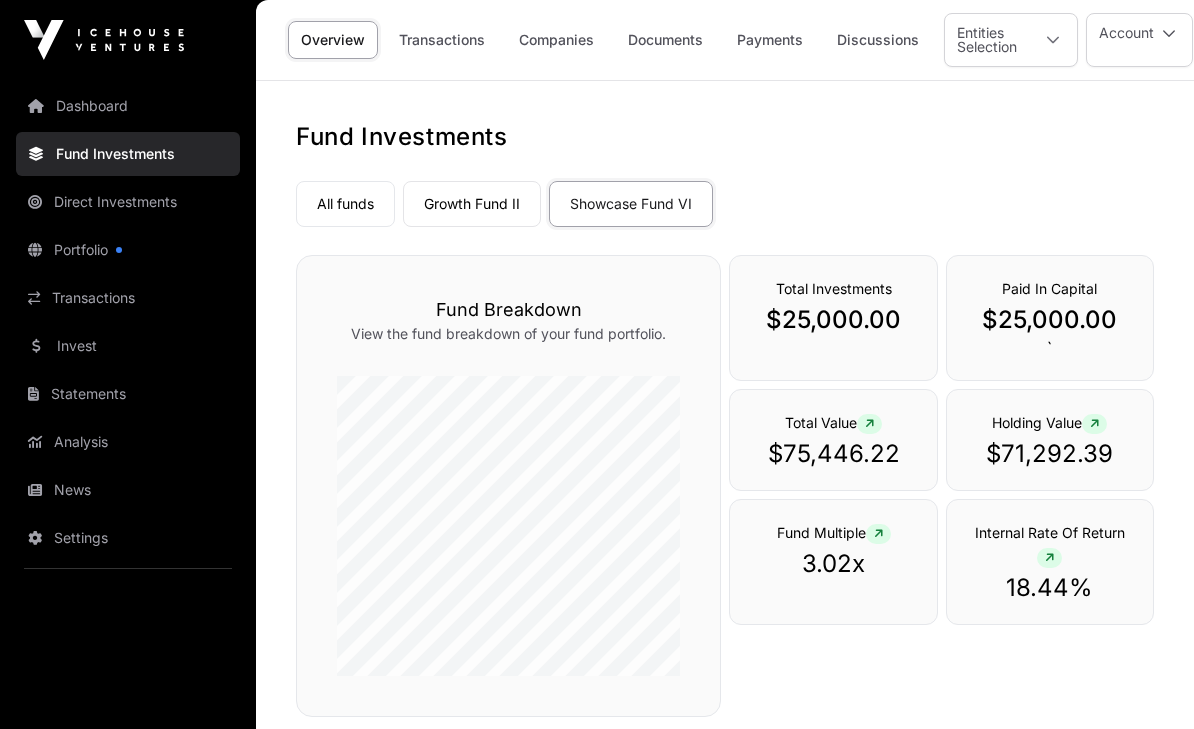 click on "Transactions" 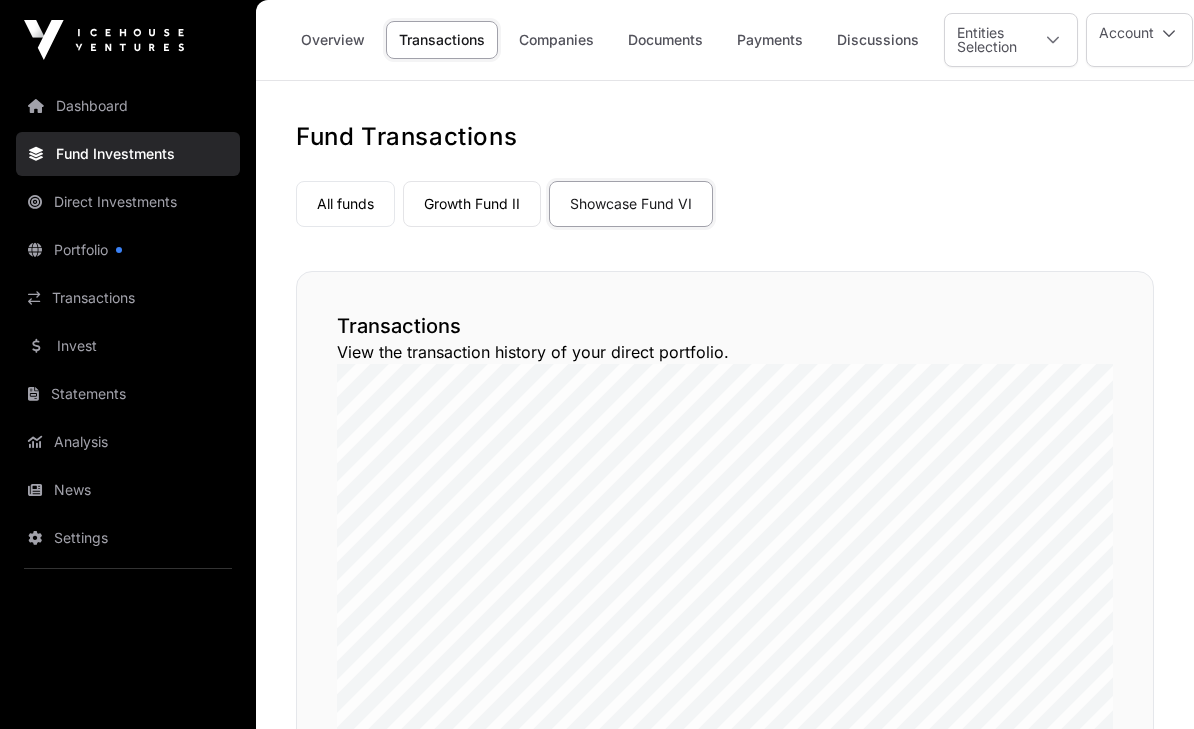 click on "All funds" 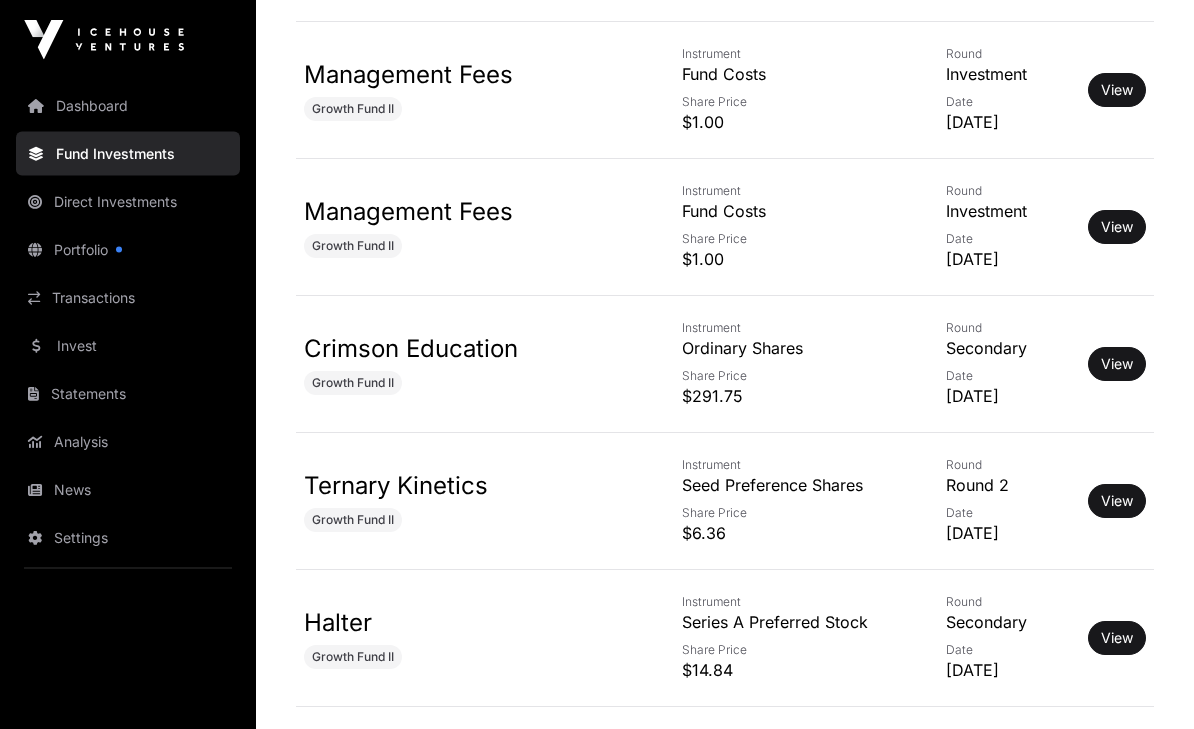 scroll, scrollTop: 1741, scrollLeft: 0, axis: vertical 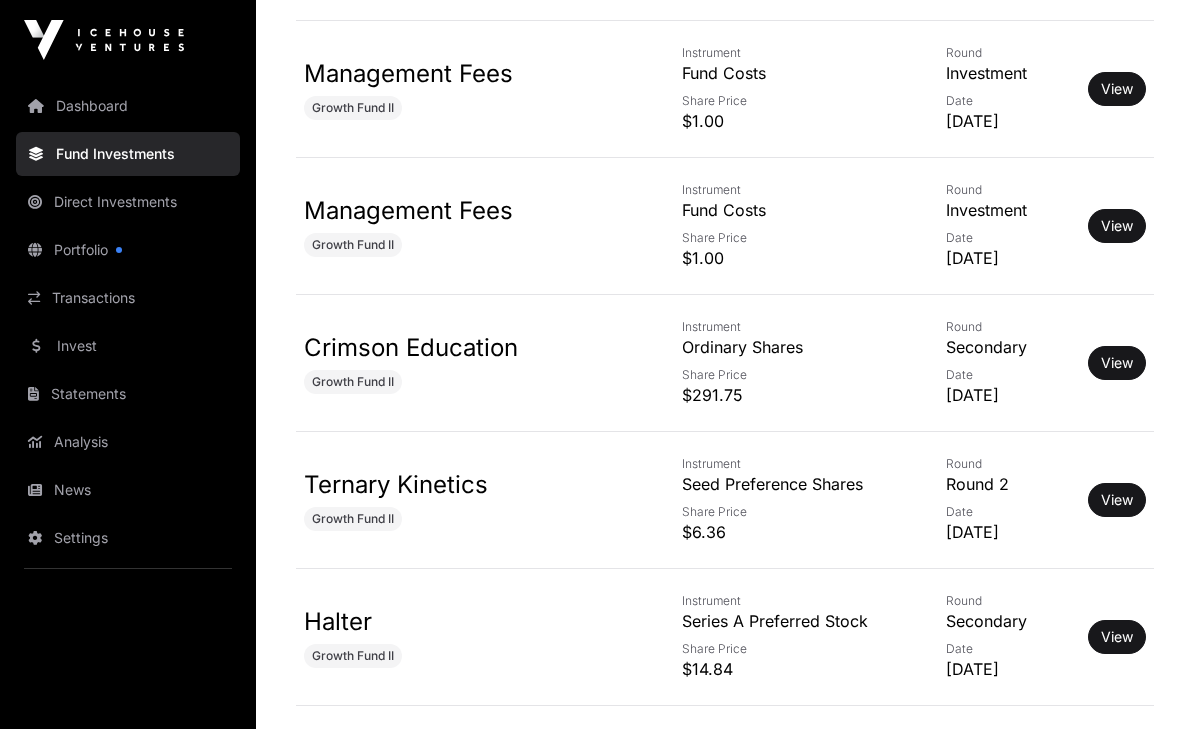 click on "View" 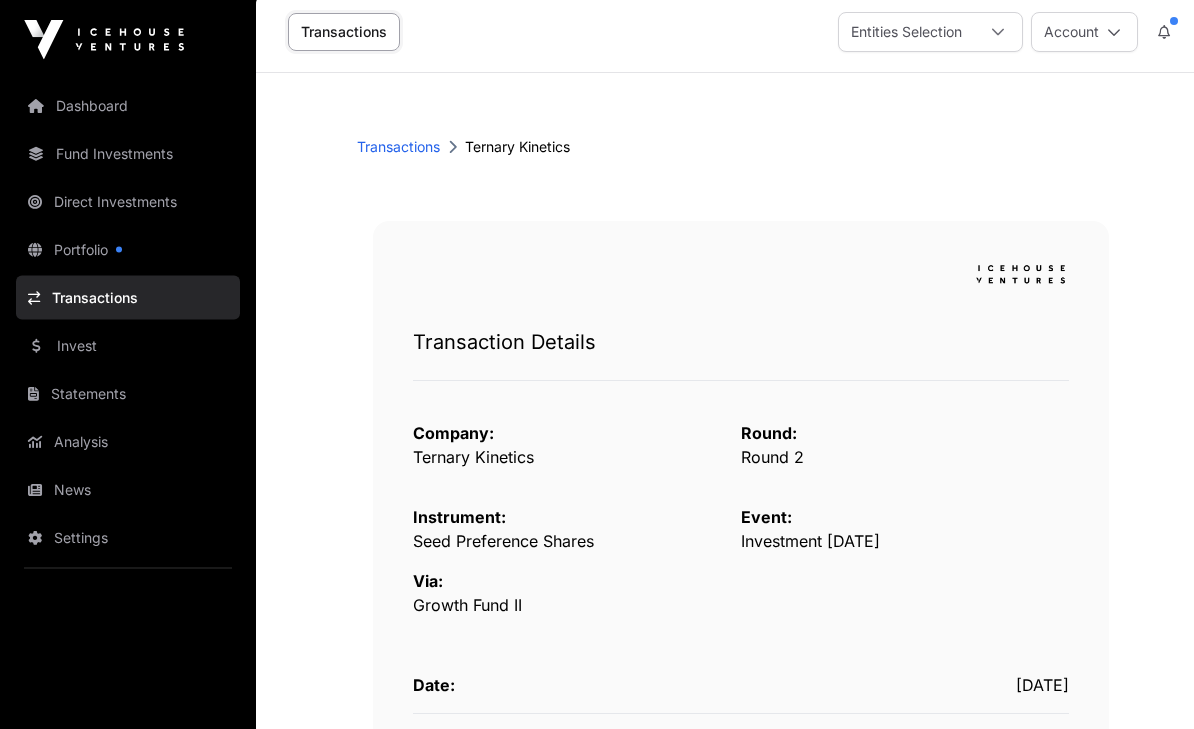 scroll, scrollTop: 0, scrollLeft: 0, axis: both 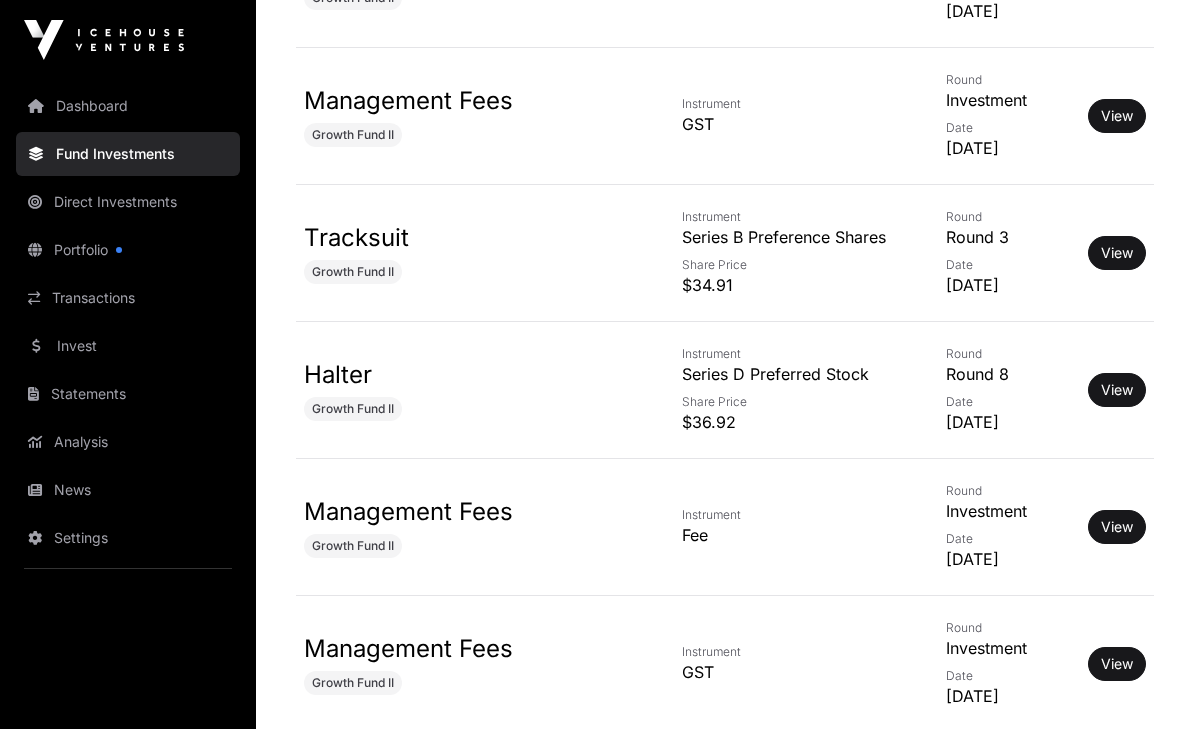 click on "Growth Fund II" 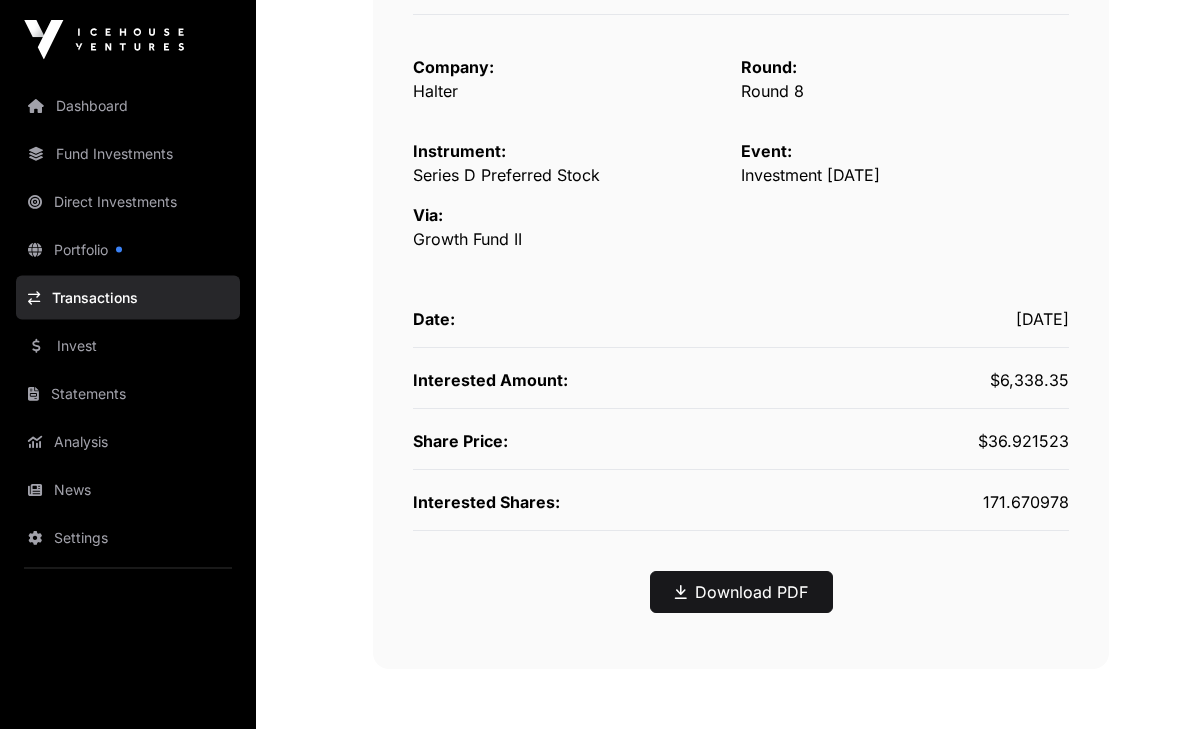 scroll, scrollTop: 375, scrollLeft: 0, axis: vertical 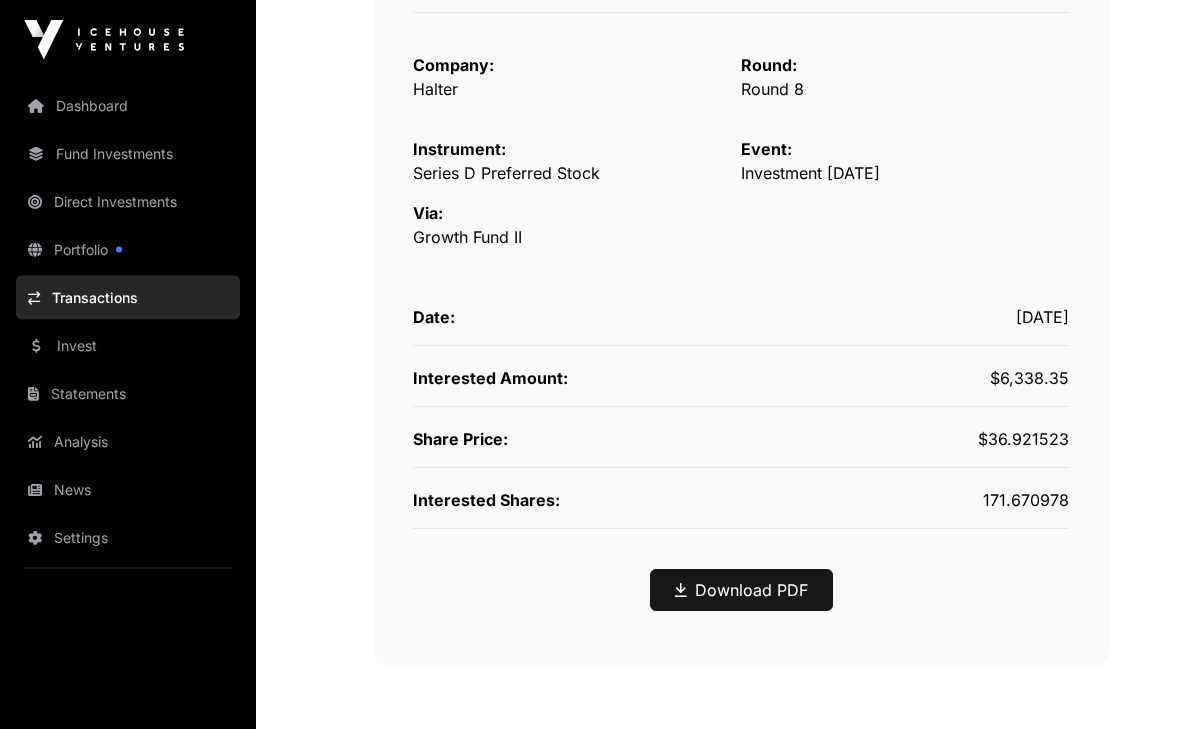 click on "Download PDF" 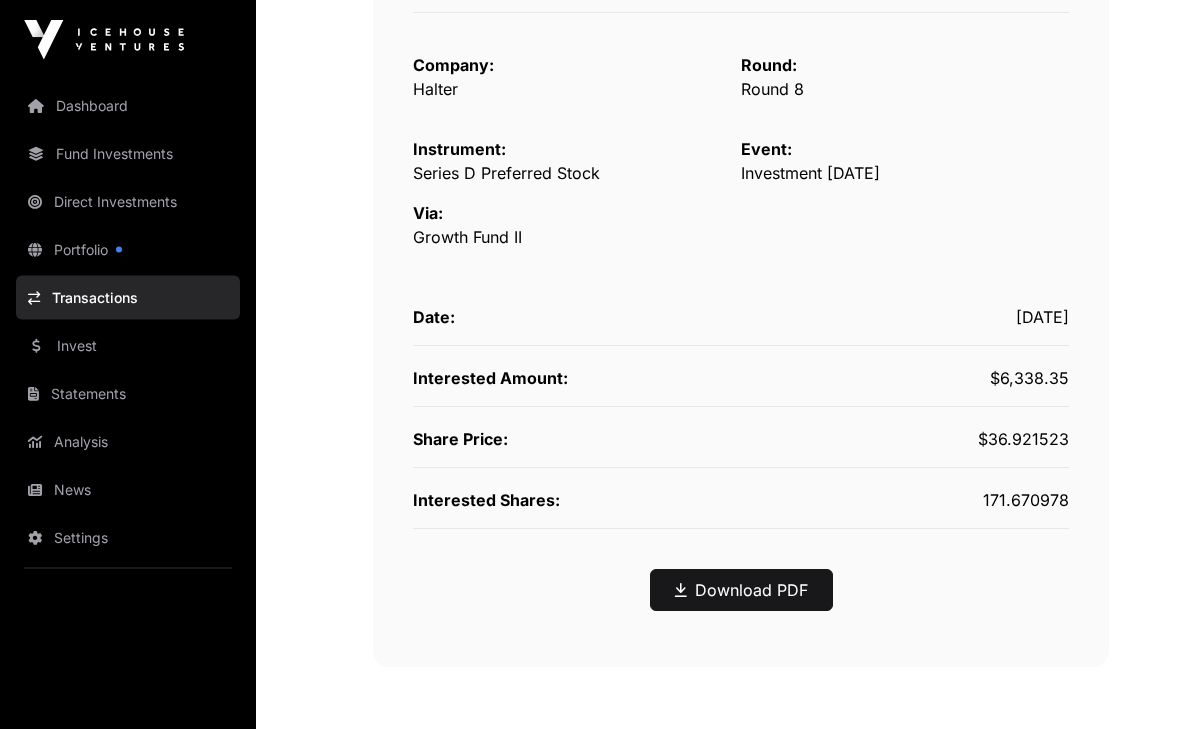 click on "Download PDF" 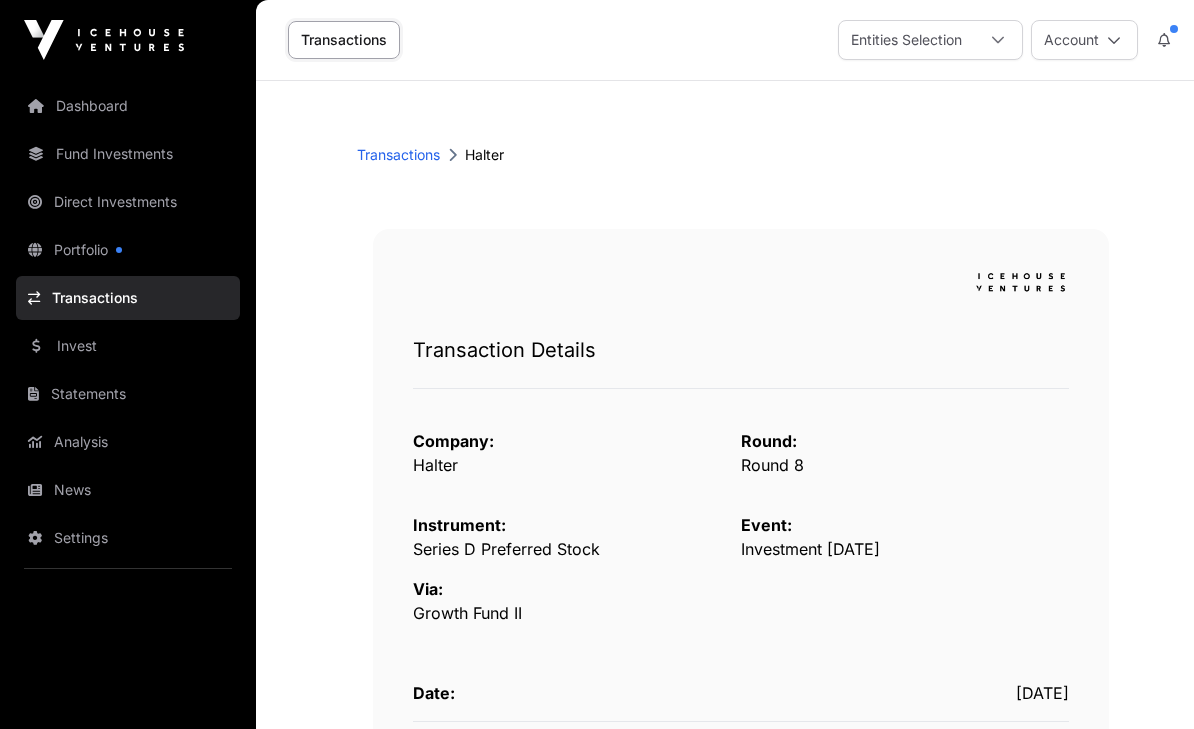 scroll, scrollTop: 376, scrollLeft: 0, axis: vertical 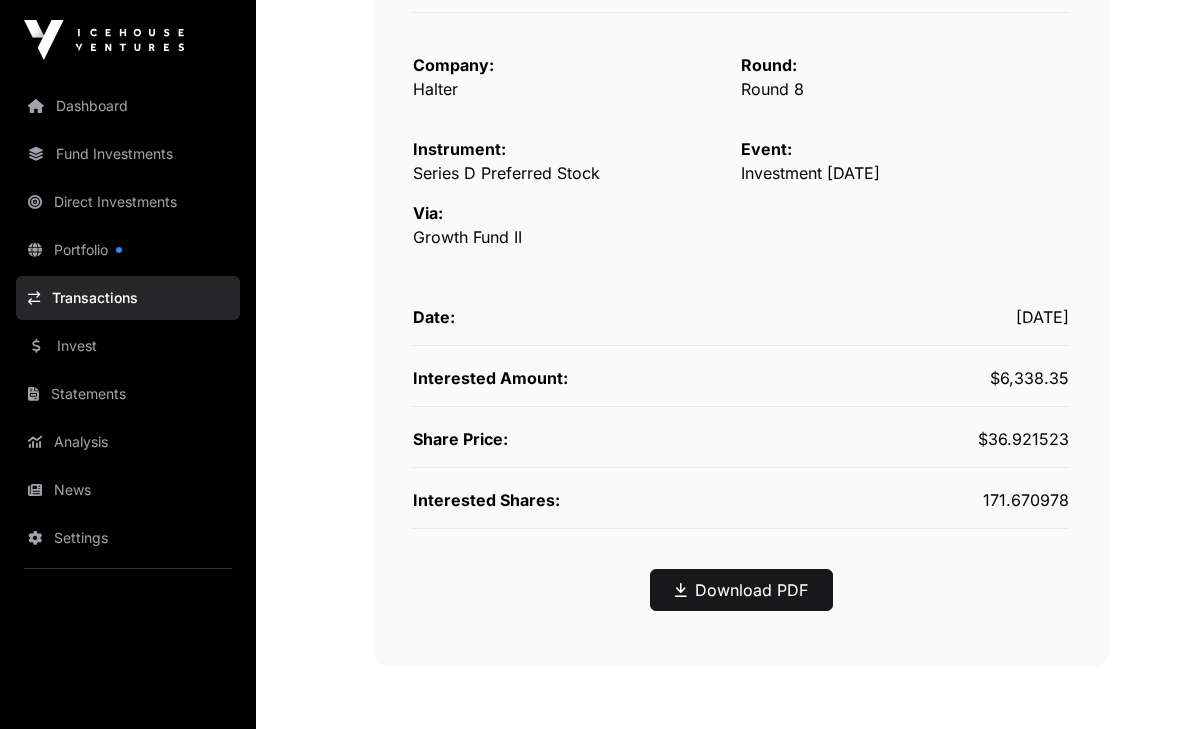 click on "Portfolio" 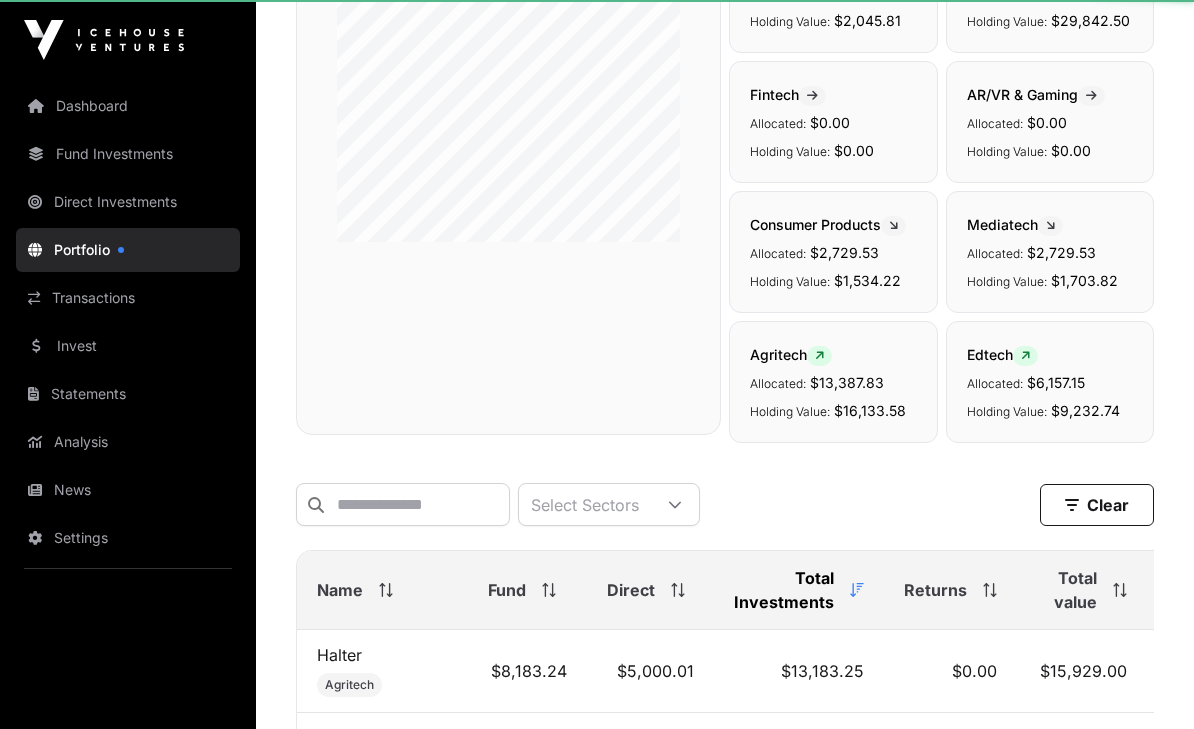 scroll, scrollTop: 0, scrollLeft: 0, axis: both 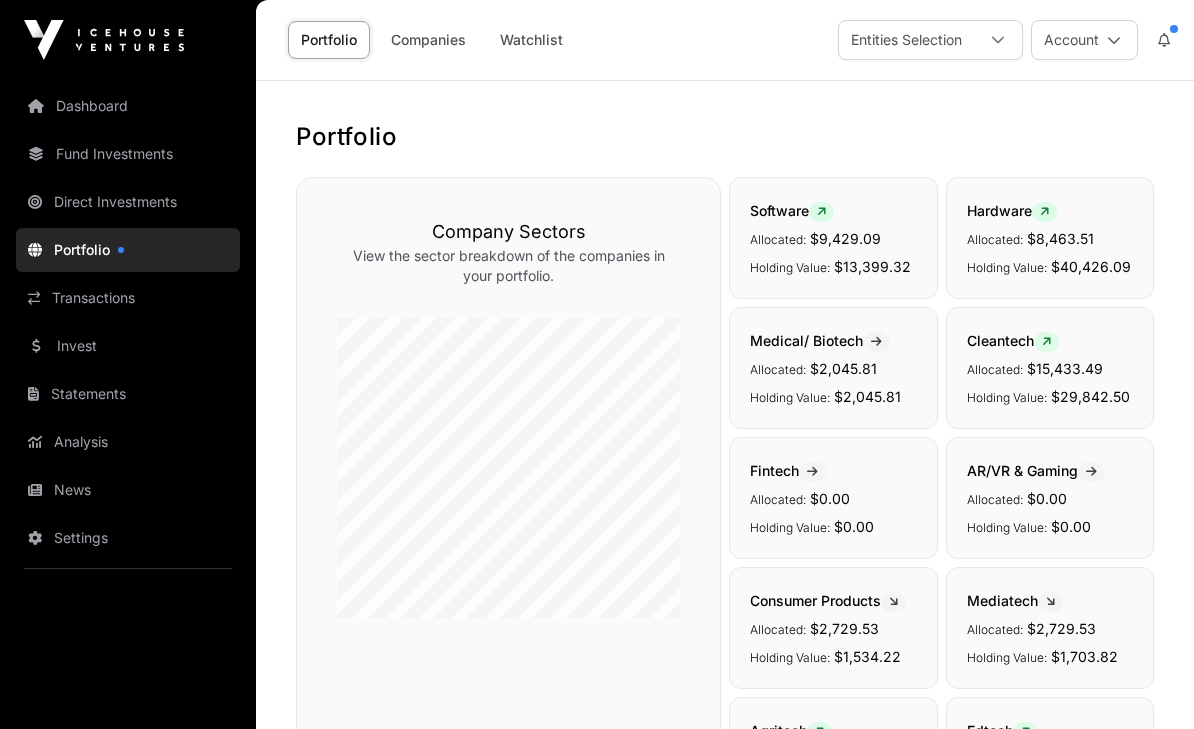 click on "Companies" 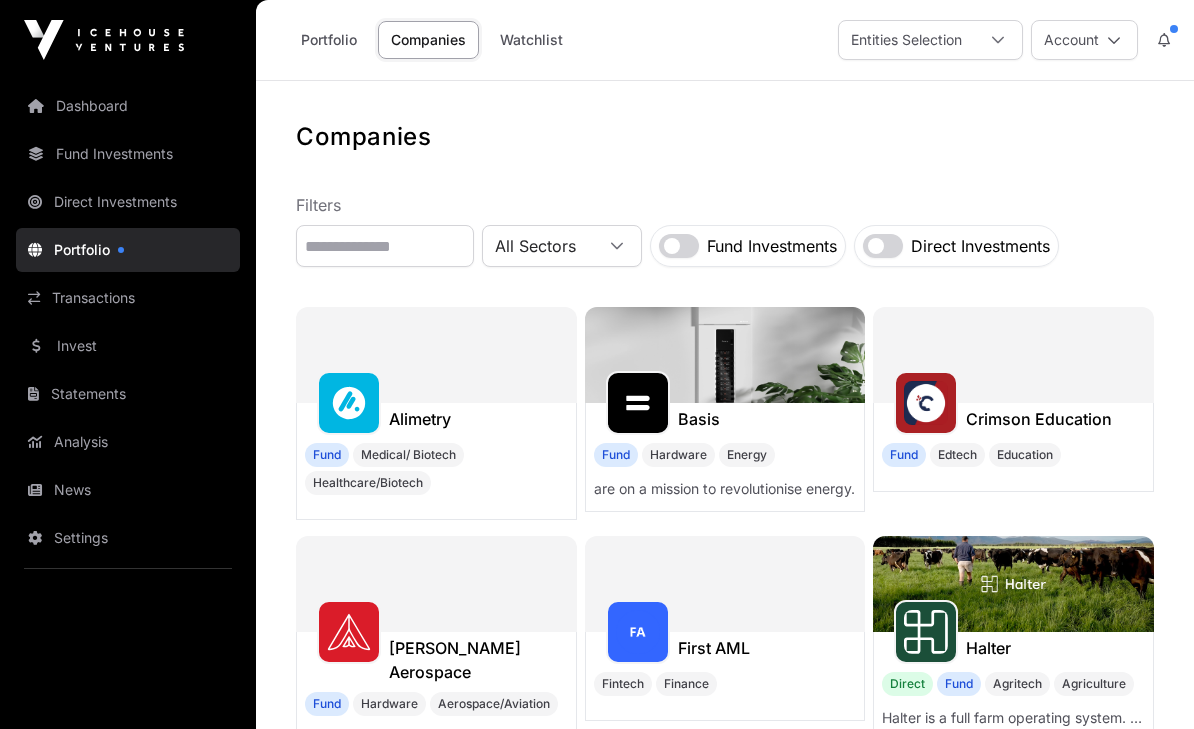 click 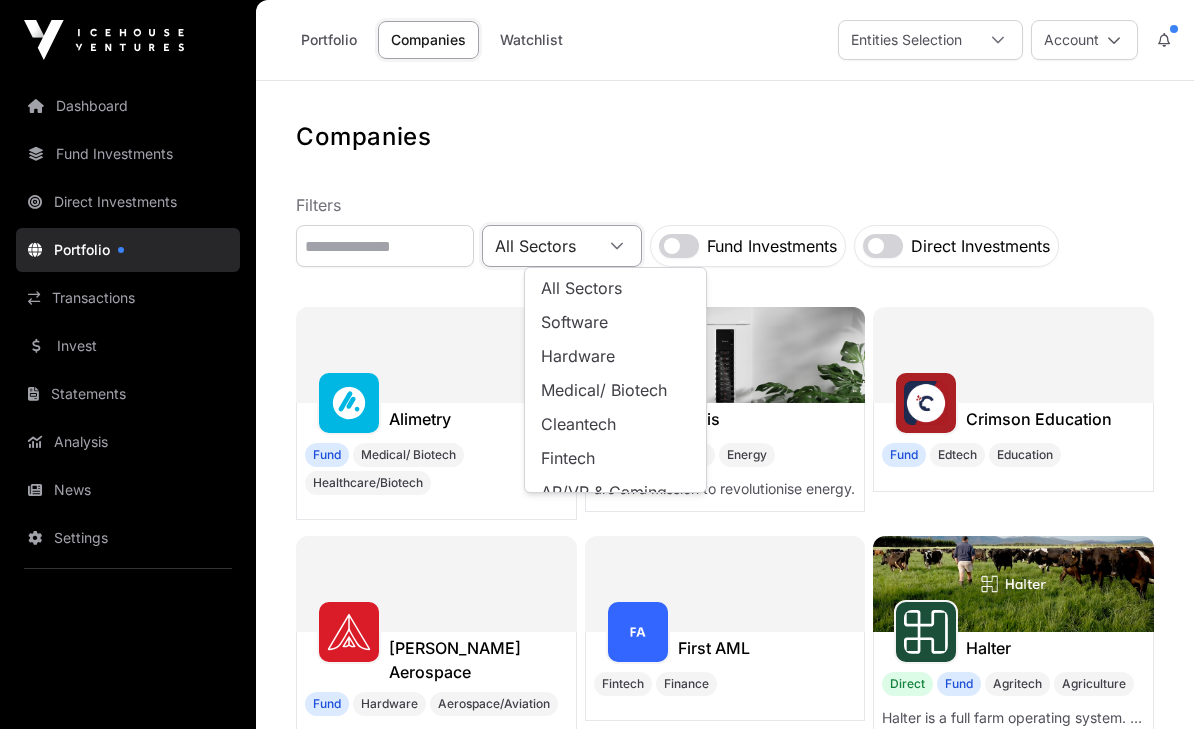 click on "Companies   Filters  All Sectors Fund Investments Direct Investments Alimetry  Fund  Medical/ Biotech Healthcare/Biotech Basis  Fund  Hardware Energy are on a mission to revolutionise energy. Crimson Education  Fund  Edtech Education [PERSON_NAME] Aerospace  Fund  Hardware Aerospace/Aviation First AML Fintech Finance Halter  Direct   Fund  Agritech Agriculture Halter is a full farm operating system.  Better for the planet, better for the animals, better for the farmer. Hnry Fintech Finance Icehouse Ventures Fintech Finance Ideally  Fund  Software Advertising/Media Mint Innovation  Fund  Cleantech Materials/Industrials OpenStar Technologies  Fund  Cleantech Energy Parrot Analytics Mediatech Advertising/Media Re-Leased  Fund  Software B2B-SaaS Property/Construction Software for property management. Sharesies Fintech Finance Ternary Kinetics  Direct   Fund  Cleantech Energy Tracksuit  Fund  Software Advertising/Media Tradify Software B2B-SaaS Watchful Software B2B-SaaS Zincovery  Fund  Cleantech Materials/Industrials" 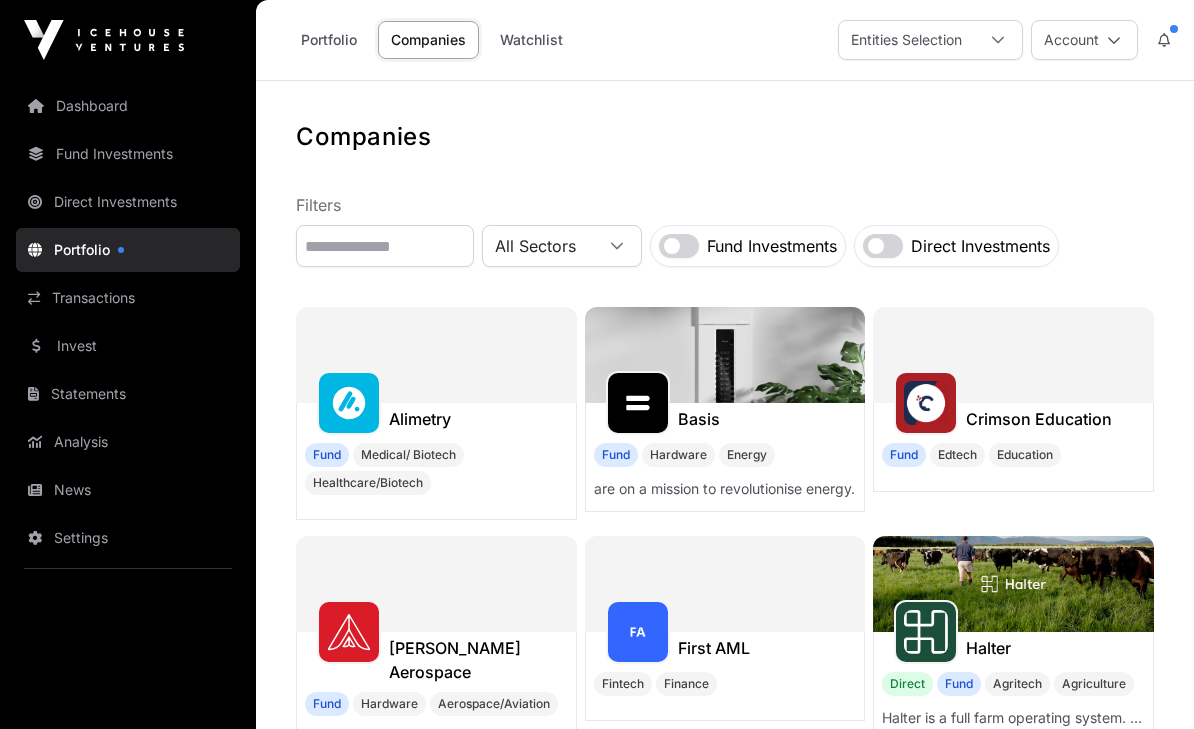 click 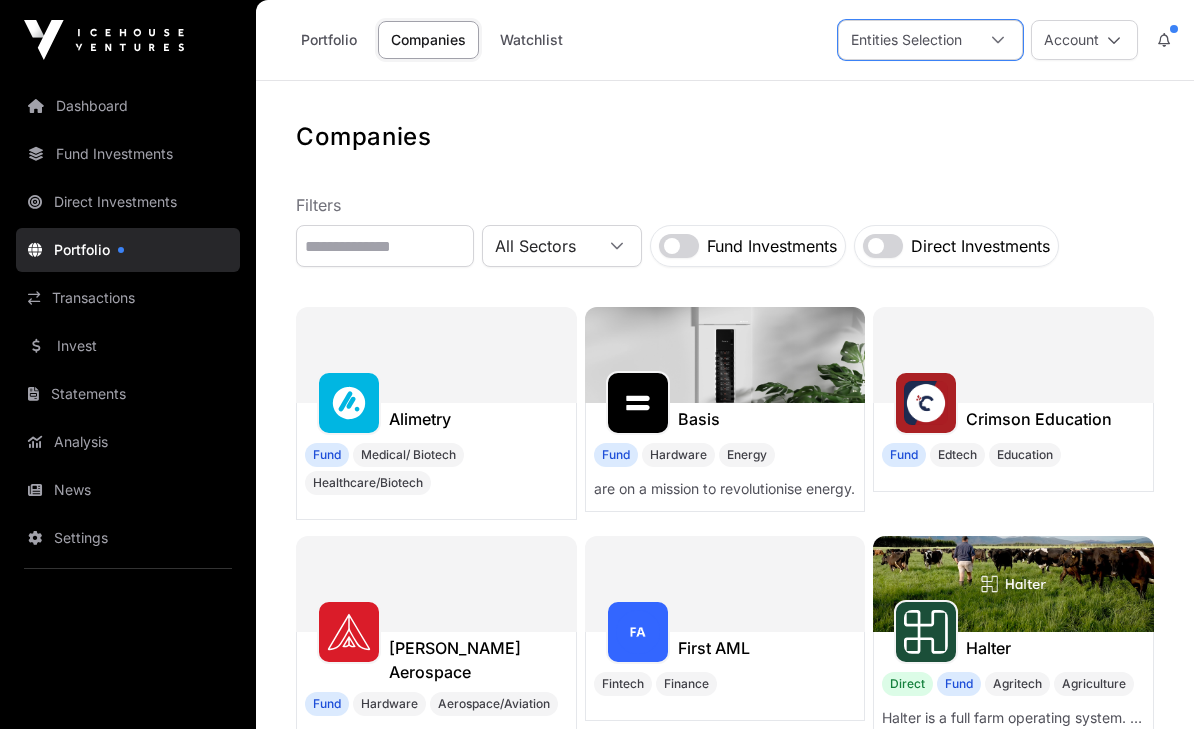 scroll, scrollTop: 21, scrollLeft: 14, axis: both 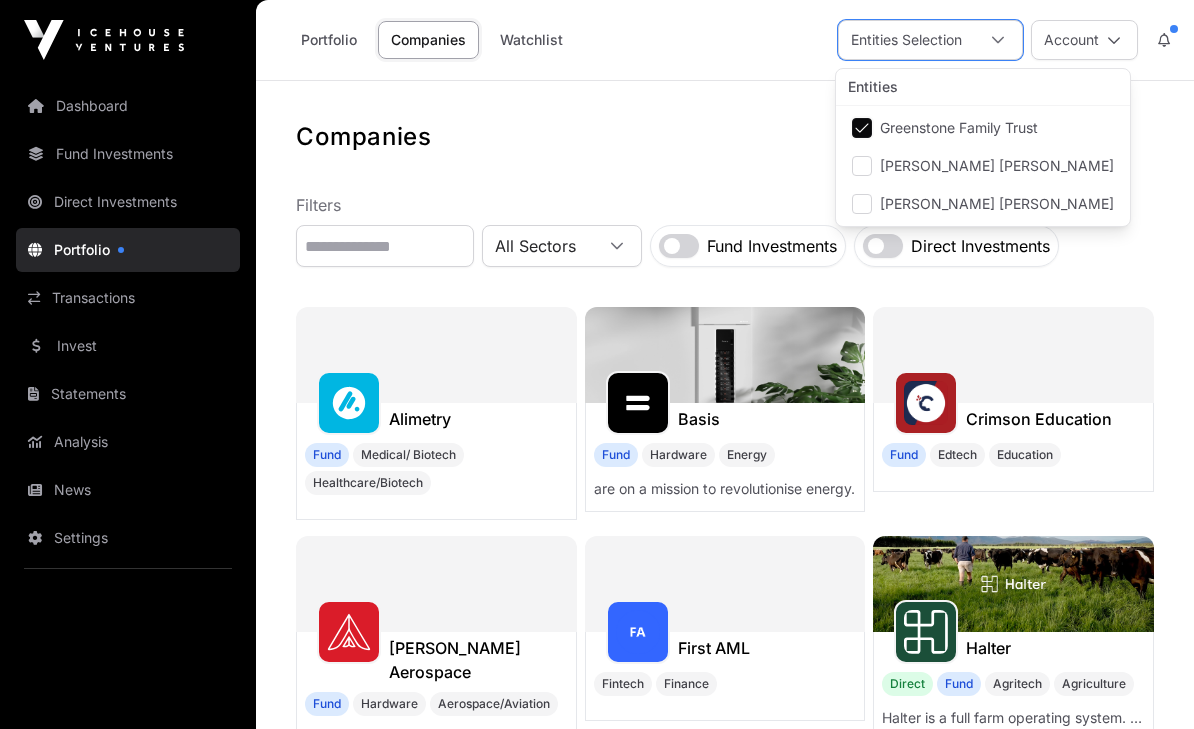 click on "Companies" 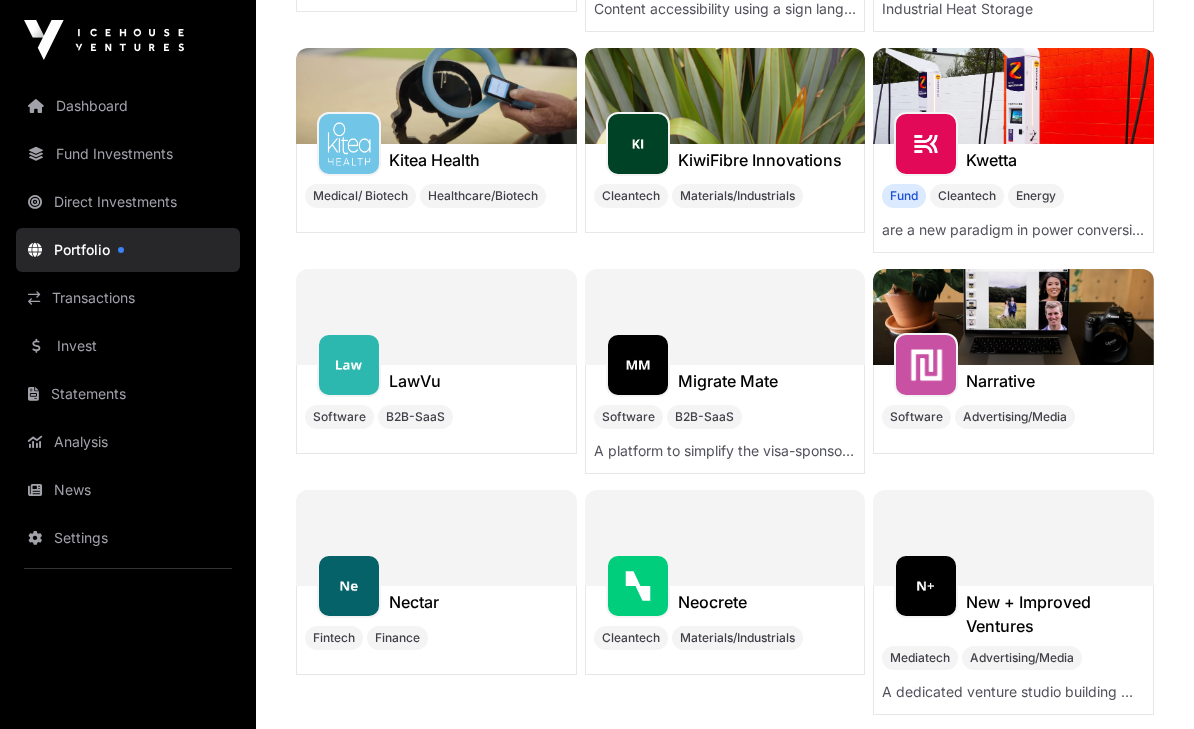 scroll, scrollTop: 5124, scrollLeft: 0, axis: vertical 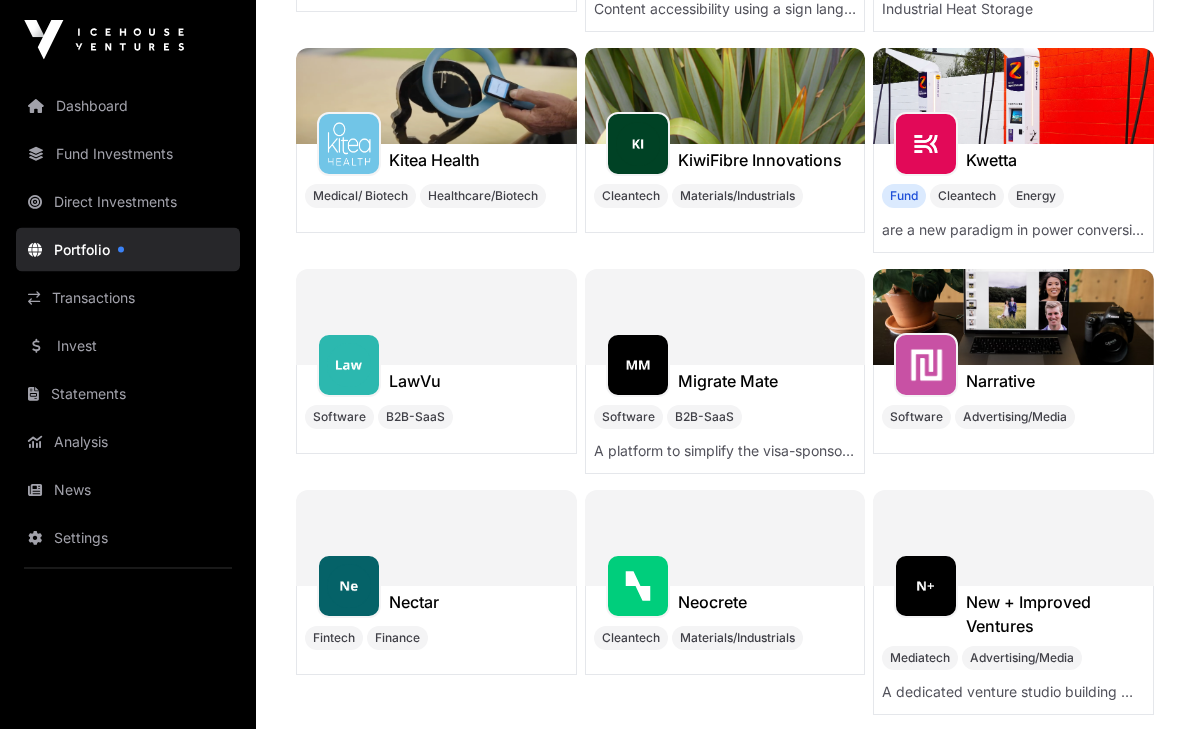 click on "Invest" 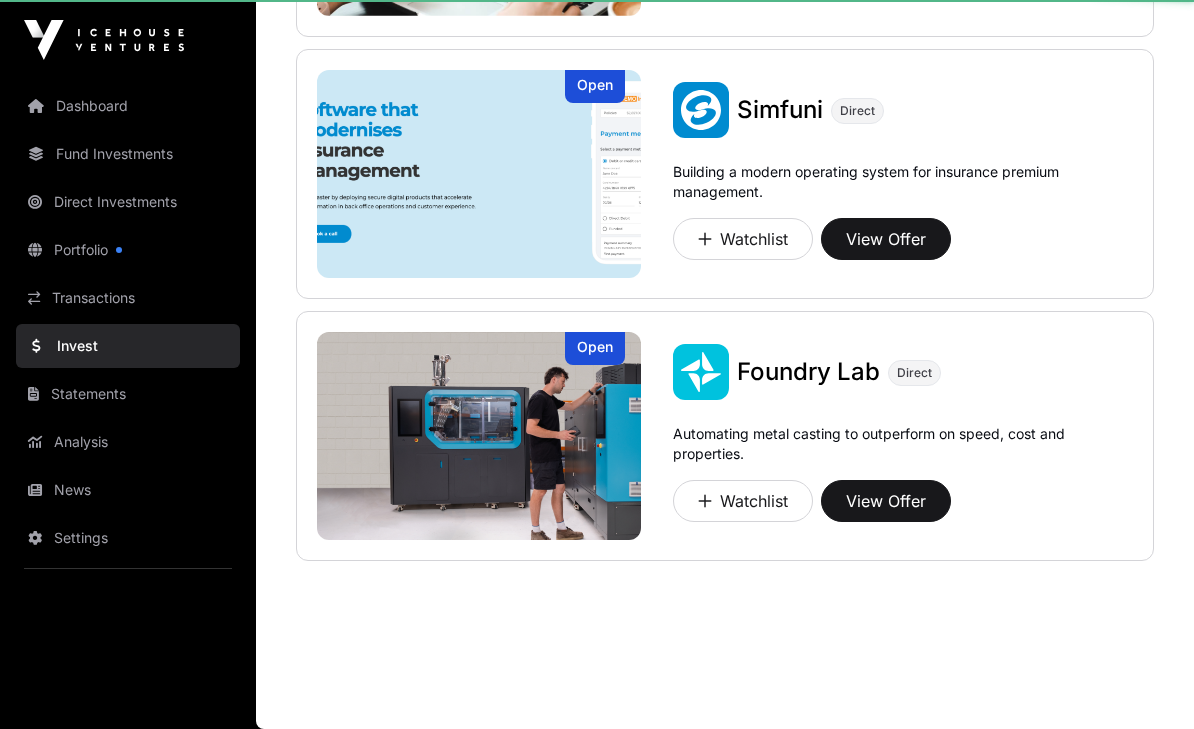 scroll, scrollTop: 0, scrollLeft: 0, axis: both 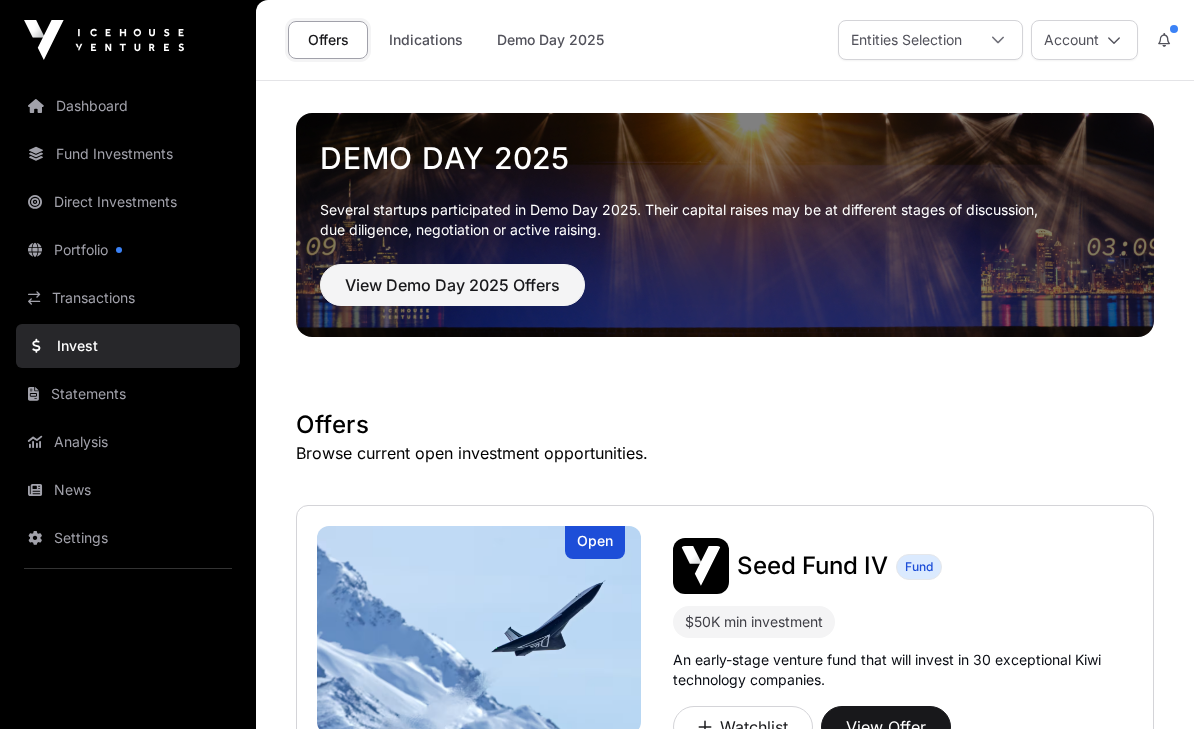 click on "Dashboard   Fund Investments   Direct Investments   Portfolio   Transactions   Invest   Statements   Analysis   News   Settings   Logout" 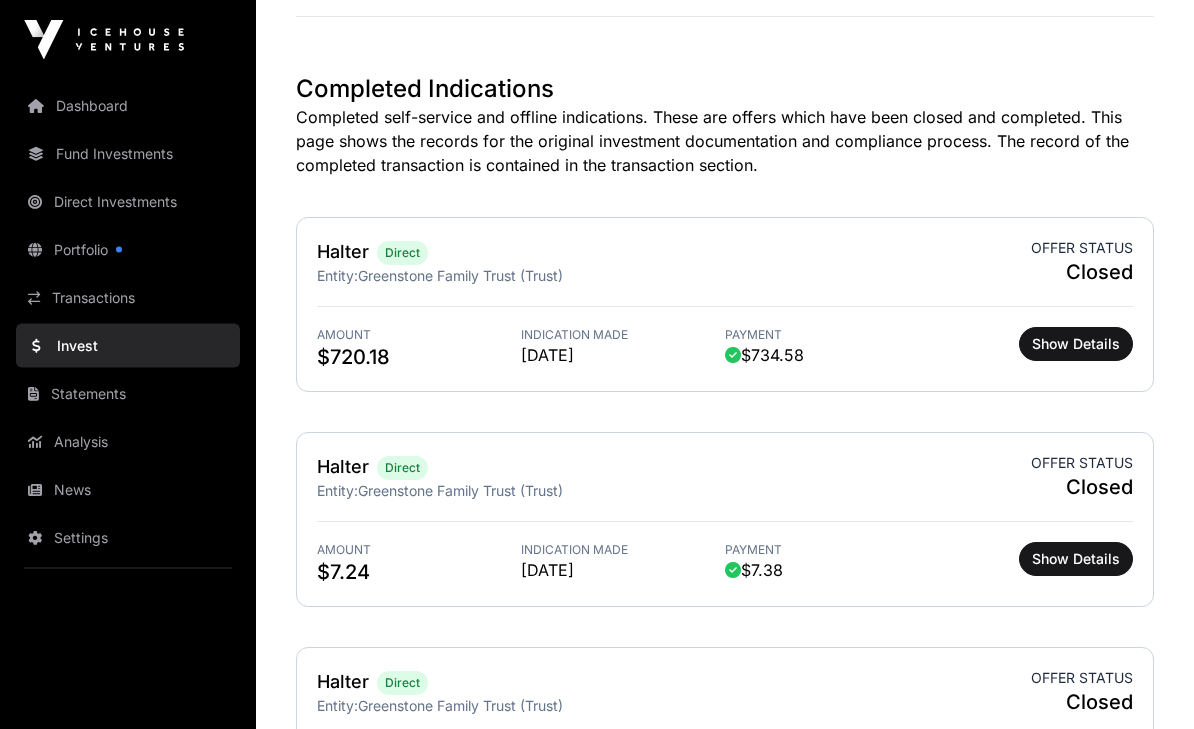 scroll, scrollTop: 547, scrollLeft: 0, axis: vertical 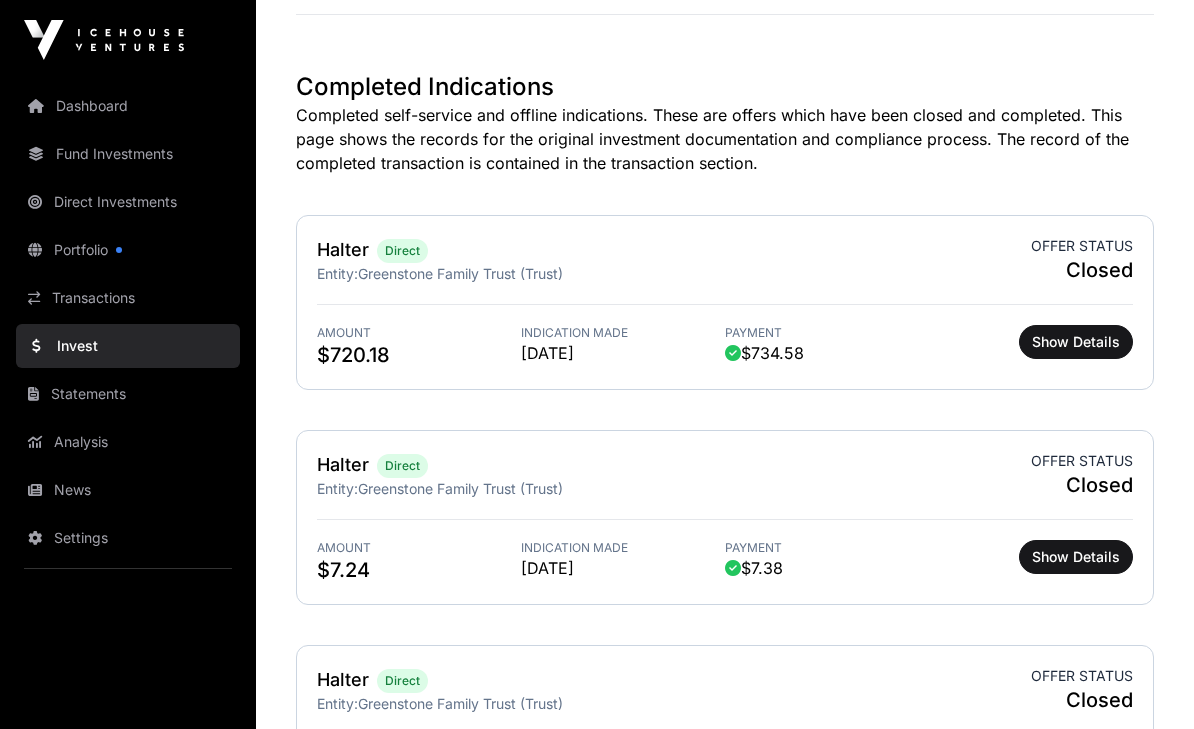 click on "Show Details" 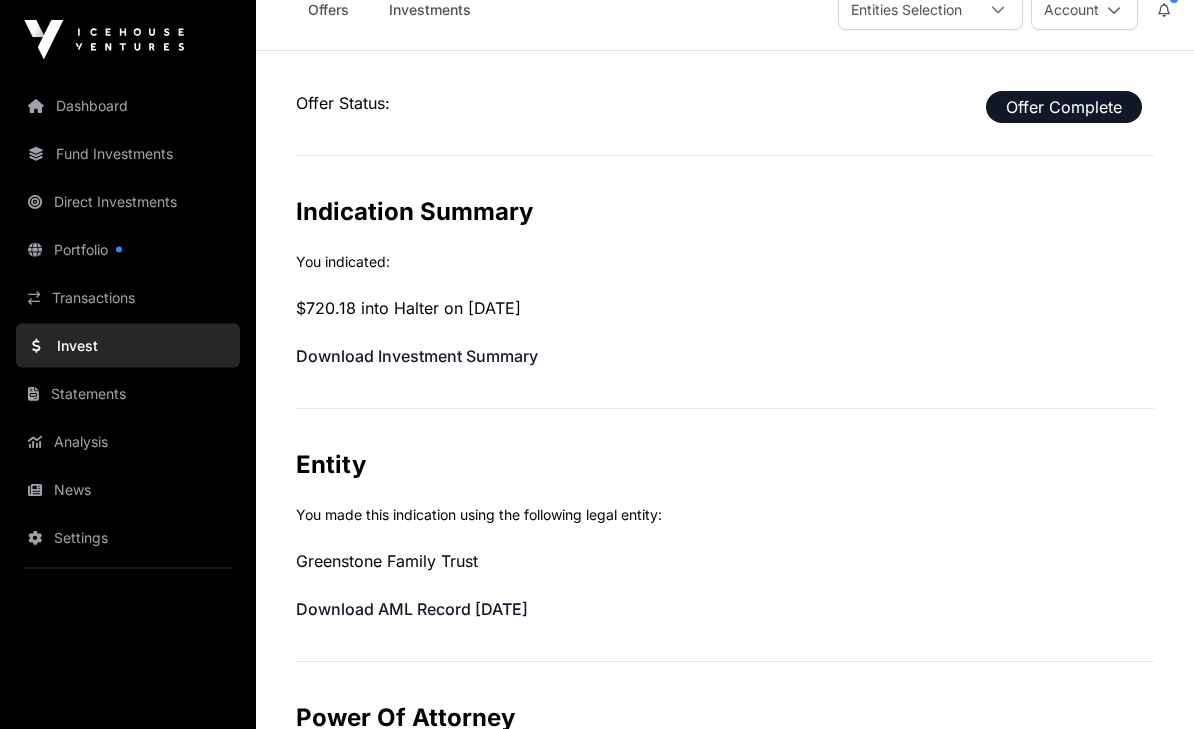 scroll, scrollTop: 0, scrollLeft: 0, axis: both 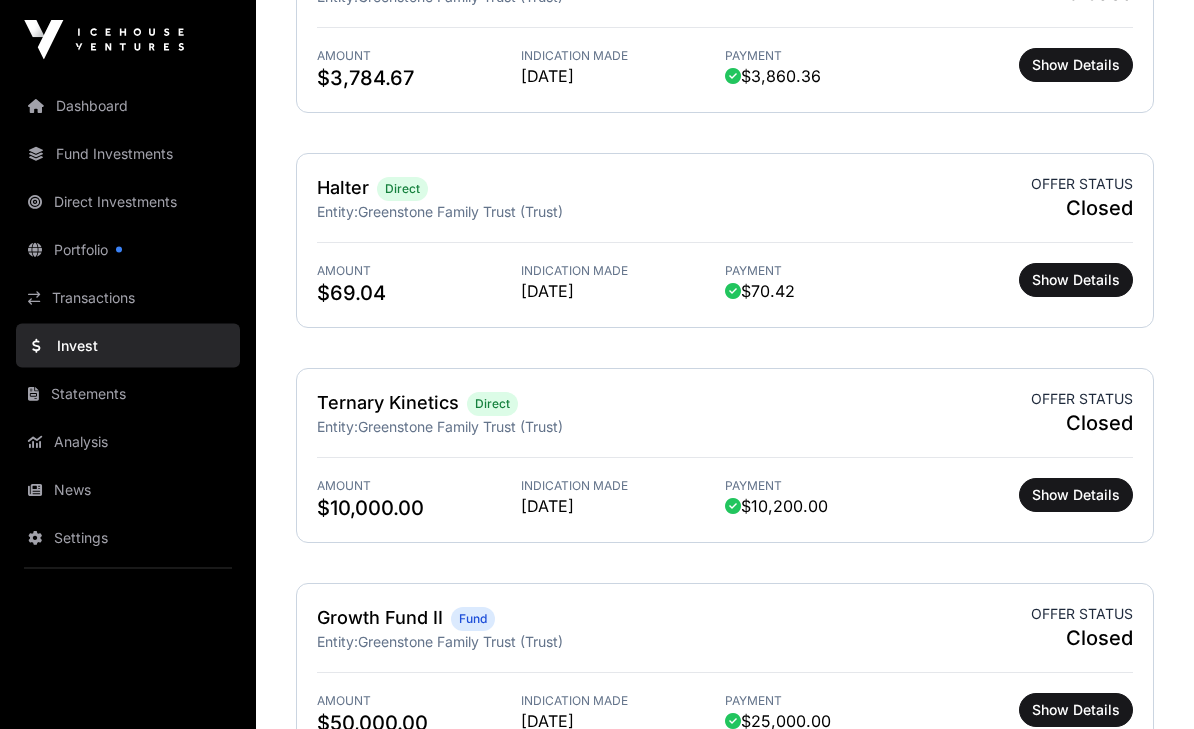 click on "Show Details" 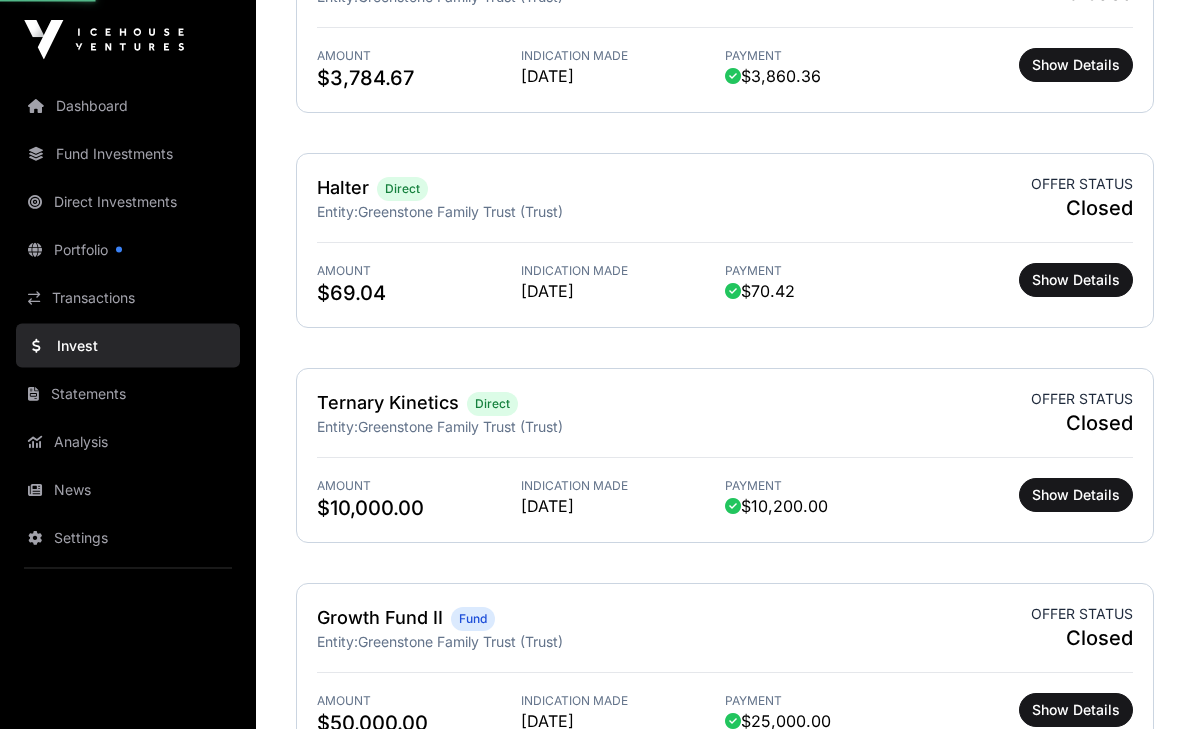 scroll, scrollTop: 1899, scrollLeft: 0, axis: vertical 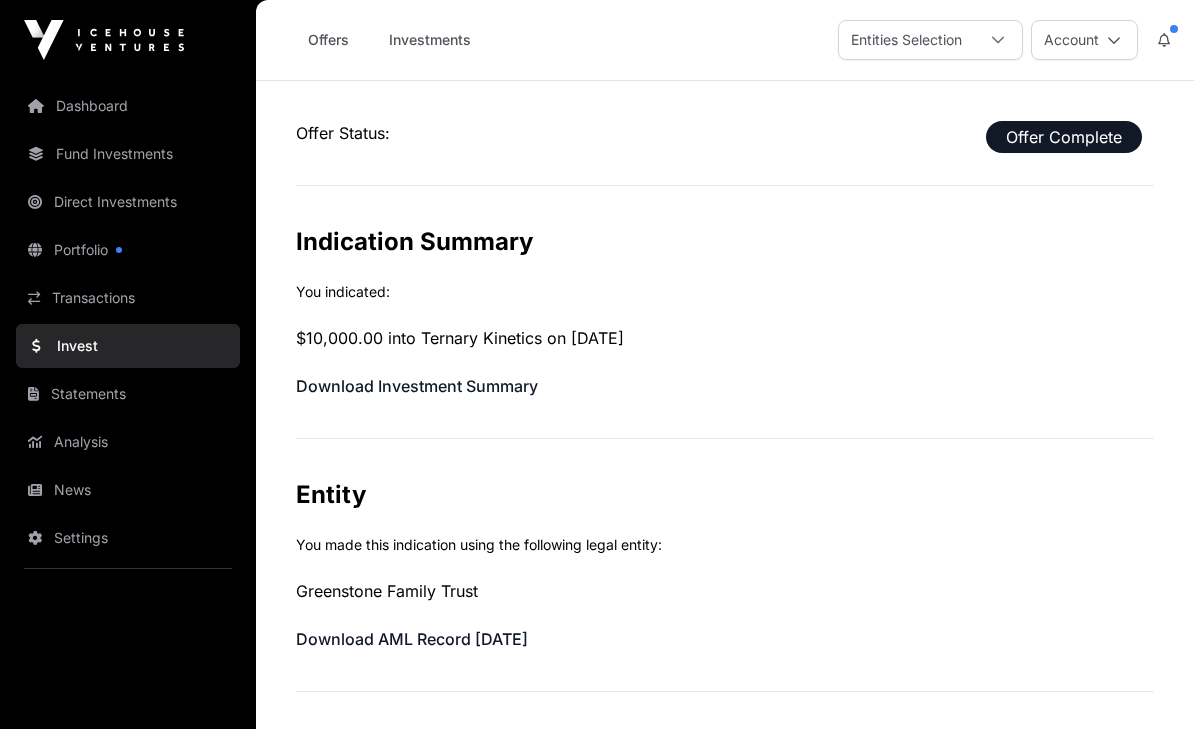 click on "Offer Complete" 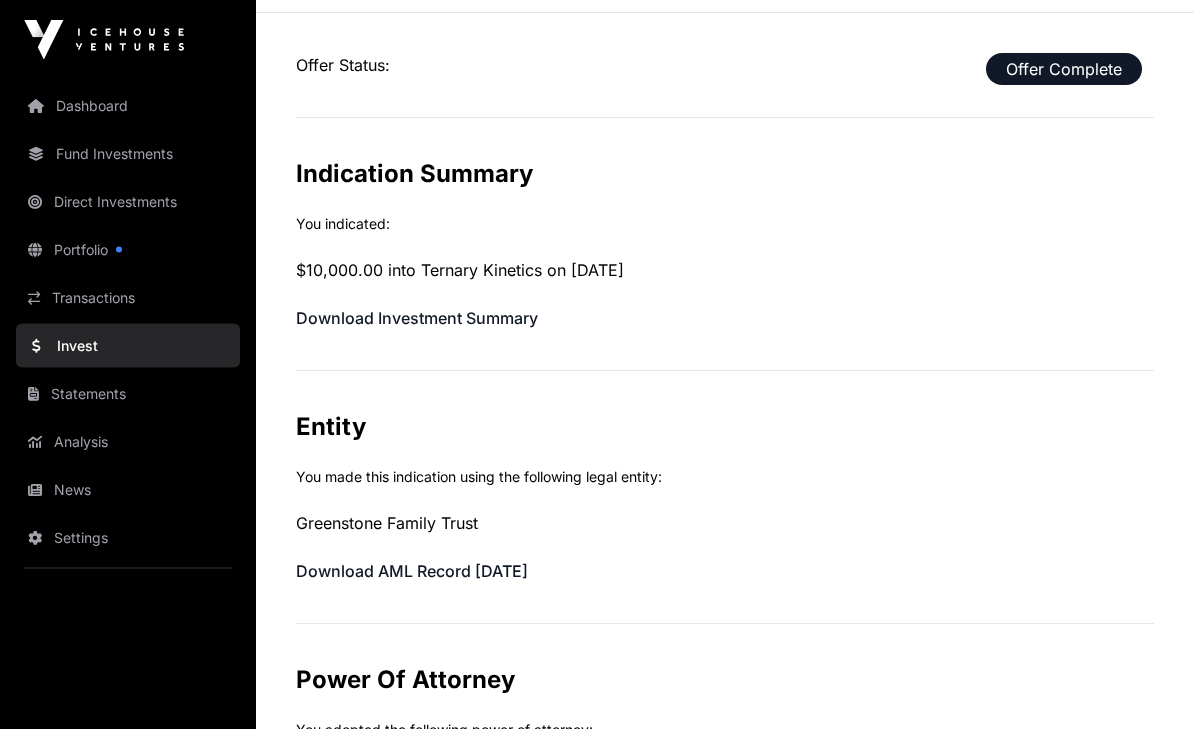 scroll, scrollTop: 60, scrollLeft: 0, axis: vertical 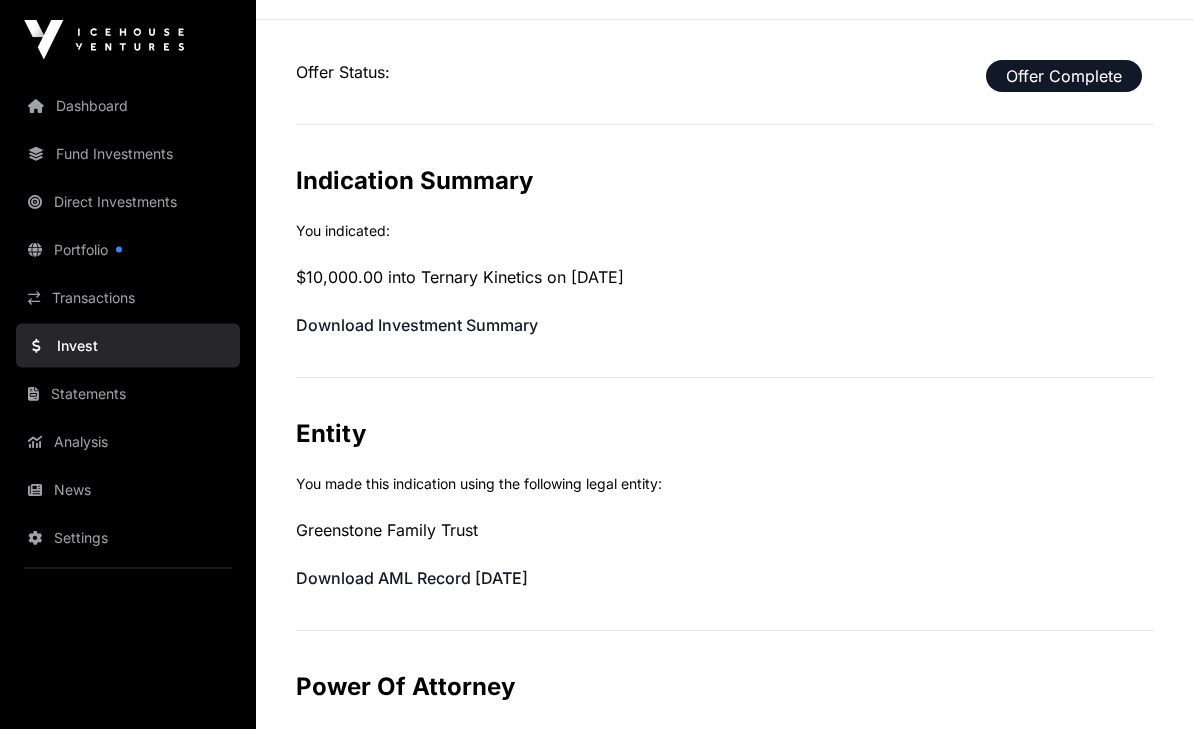 click on "Offer Complete" 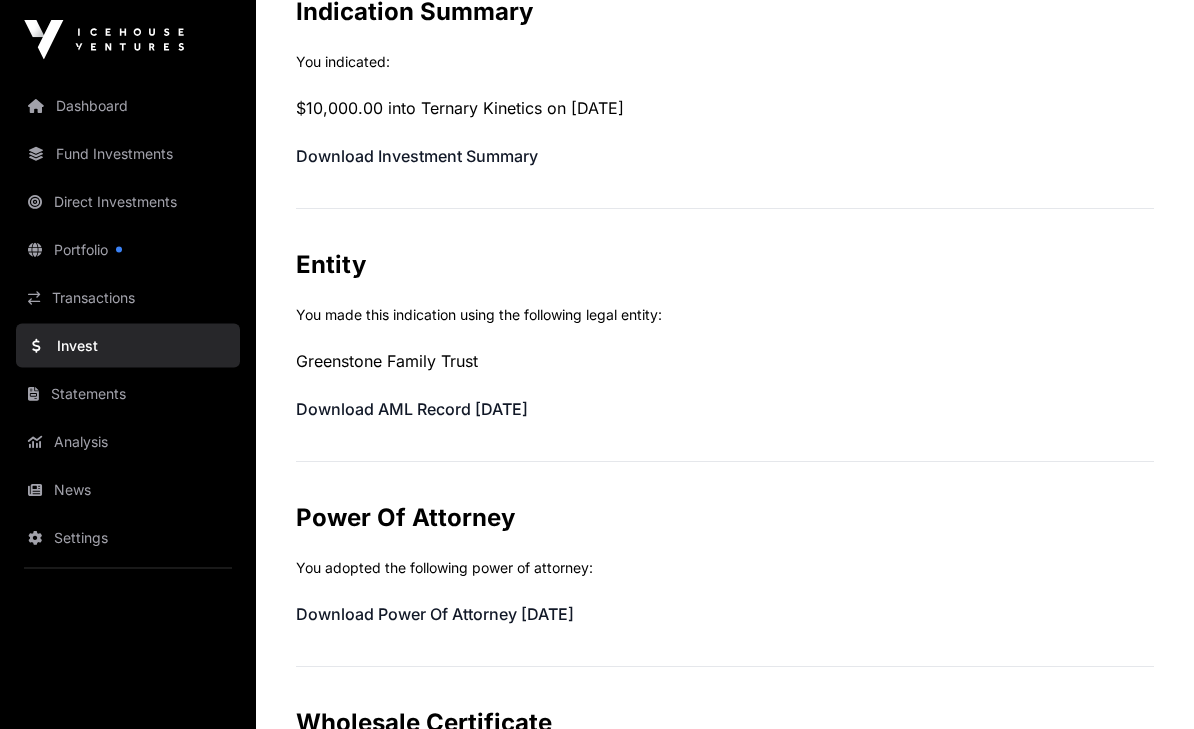 scroll, scrollTop: 239, scrollLeft: 0, axis: vertical 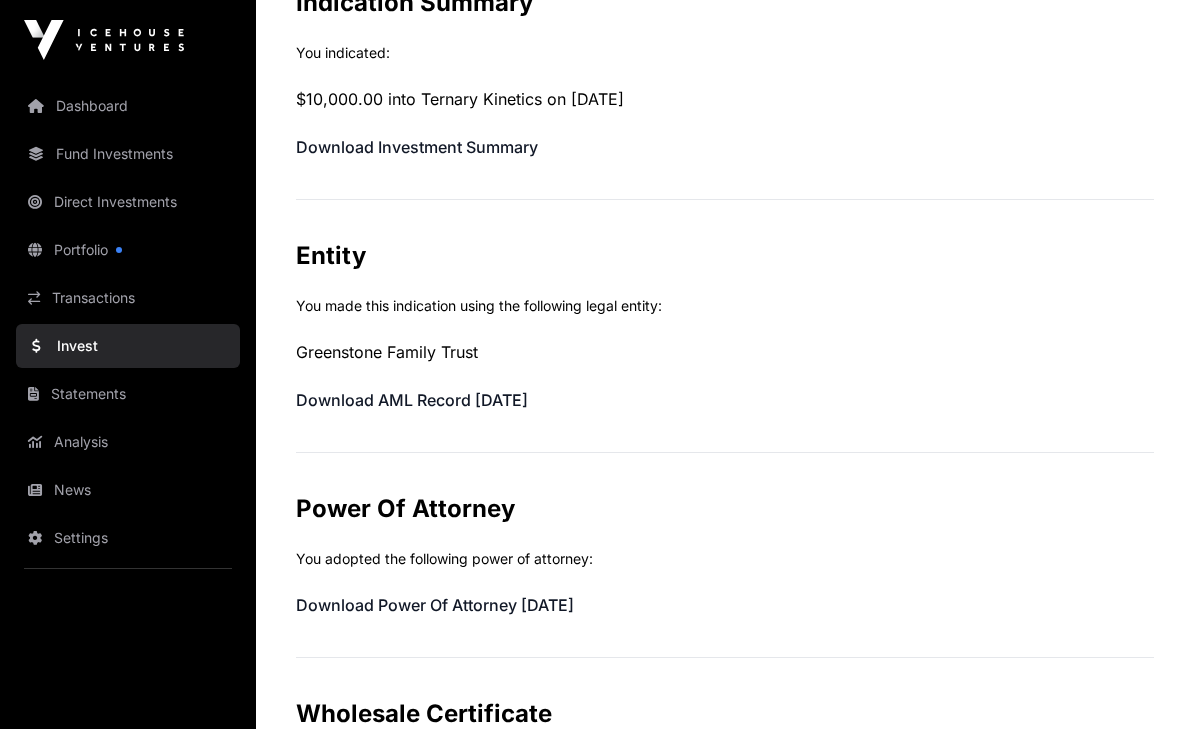 click on "Download AML Record [DATE]" 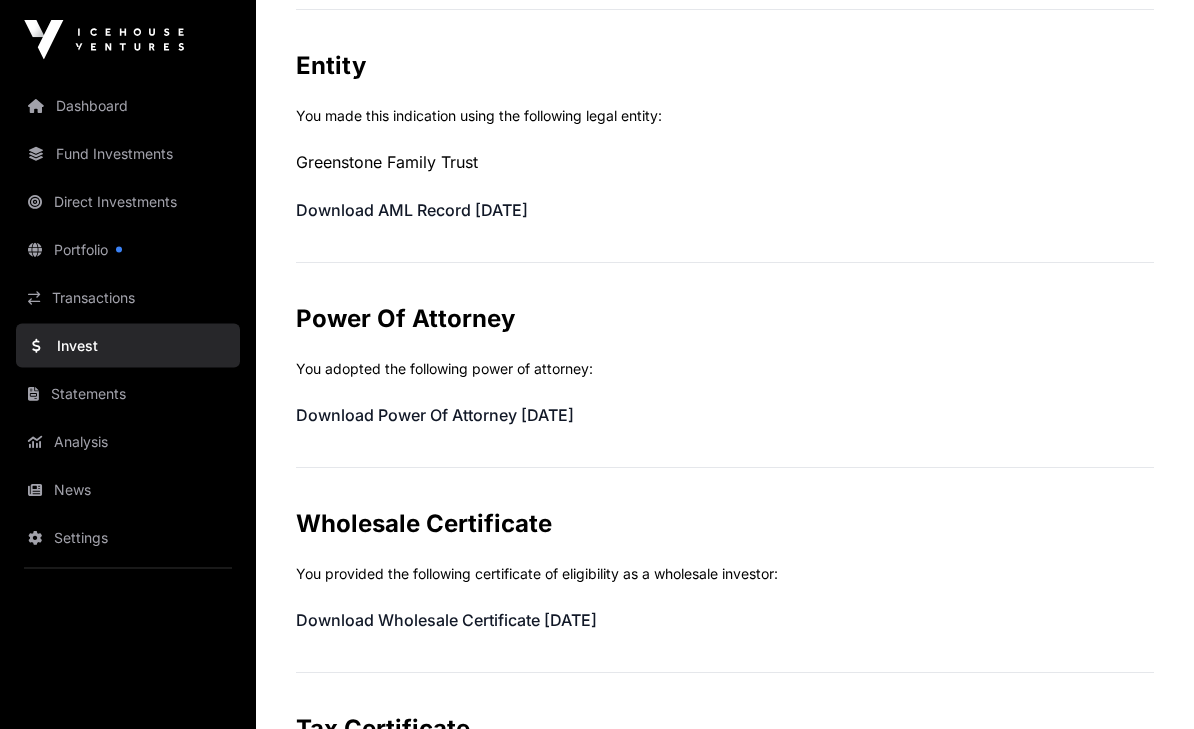 scroll, scrollTop: 429, scrollLeft: 0, axis: vertical 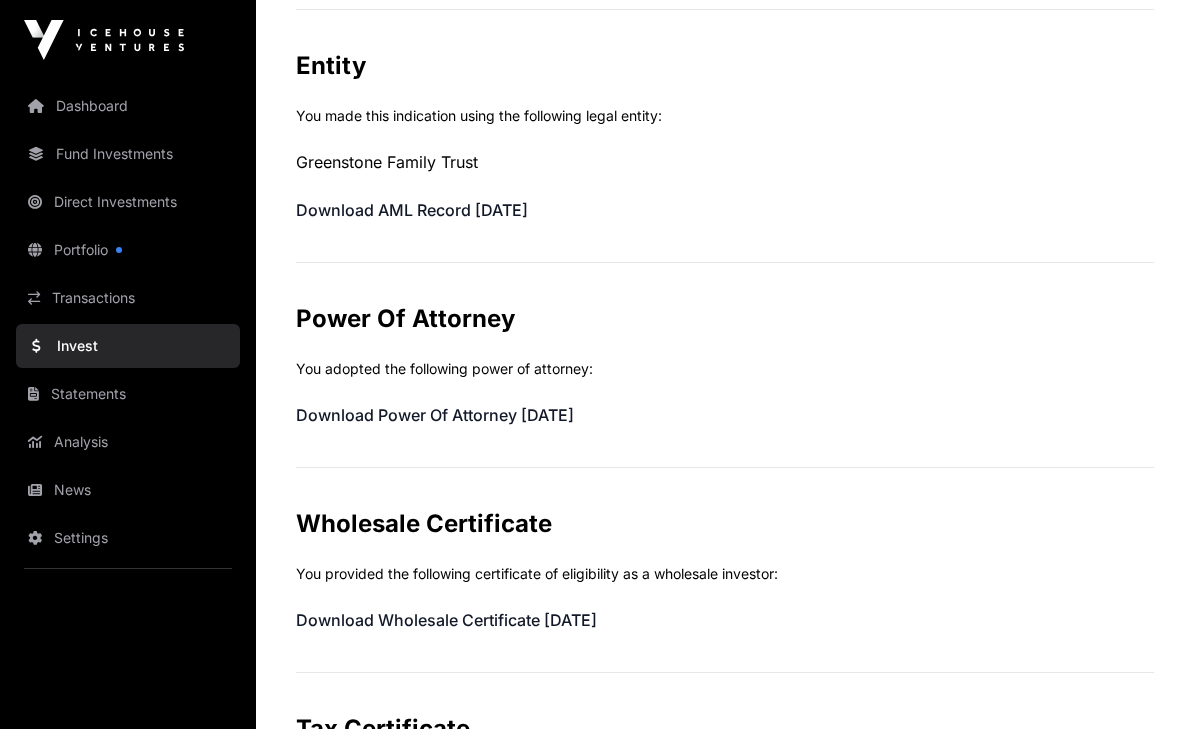 click on "Download Power Of Attorney [DATE]" 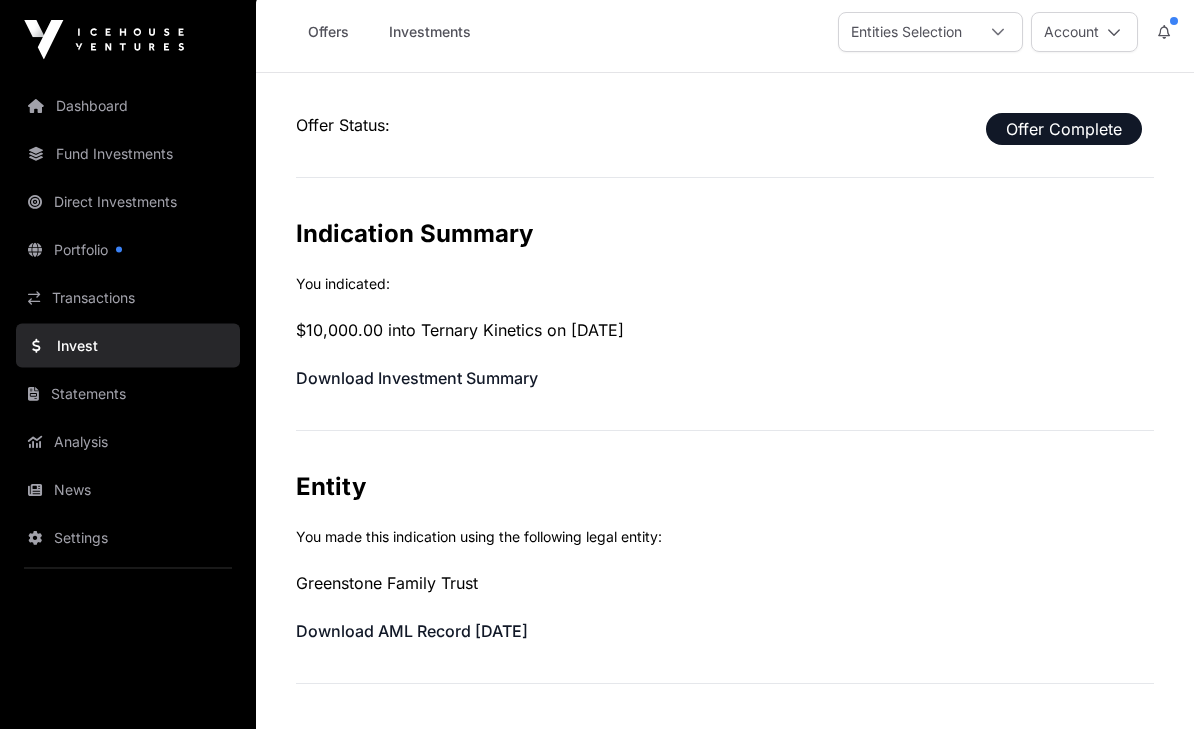 scroll, scrollTop: 0, scrollLeft: 0, axis: both 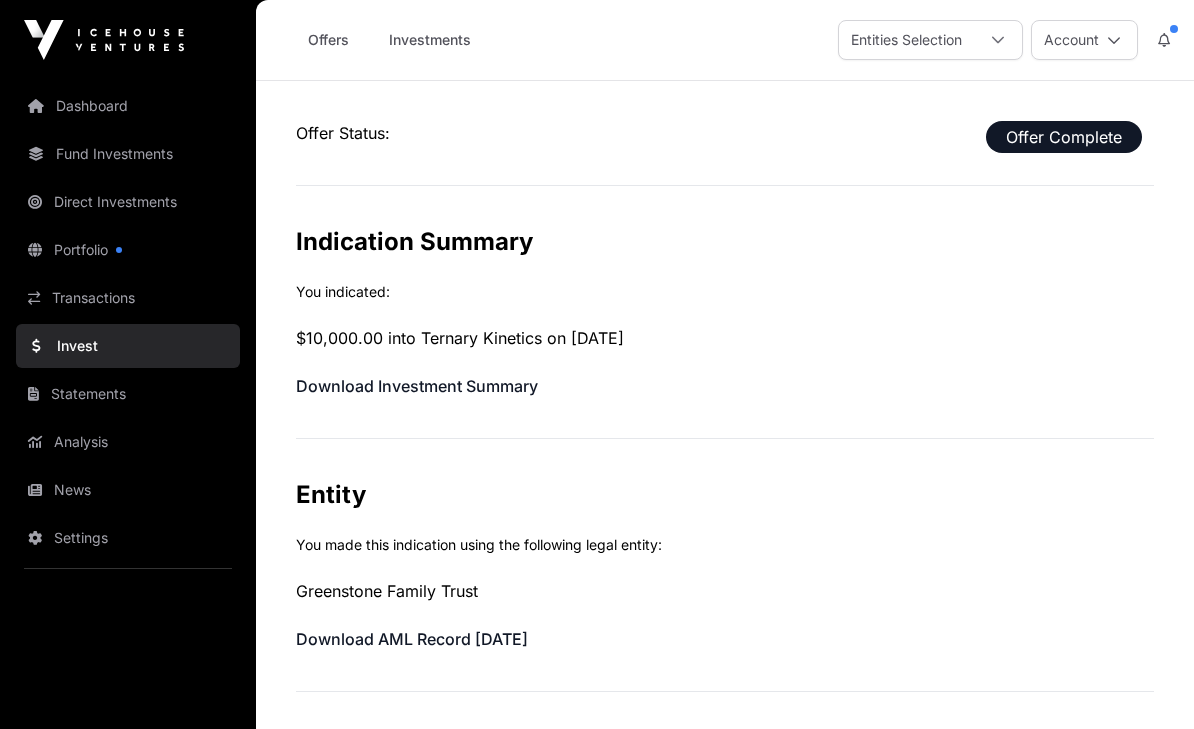click on "Offer Status:  Offer Complete  Indication Summary   You indicated:  $10,000.00 into Ternary Kinetics on [DATE]  Download Investment Summary   Entity   You made this indication using the following legal entity:  Greenstone Family Trust  Download AML Record [DATE]  Power Of Attorney   You adopted the following power of attorney:   Download Power Of Attorney [DATE]  Wholesale Certificate   You provided the following certificate of eligibility as a wholesale investor:   Download Wholesale Certificate [DATE]  Tax Certificate   You selected the following countries to disclose a tax residency:  [GEOGRAPHIC_DATA] - [PHONE_NUMBER] [GEOGRAPHIC_DATA] - [PHONE_NUMBER]  Payments   You have made the following payments towards the balance owning for this investment:   Entity   Payment Amount   Date Received  Greenstone Family Trust $10,200.00 [DATE]" 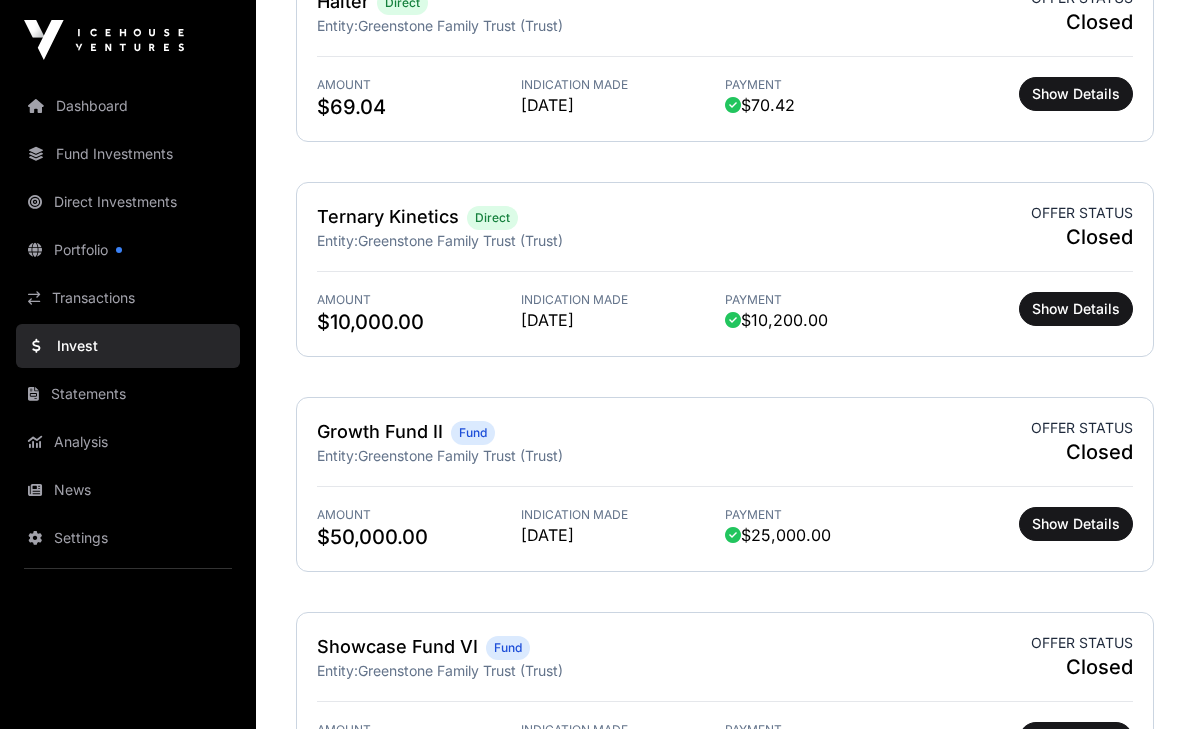 scroll, scrollTop: 2084, scrollLeft: 0, axis: vertical 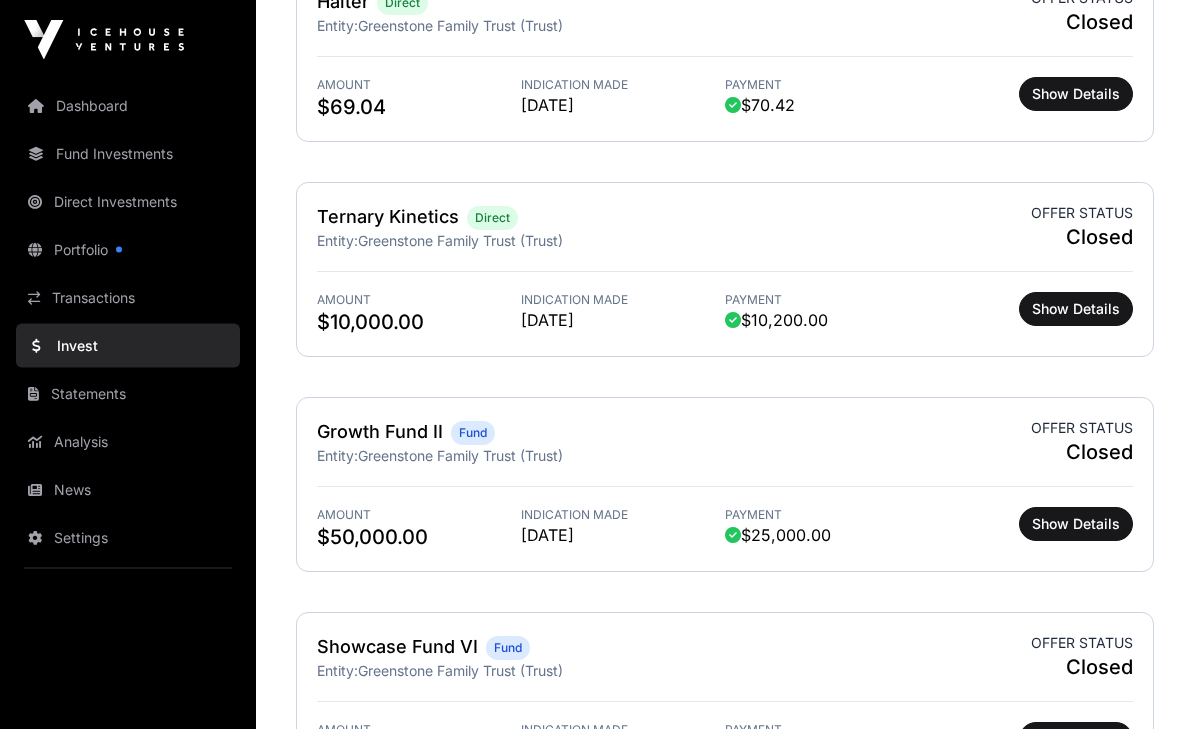 click on "Show Details" 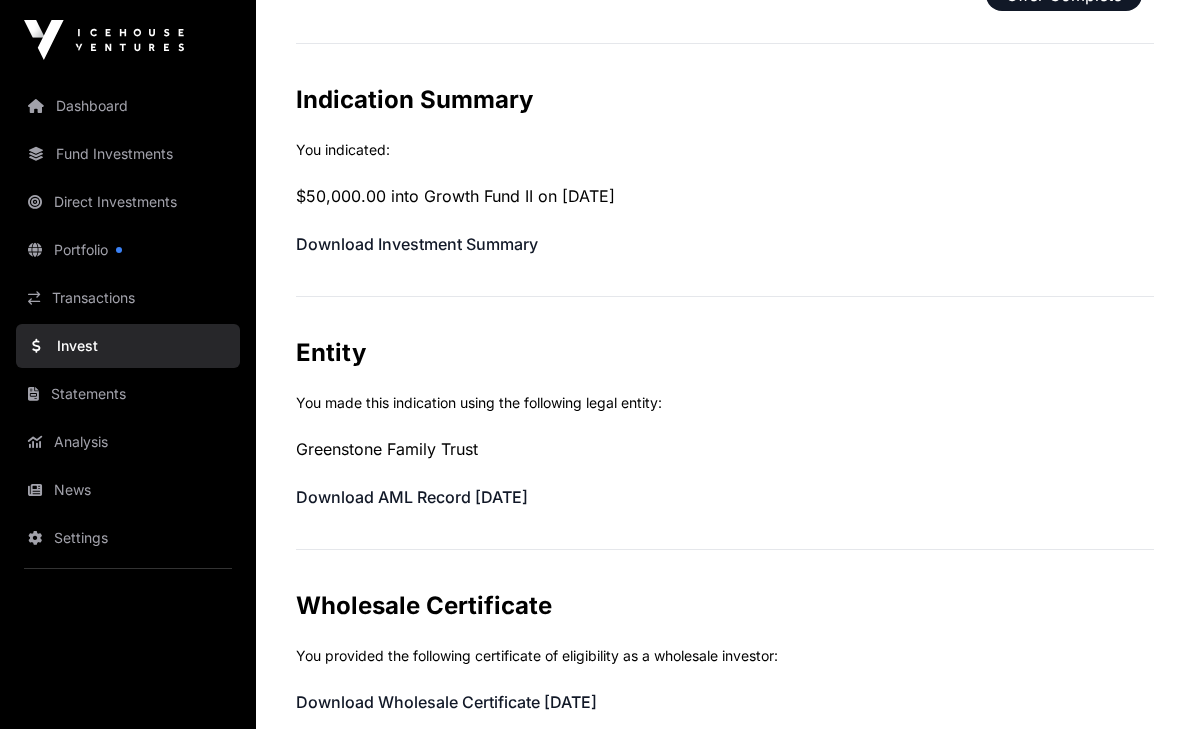 scroll, scrollTop: 145, scrollLeft: 0, axis: vertical 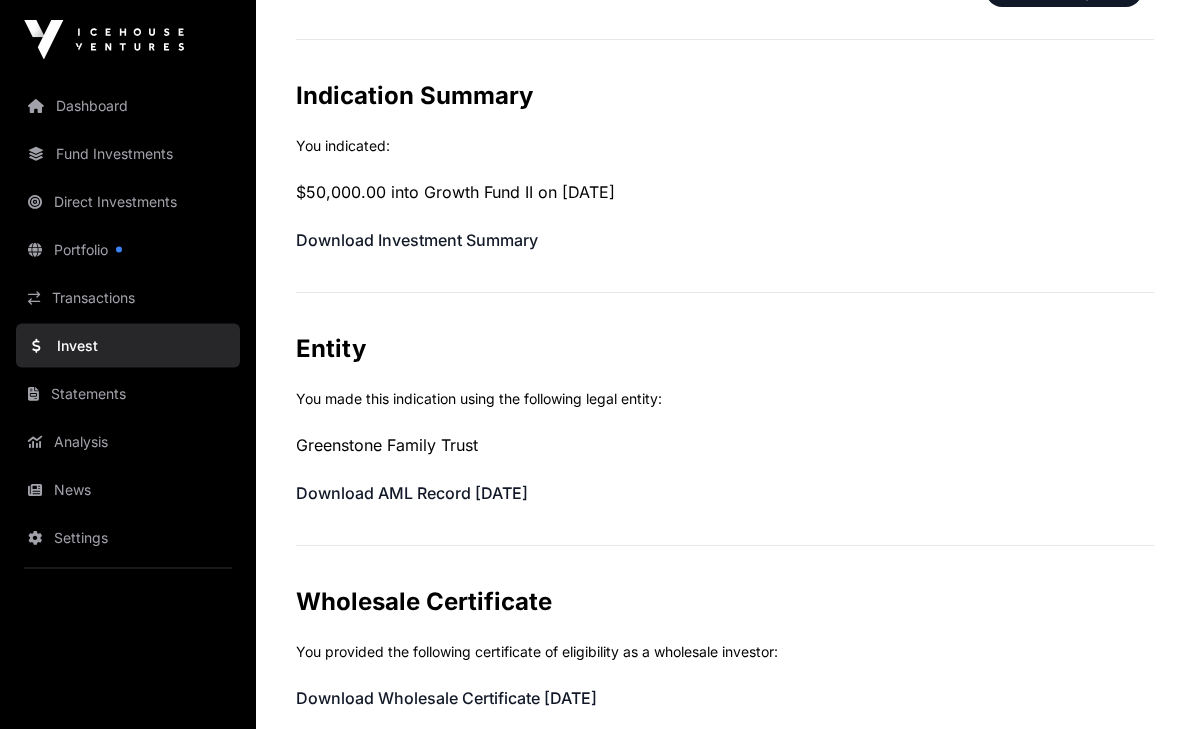 click on "Download Investment Summary" 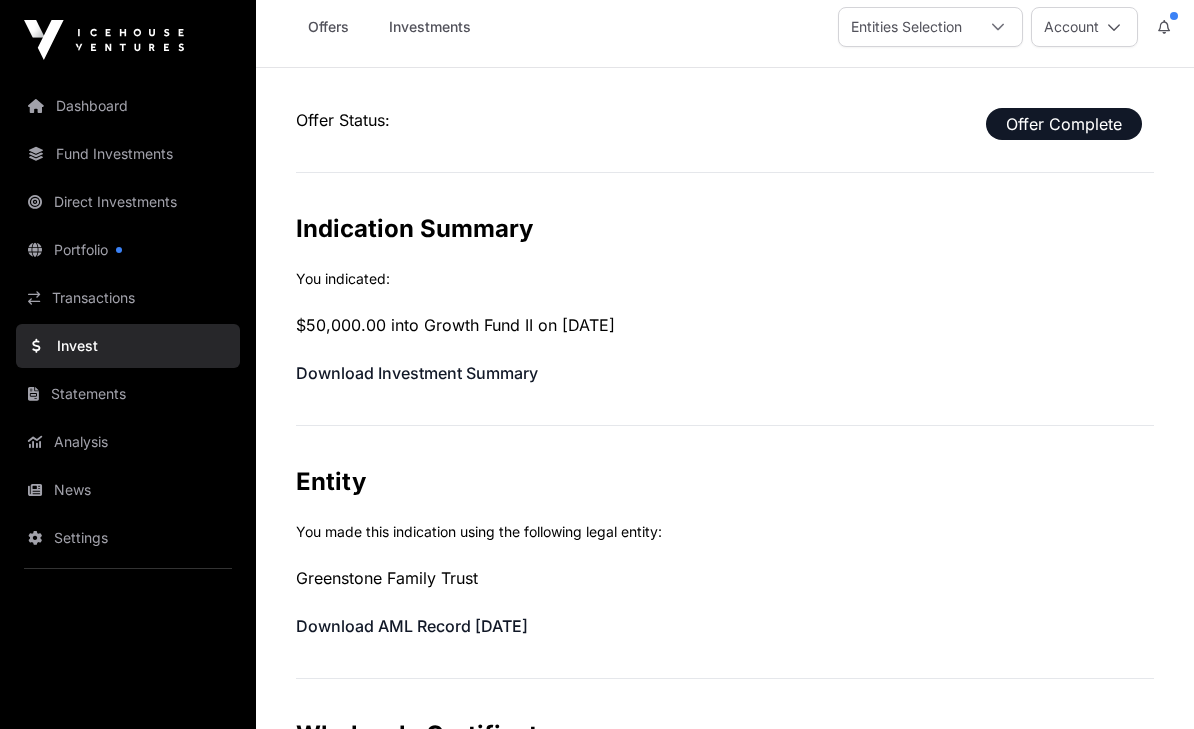 scroll, scrollTop: 0, scrollLeft: 0, axis: both 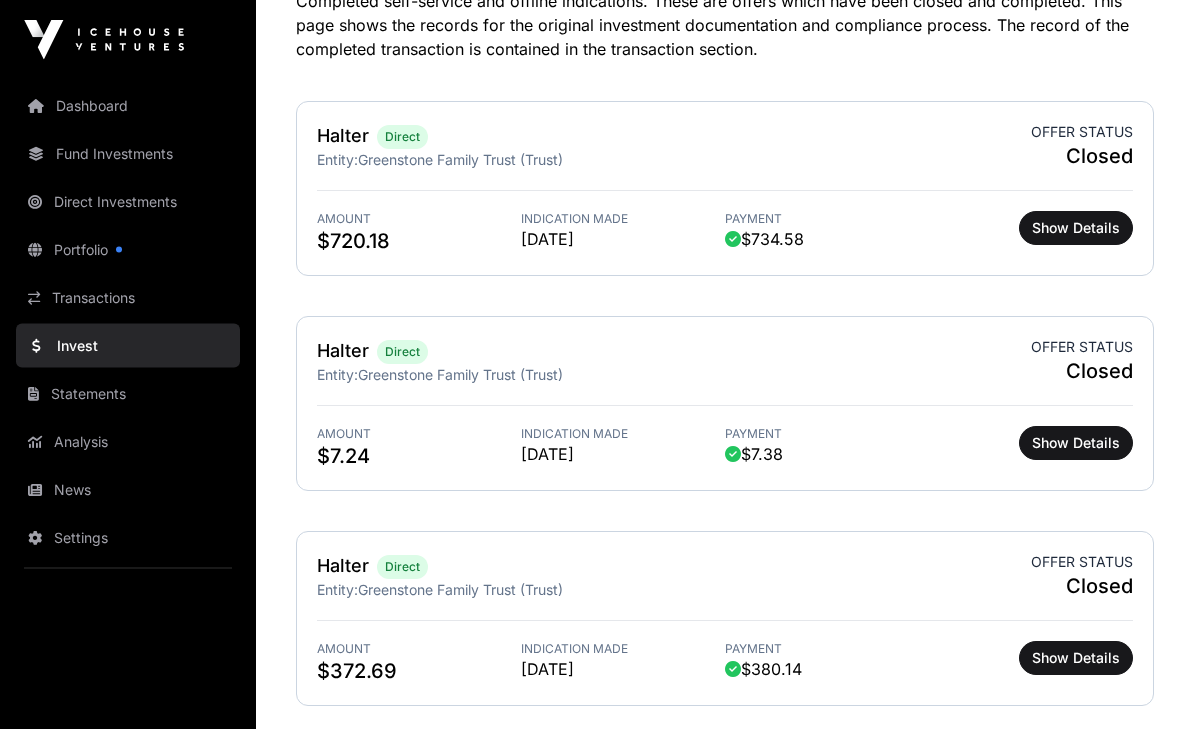 click on "Halter Direct Entity:  Greenstone Family Trust (Trust)  Offer status Closed Amount $720.18 Indication Made [DATE] Payment  $734.58 Show Details" 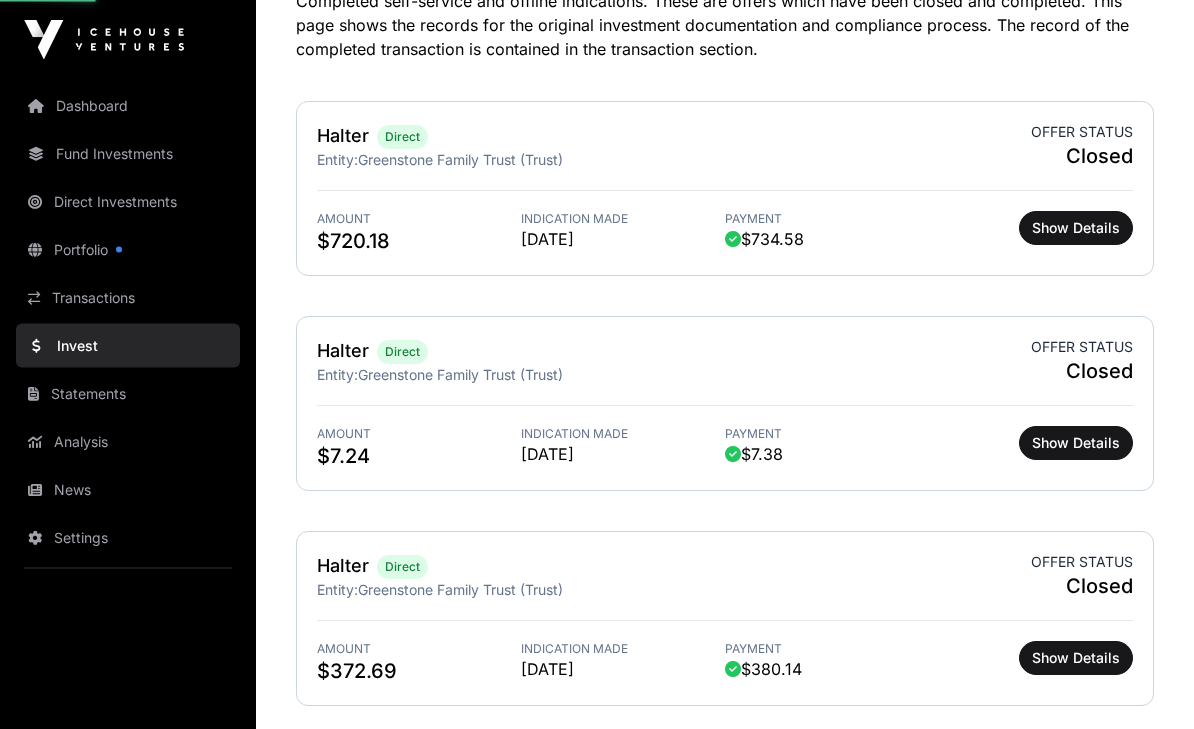scroll, scrollTop: 661, scrollLeft: 0, axis: vertical 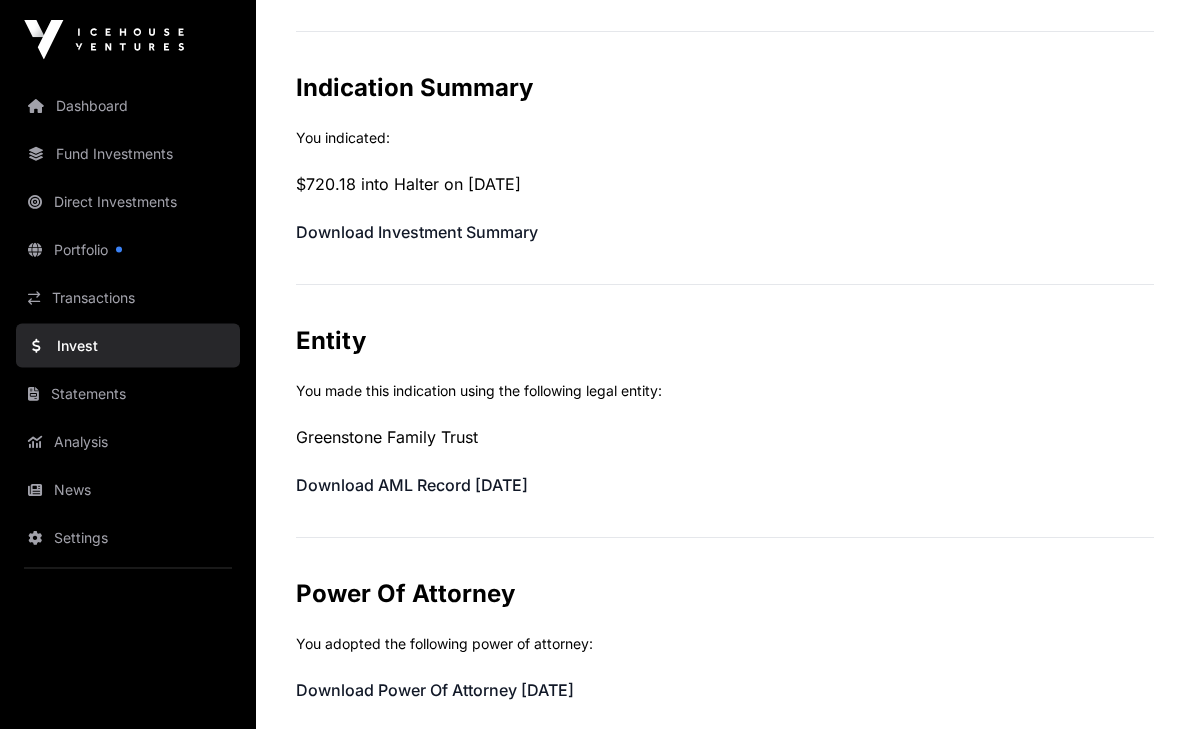 click on "Download Investment Summary" 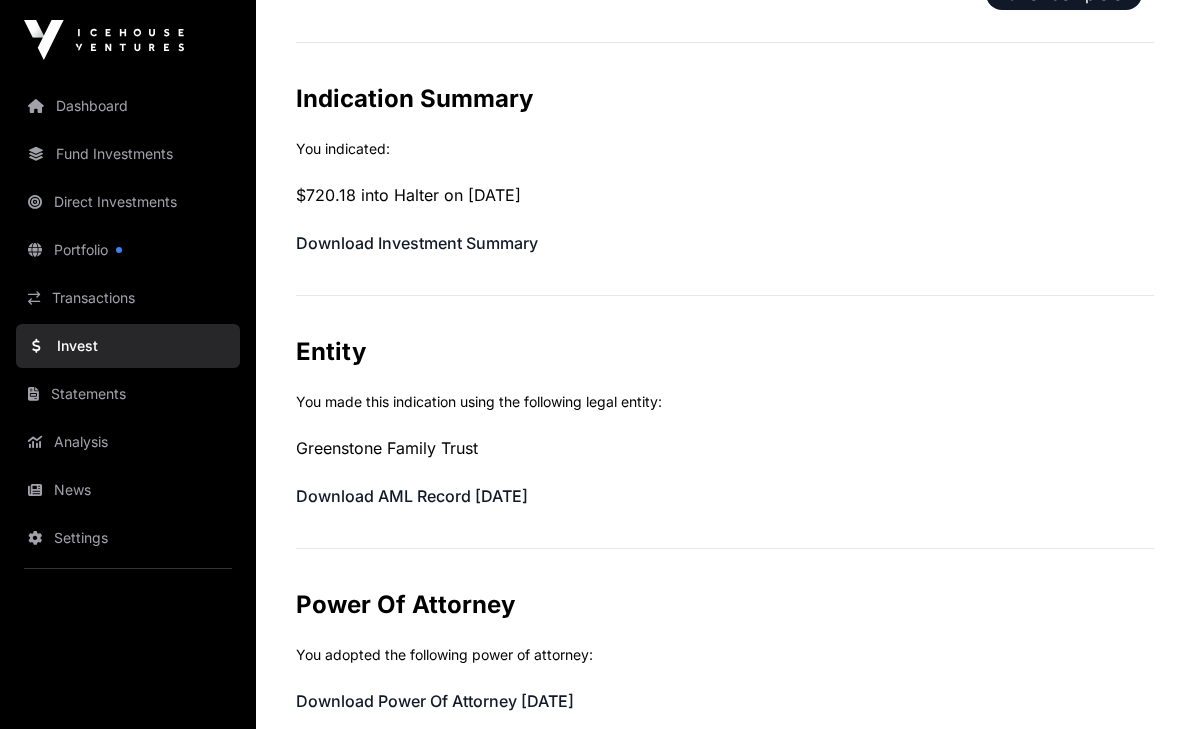 scroll, scrollTop: 142, scrollLeft: 0, axis: vertical 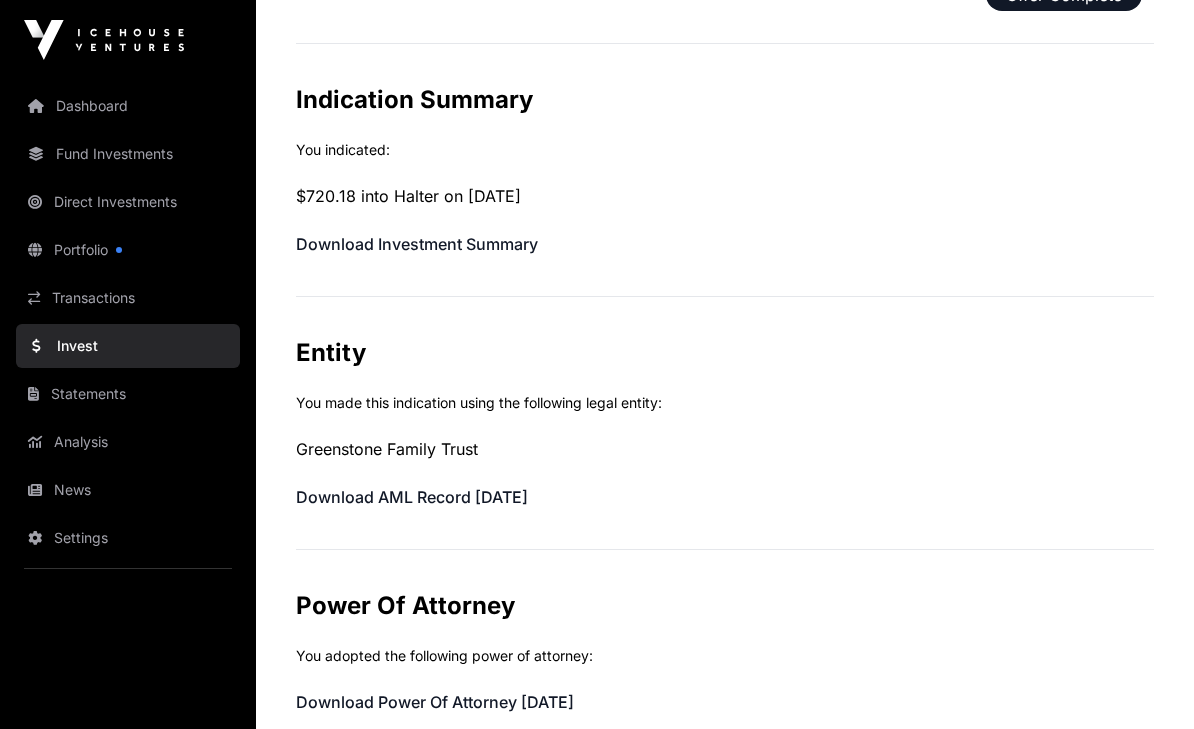 click on "Invest" 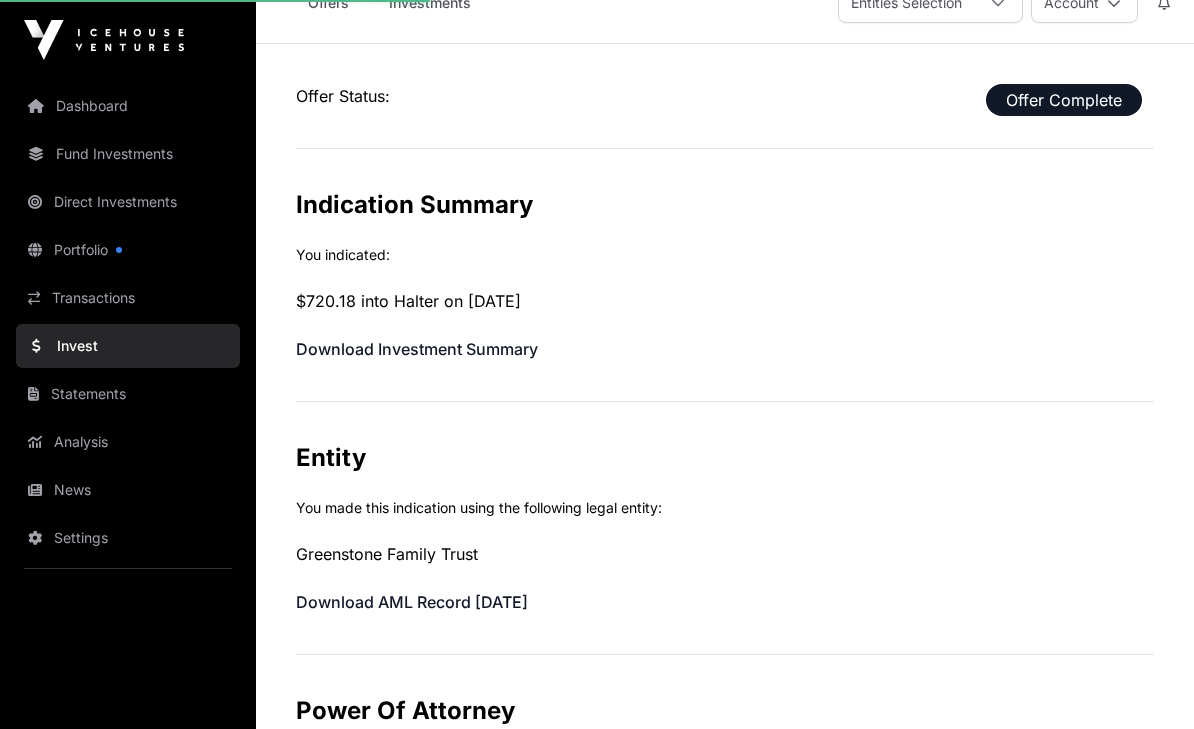 scroll, scrollTop: 21, scrollLeft: 0, axis: vertical 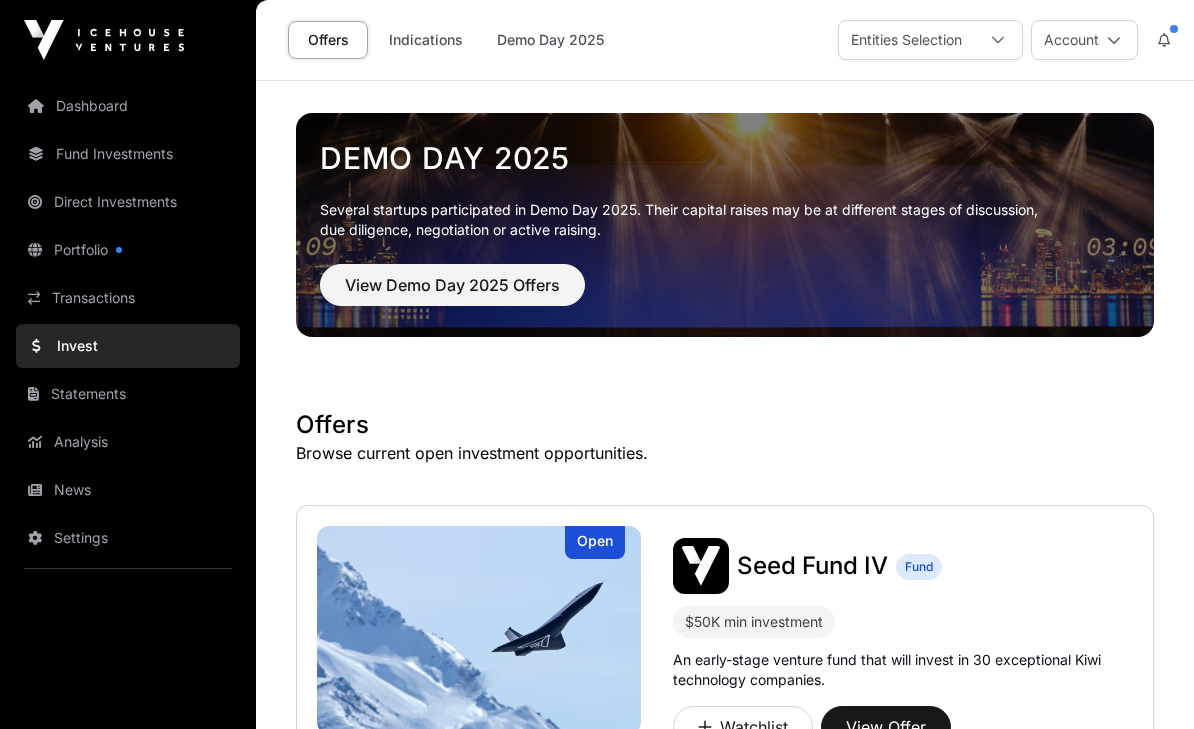 click on "Indications" 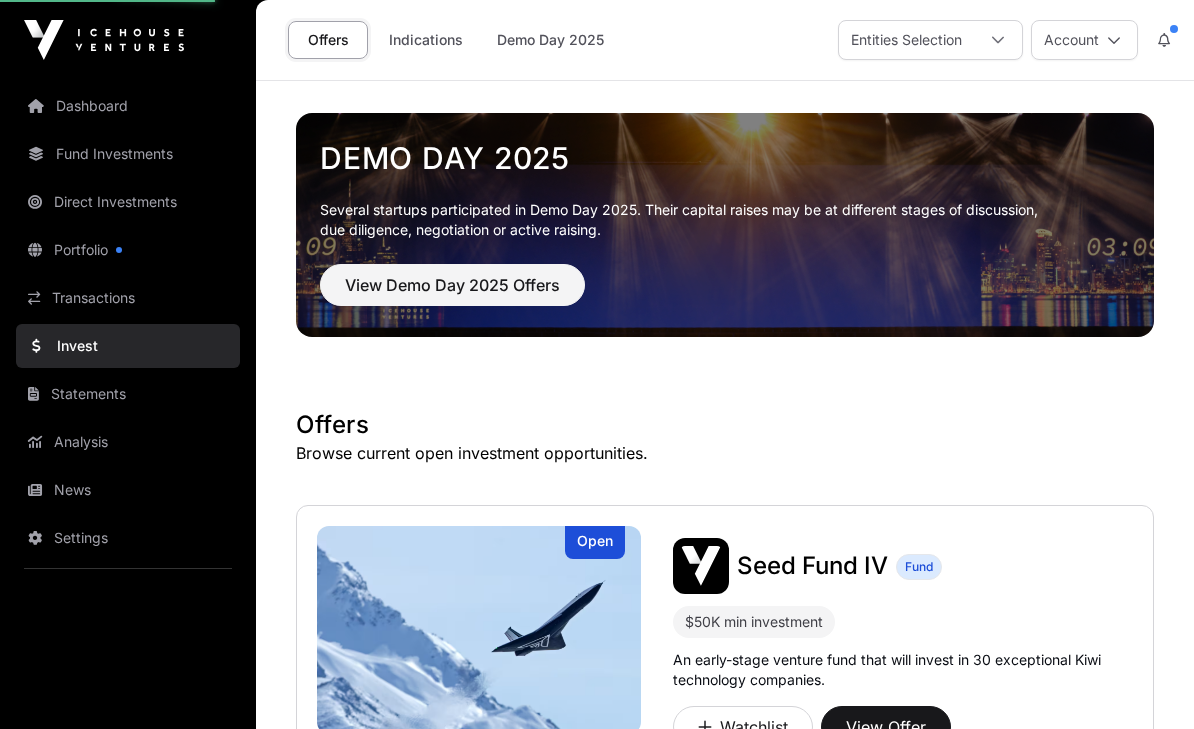 click on "Offers" 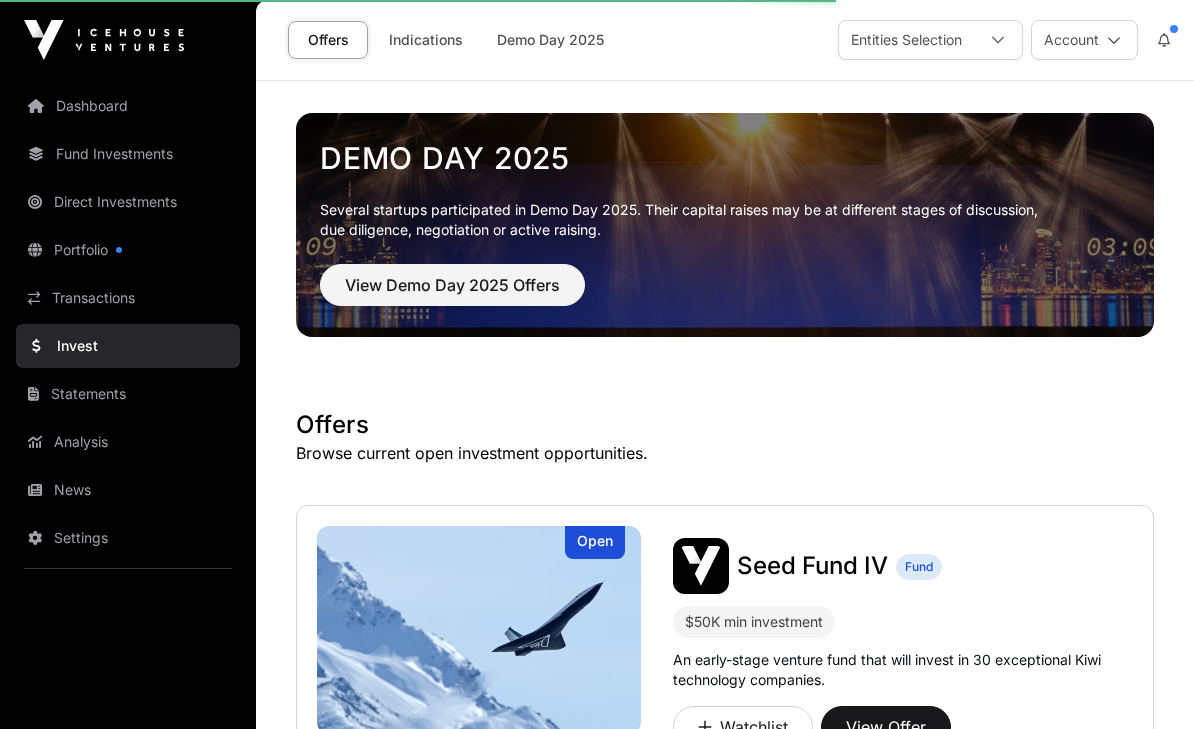 click on "Invest" 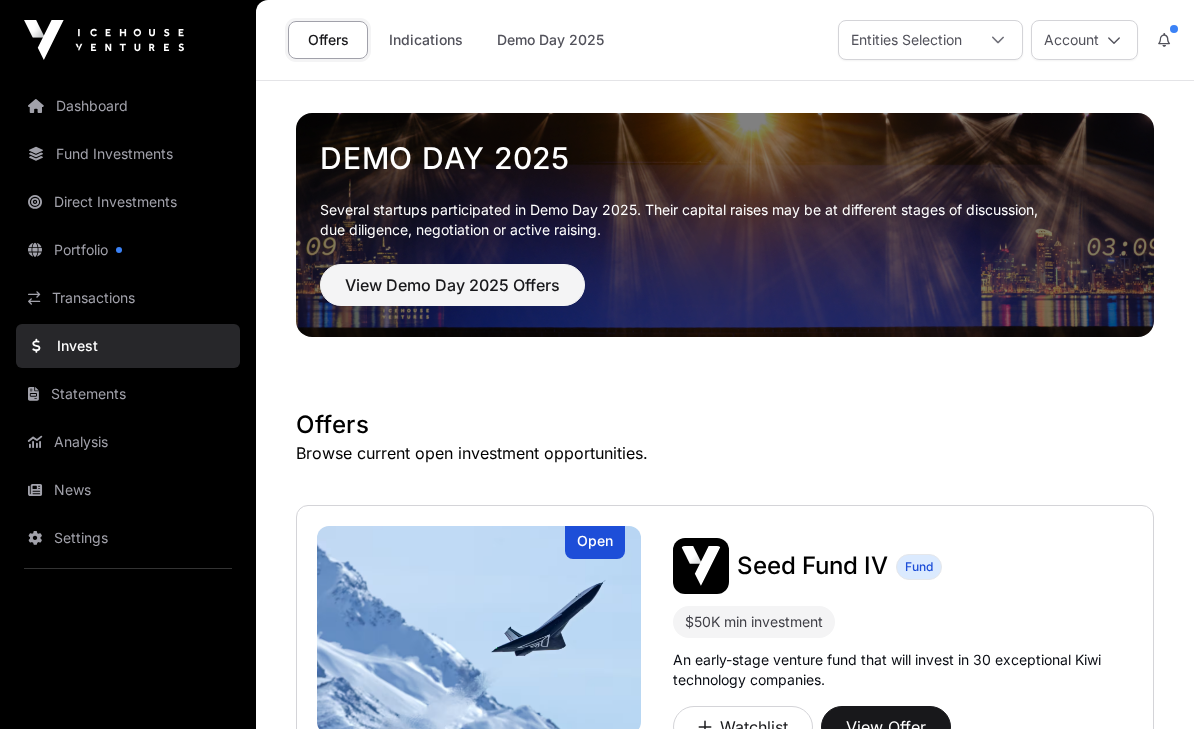 click on "Invest" 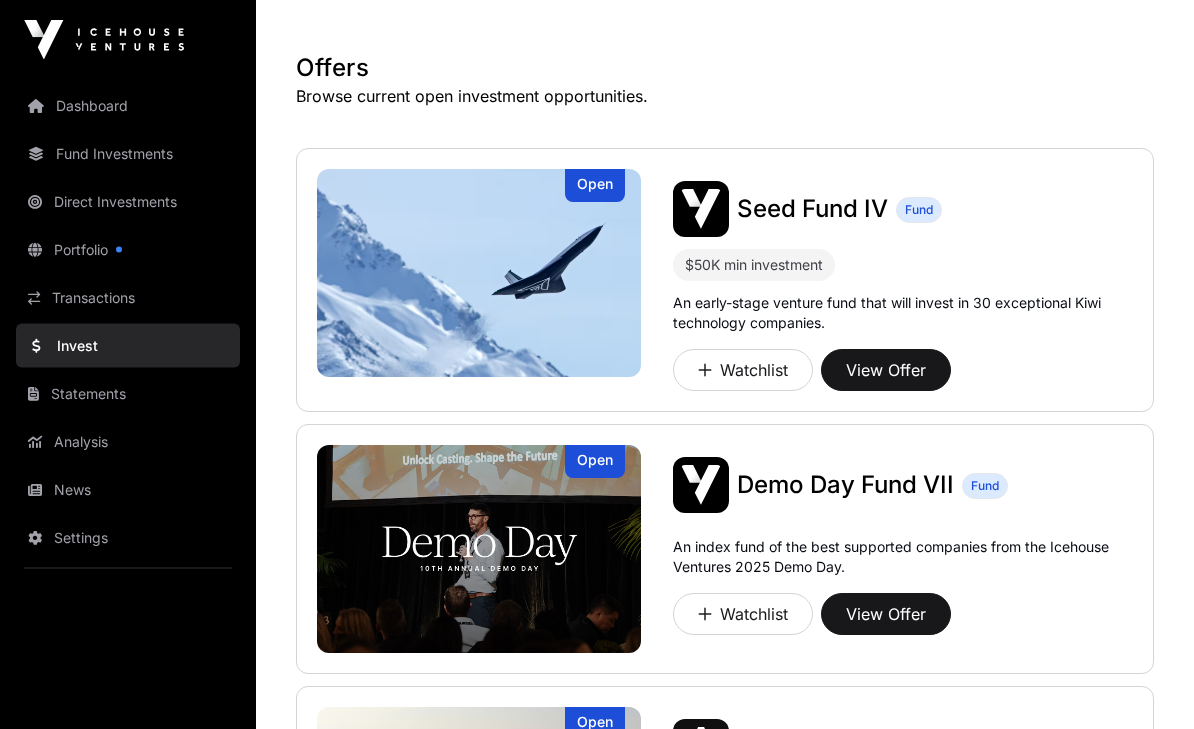 scroll, scrollTop: 410, scrollLeft: 0, axis: vertical 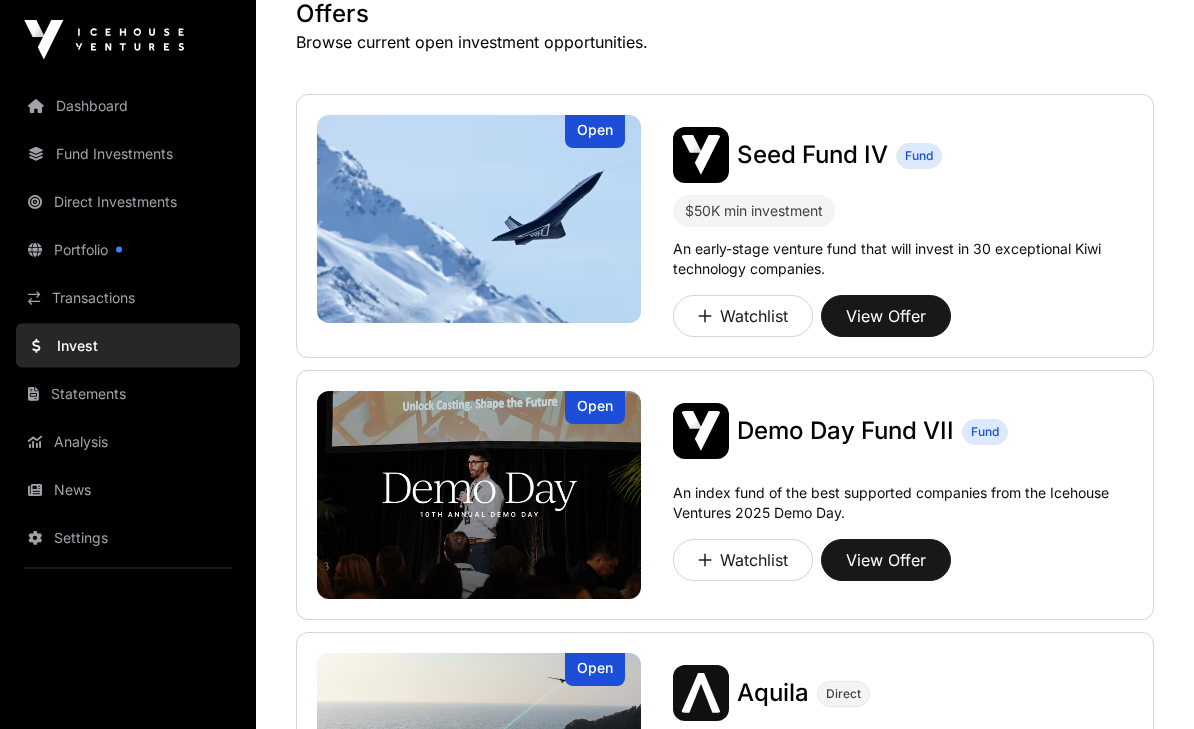 click on "Statements" 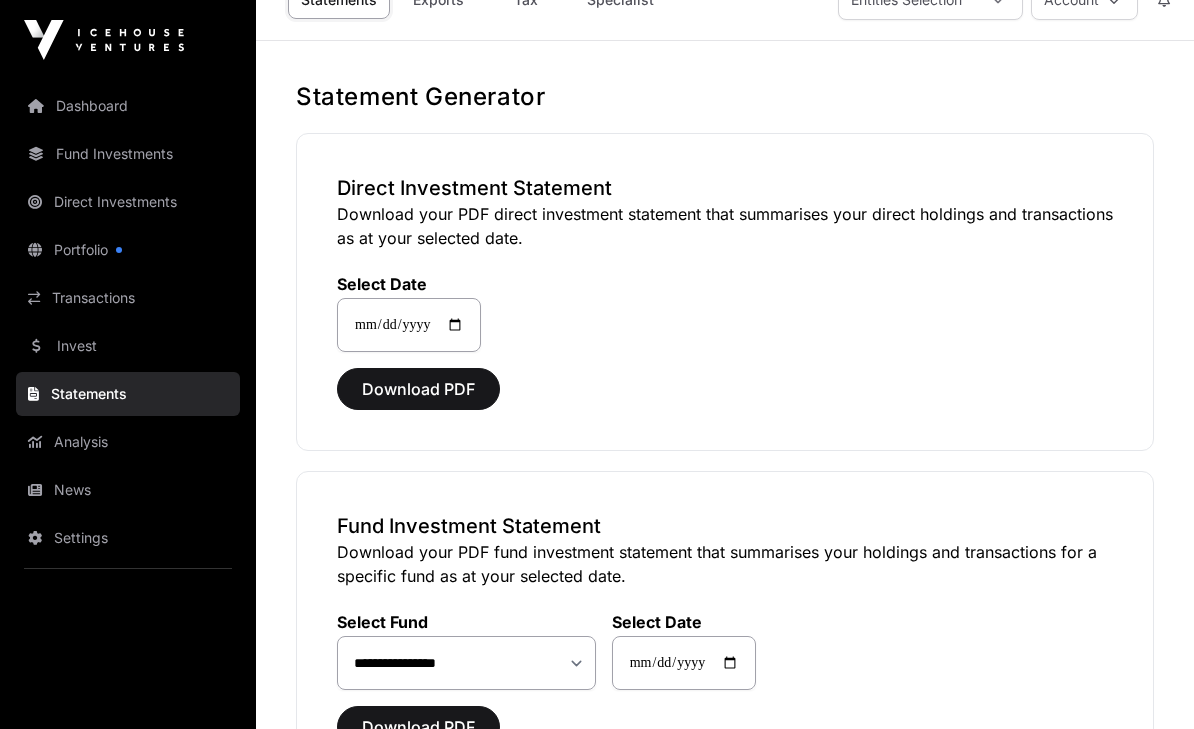 scroll, scrollTop: 0, scrollLeft: 0, axis: both 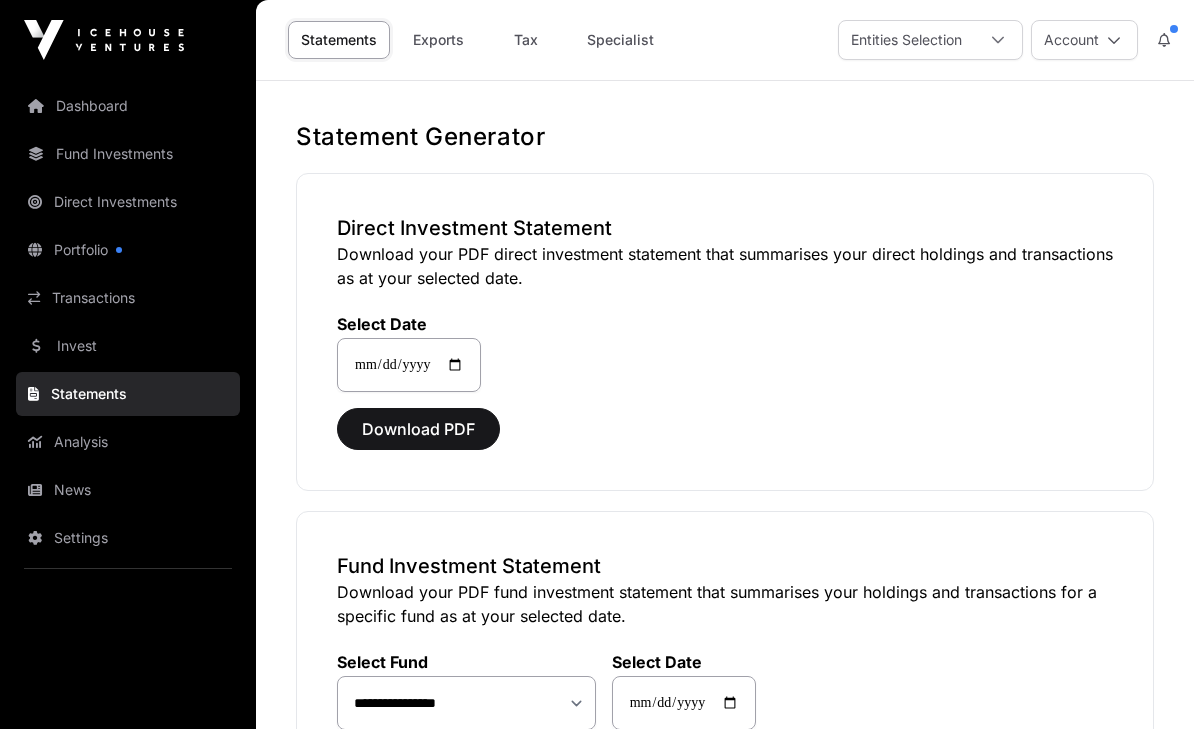 click on "Invest" 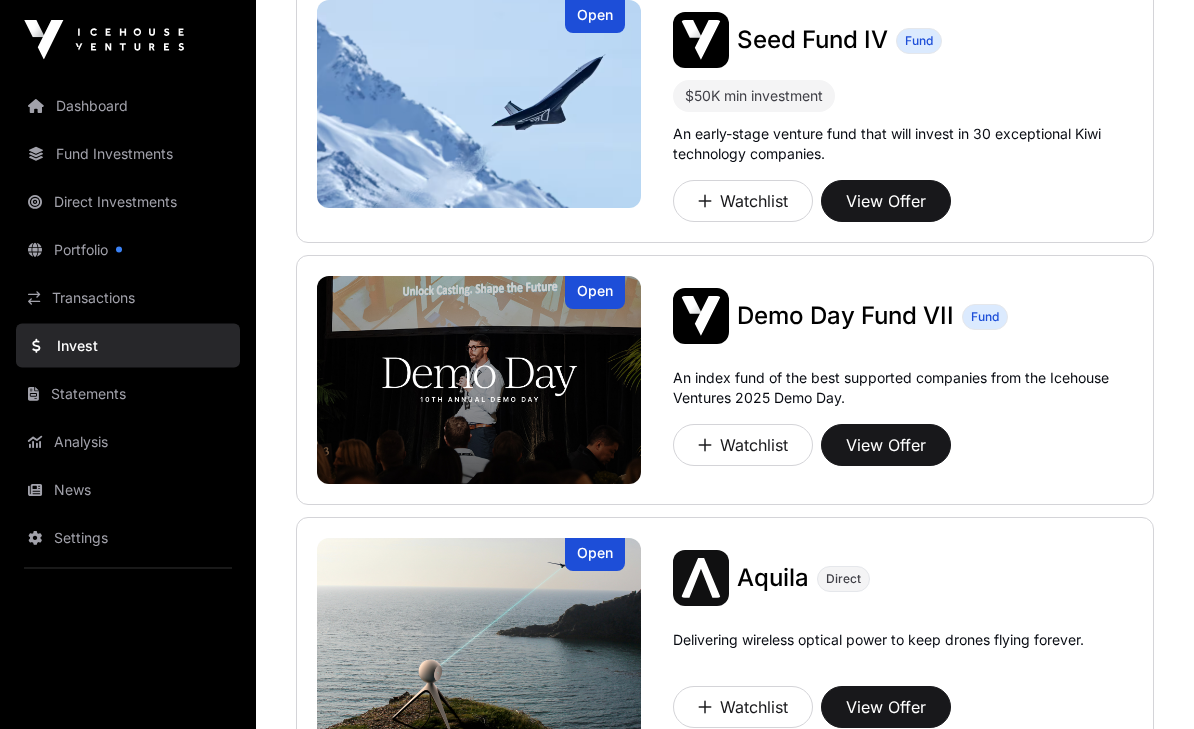 scroll, scrollTop: 0, scrollLeft: 0, axis: both 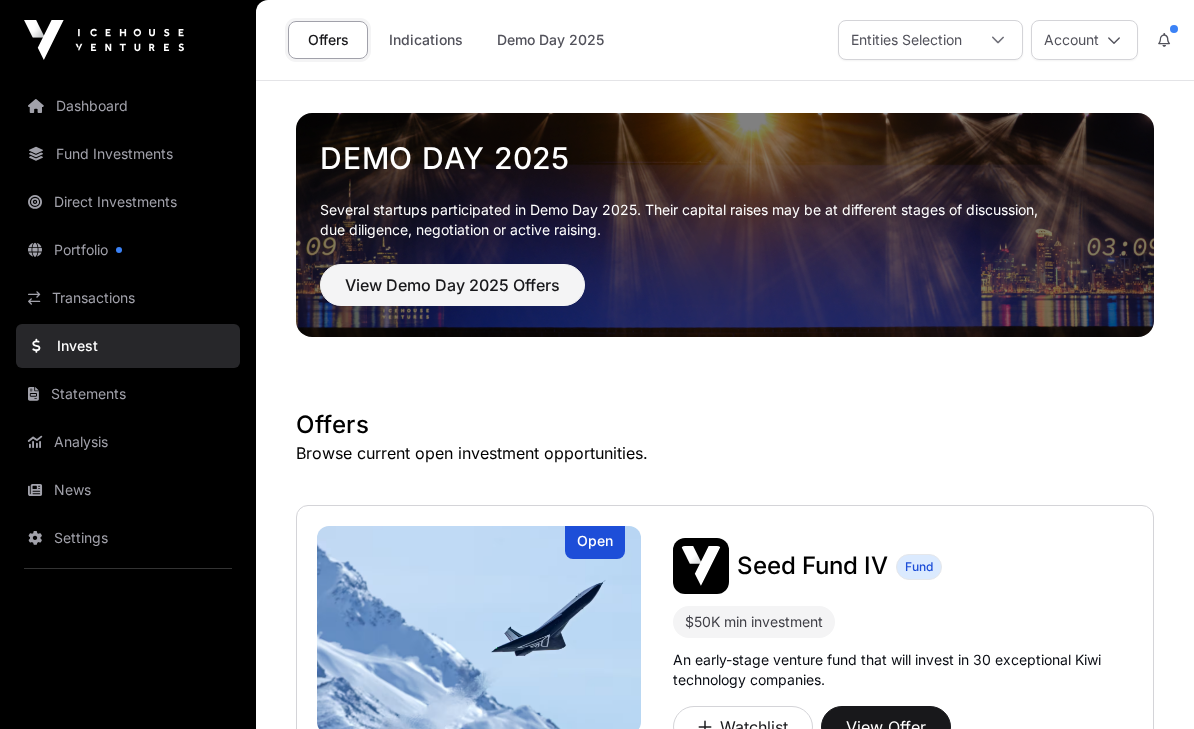 click 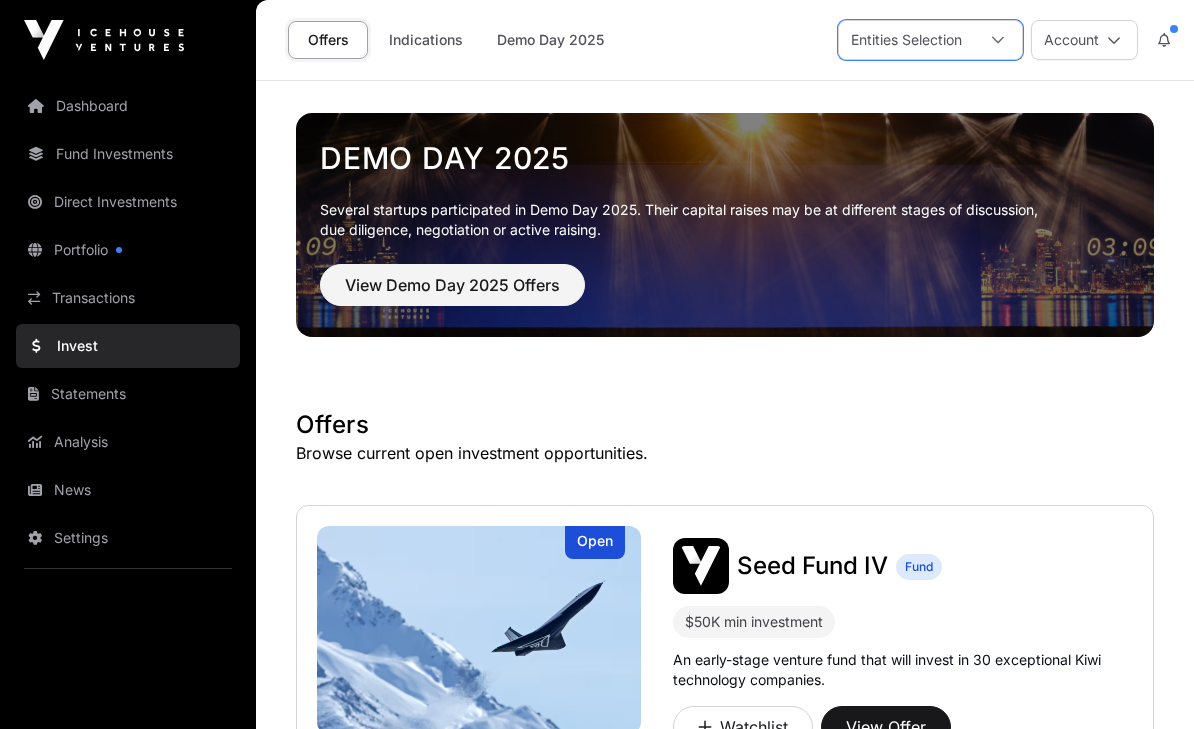 scroll, scrollTop: 21, scrollLeft: 14, axis: both 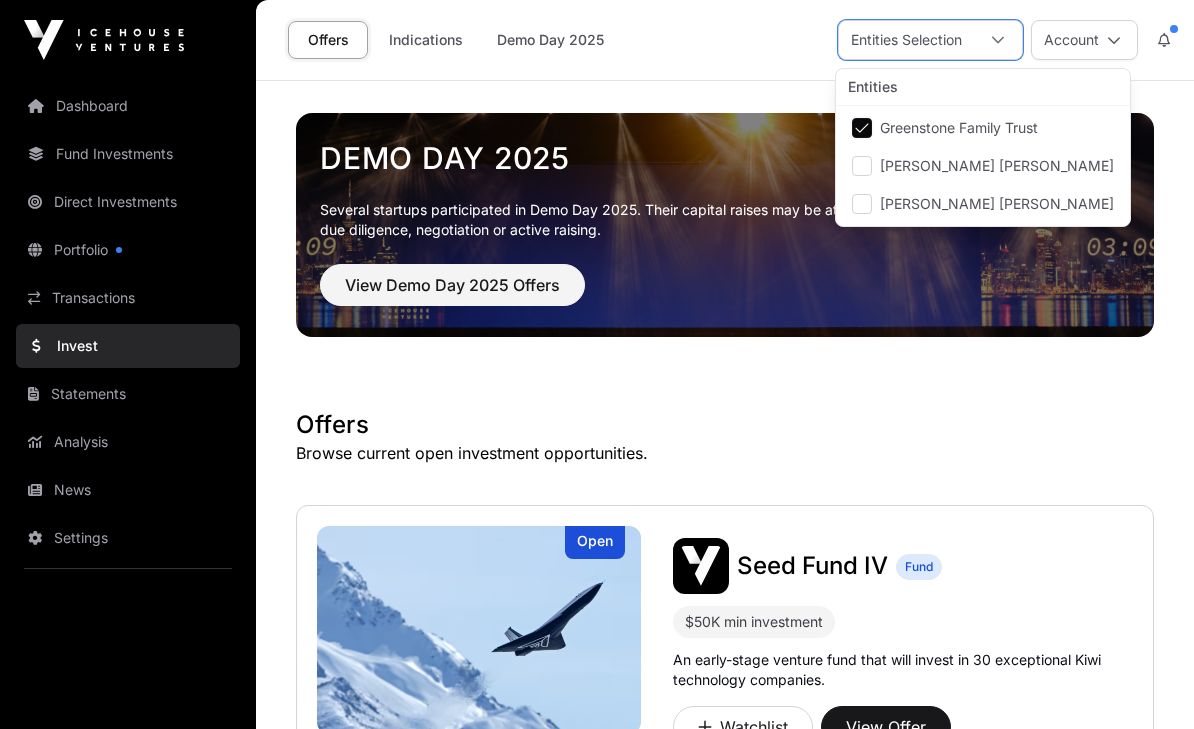 click on "Demo Day 2025  Several startups participated in Demo Day 2025. Their capital raises may be at different stages of discussion,   due diligence, negotiation or active raising.  View Demo Day 2025 Offers" 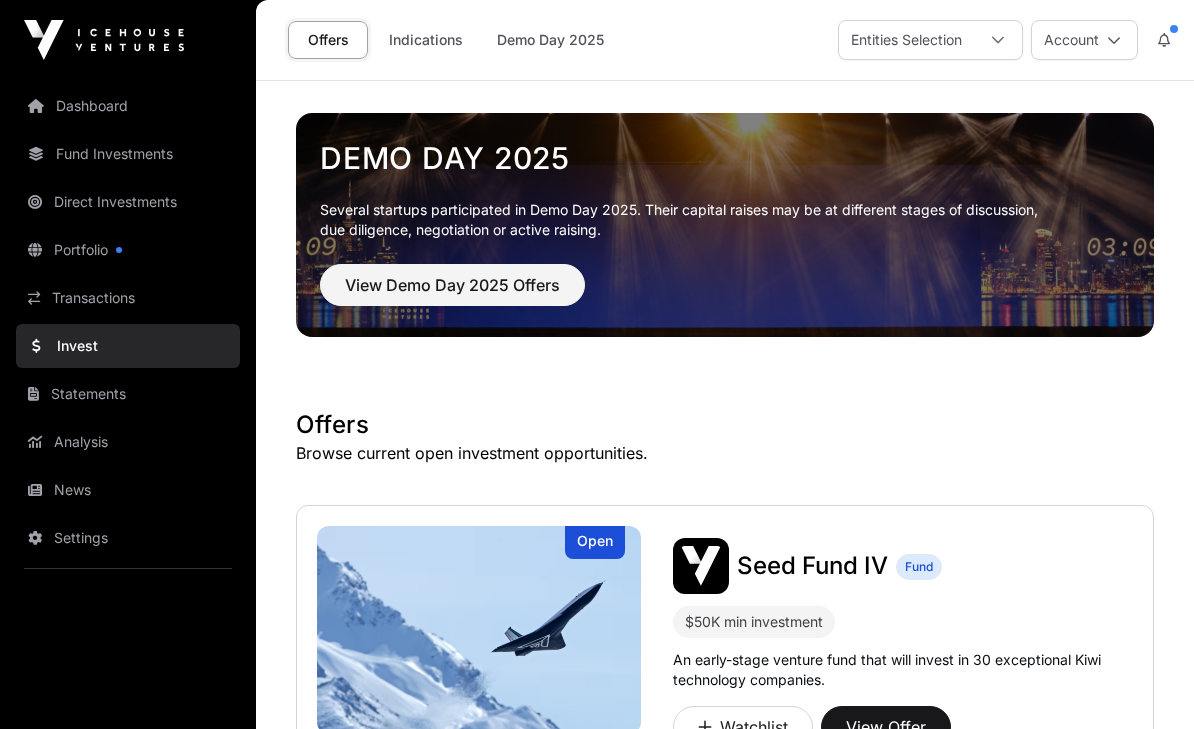 click on "Indications" 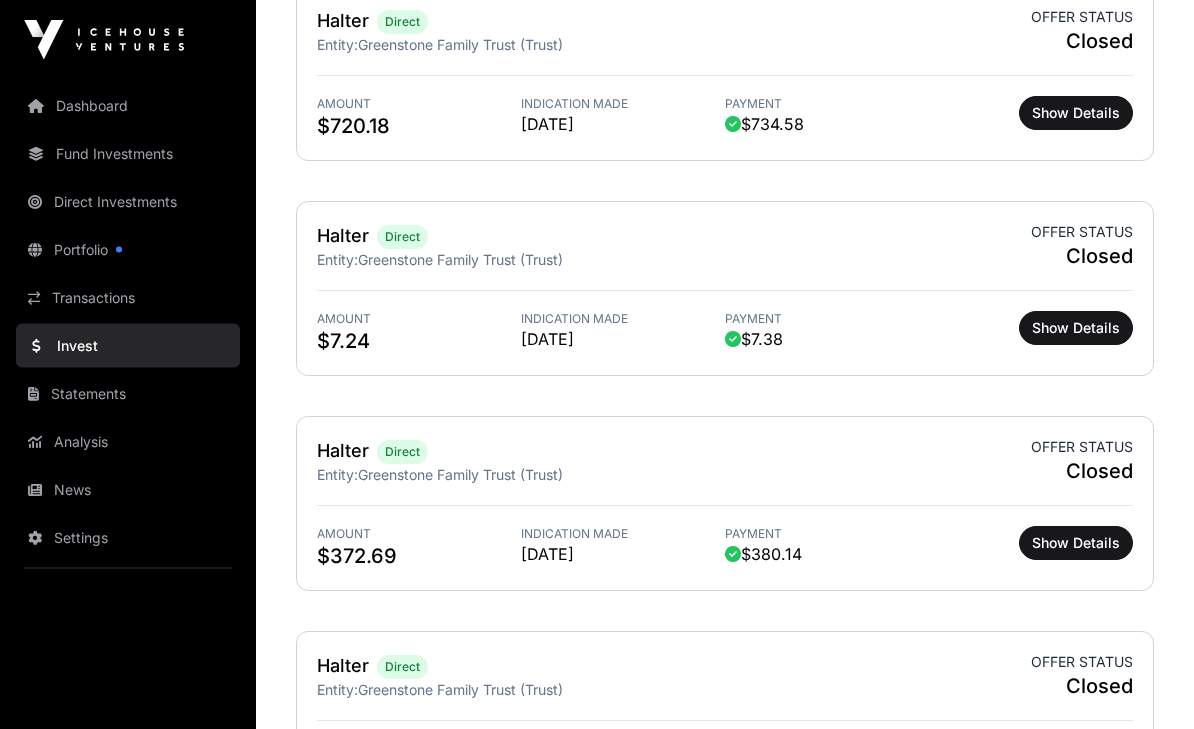 click on "Show Details" 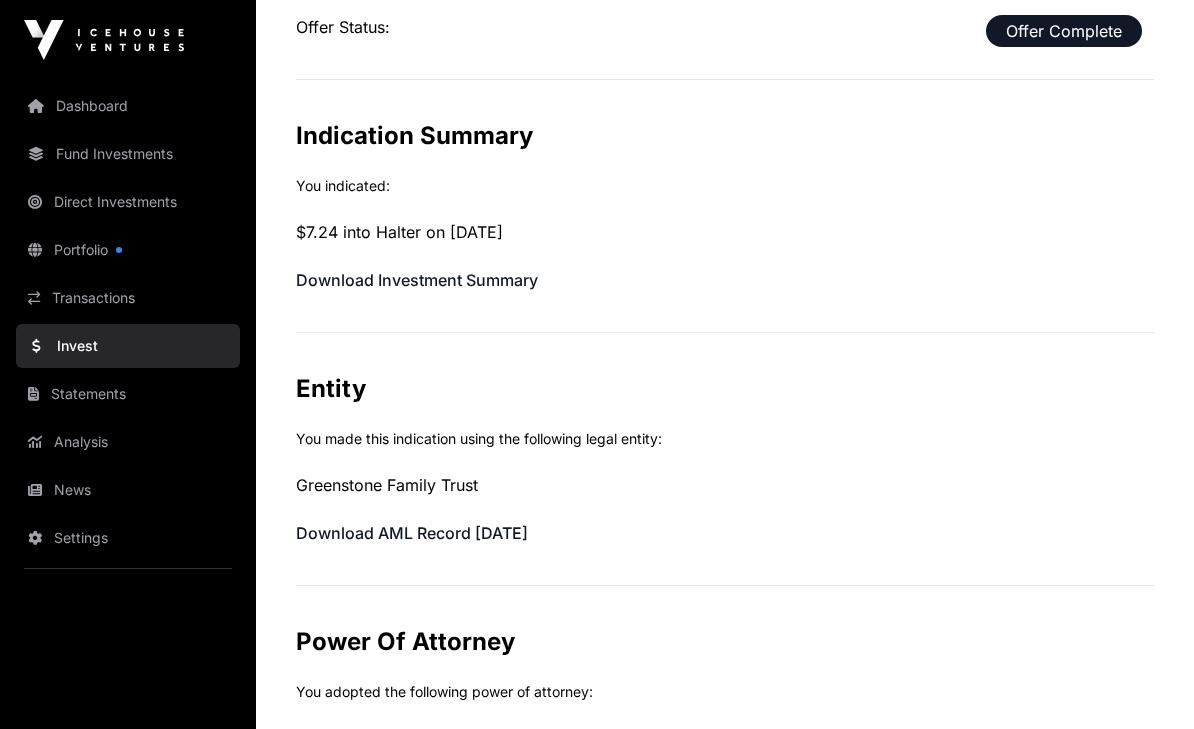 scroll, scrollTop: 96, scrollLeft: 0, axis: vertical 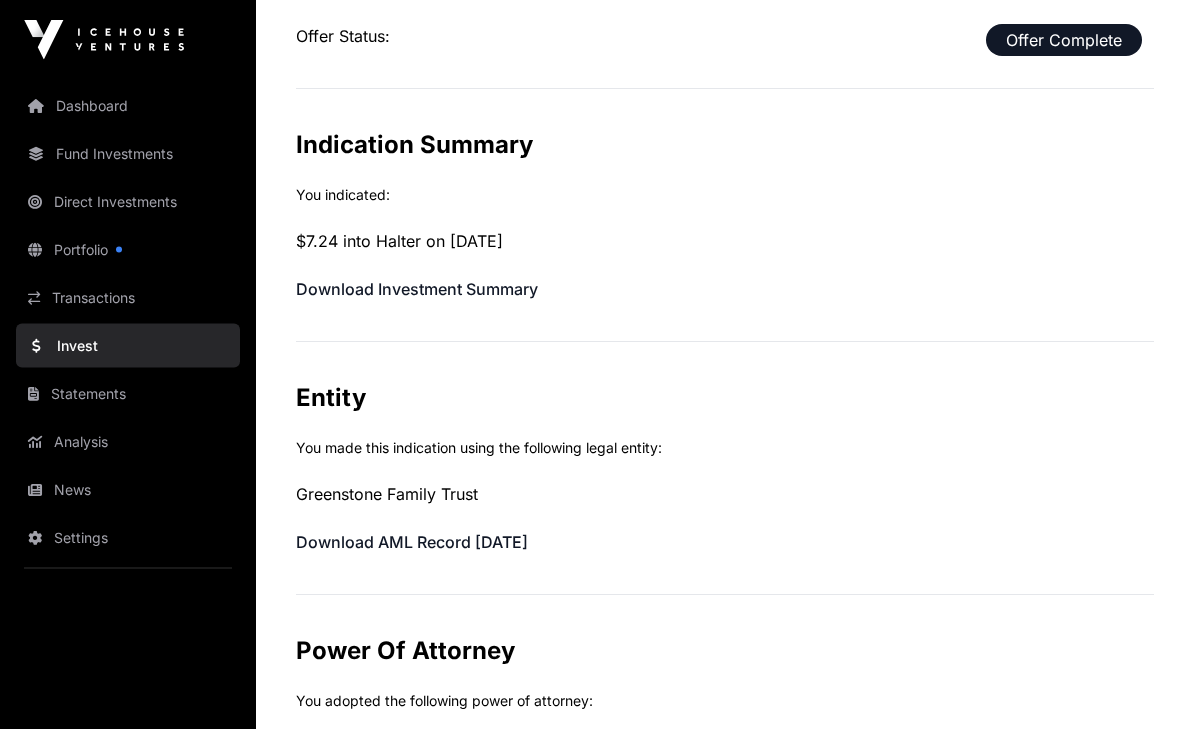 click on "Download Investment Summary" 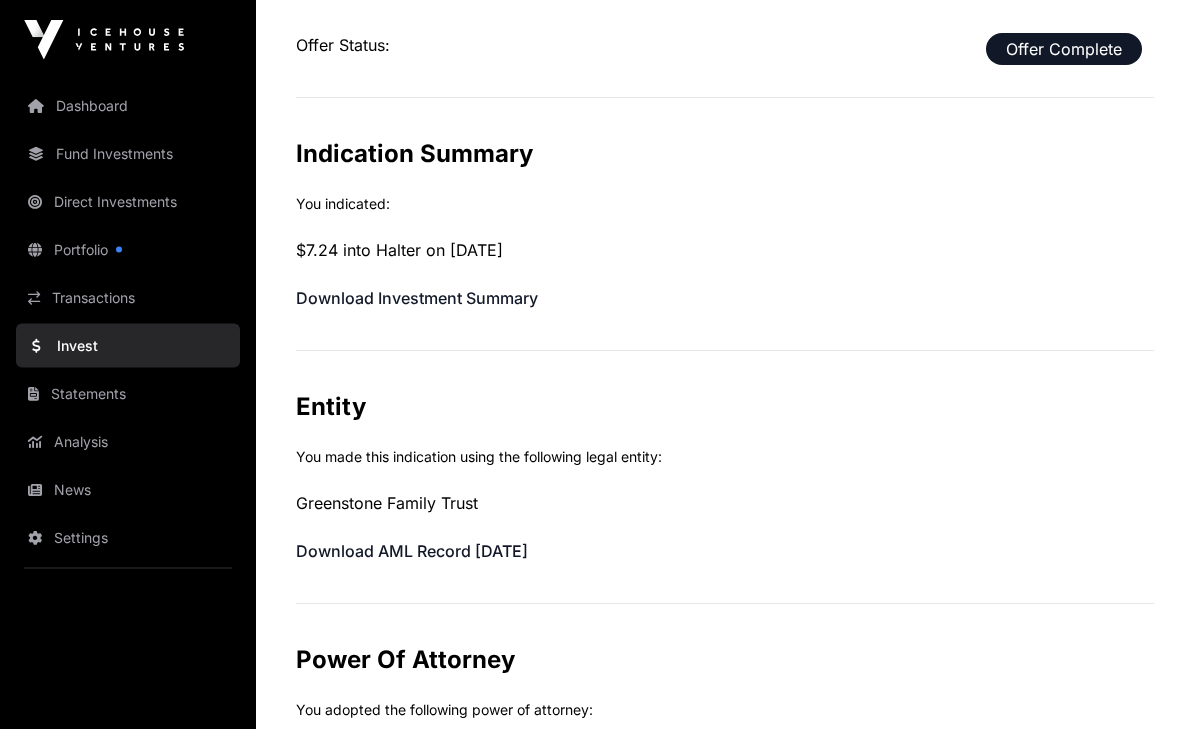 scroll, scrollTop: 0, scrollLeft: 0, axis: both 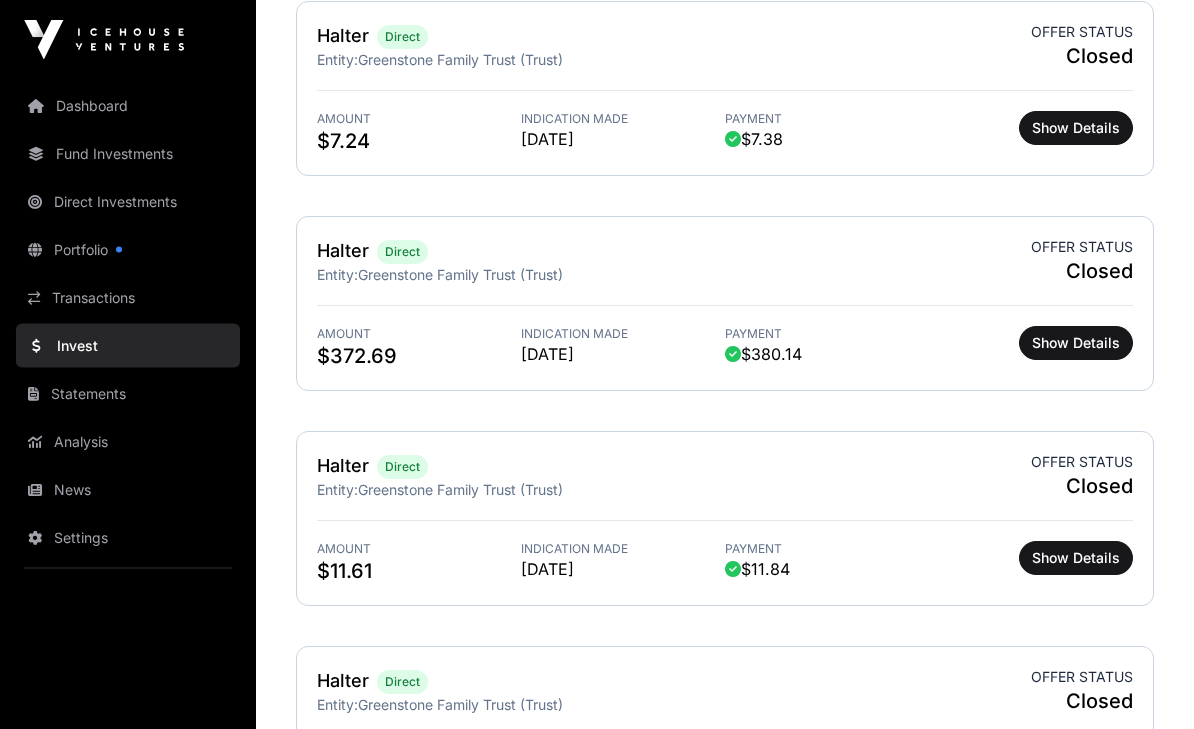click on "Show Details" 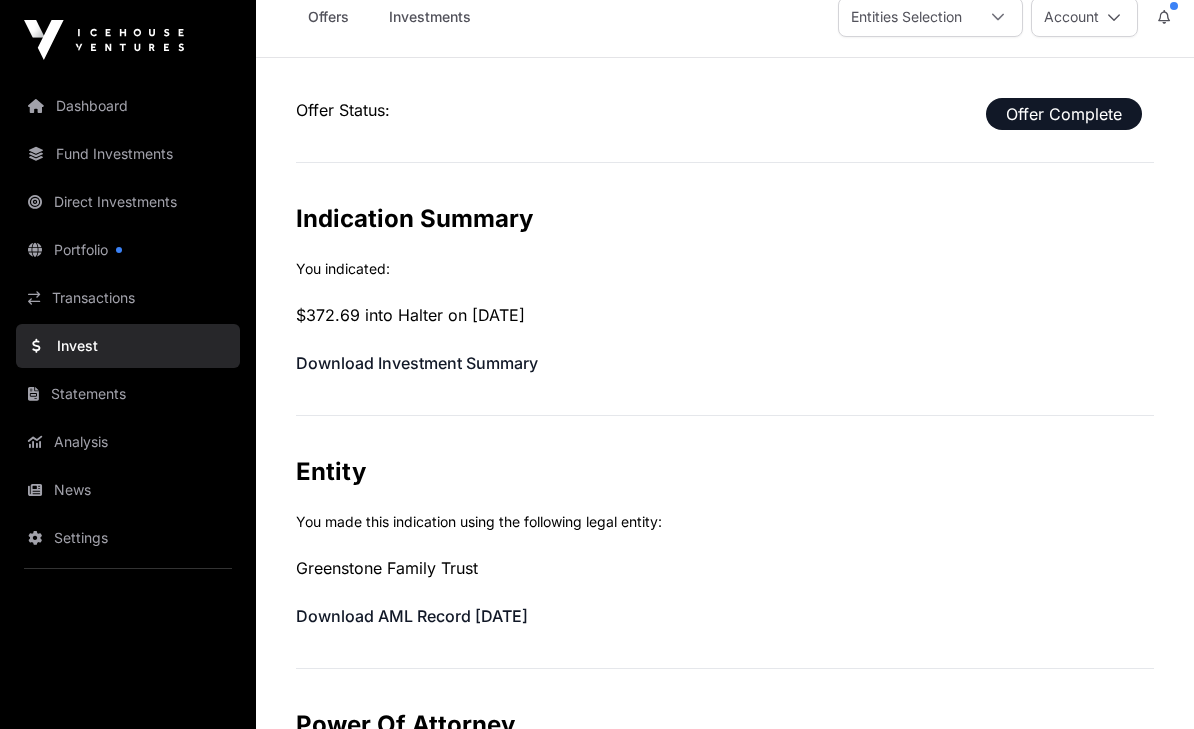 scroll, scrollTop: 46, scrollLeft: 0, axis: vertical 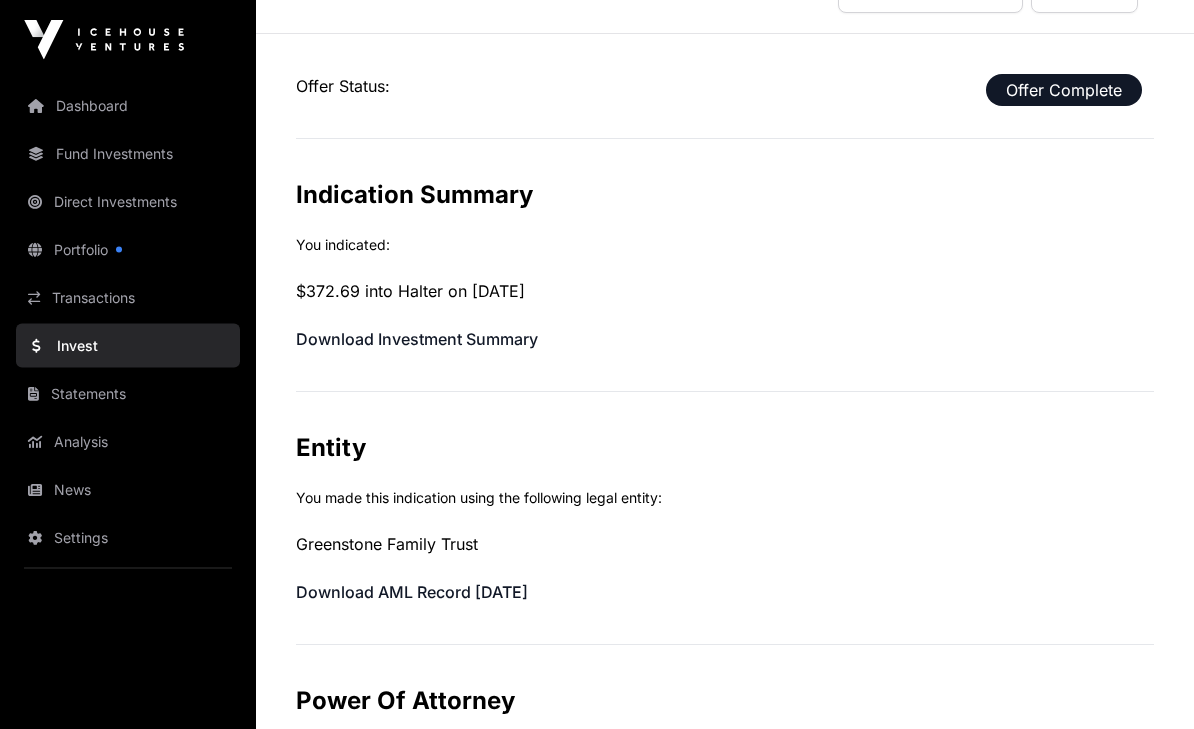 click on "Offer Status:  Offer Complete  Indication Summary   You indicated:  $372.69 into Halter on [DATE]  Download Investment Summary   Entity   You made this indication using the following legal entity:  Greenstone Family Trust  Download AML Record [DATE]  Power Of Attorney   You adopted the following power of attorney:   Download Power Of Attorney [DATE]  Wholesale Certificate   You provided the following certificate of eligibility as a wholesale investor:   Download Wholesale Certificate [DATE]  Tax Certificate   You selected the following countries to disclose a tax residency:  [GEOGRAPHIC_DATA] - [PHONE_NUMBER] [GEOGRAPHIC_DATA] - [PHONE_NUMBER]  Payments   You have made the following payments towards the balance owning for this investment:   Entity   Payment Amount   Date Received  Greenstone Family Trust $380.14 [DATE]" 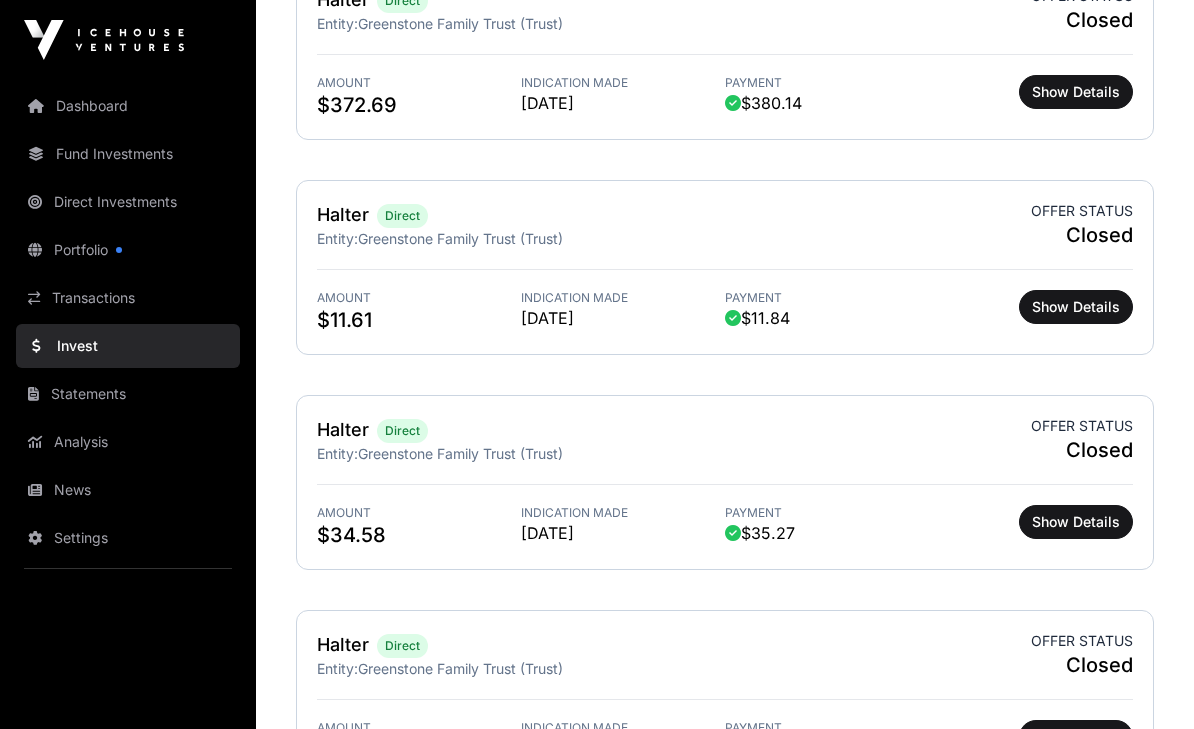 scroll, scrollTop: 1226, scrollLeft: 0, axis: vertical 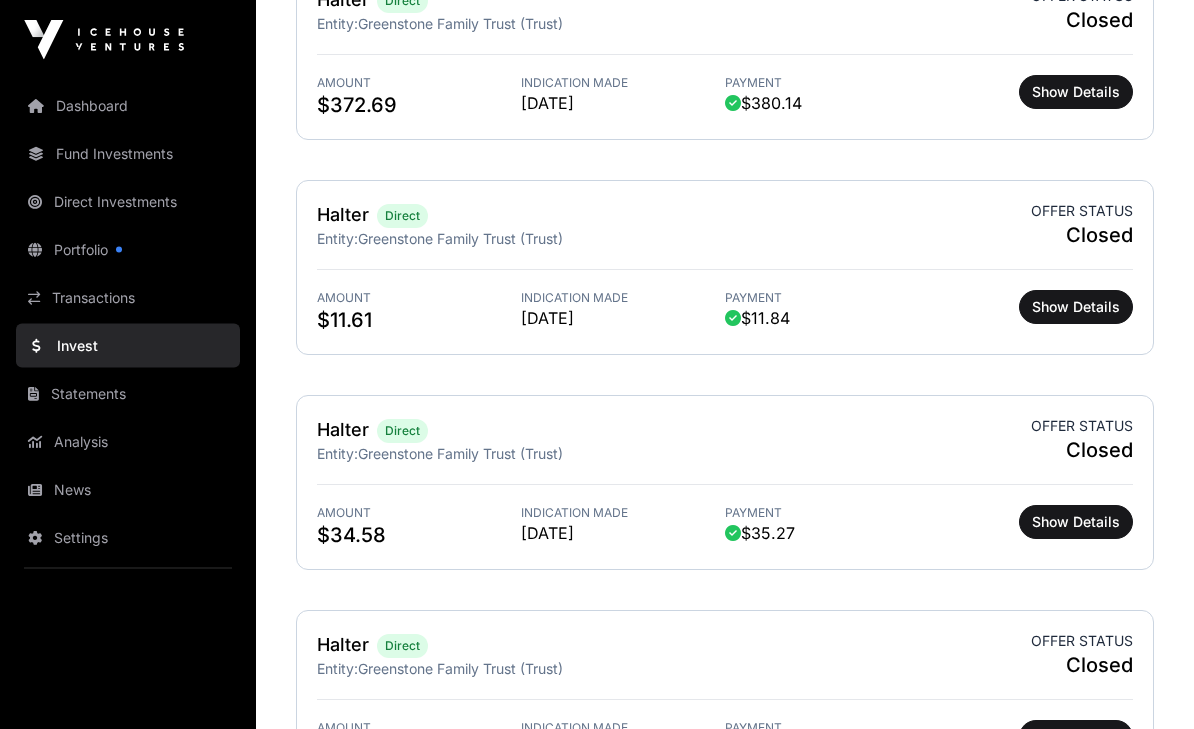 click on "Show Details" 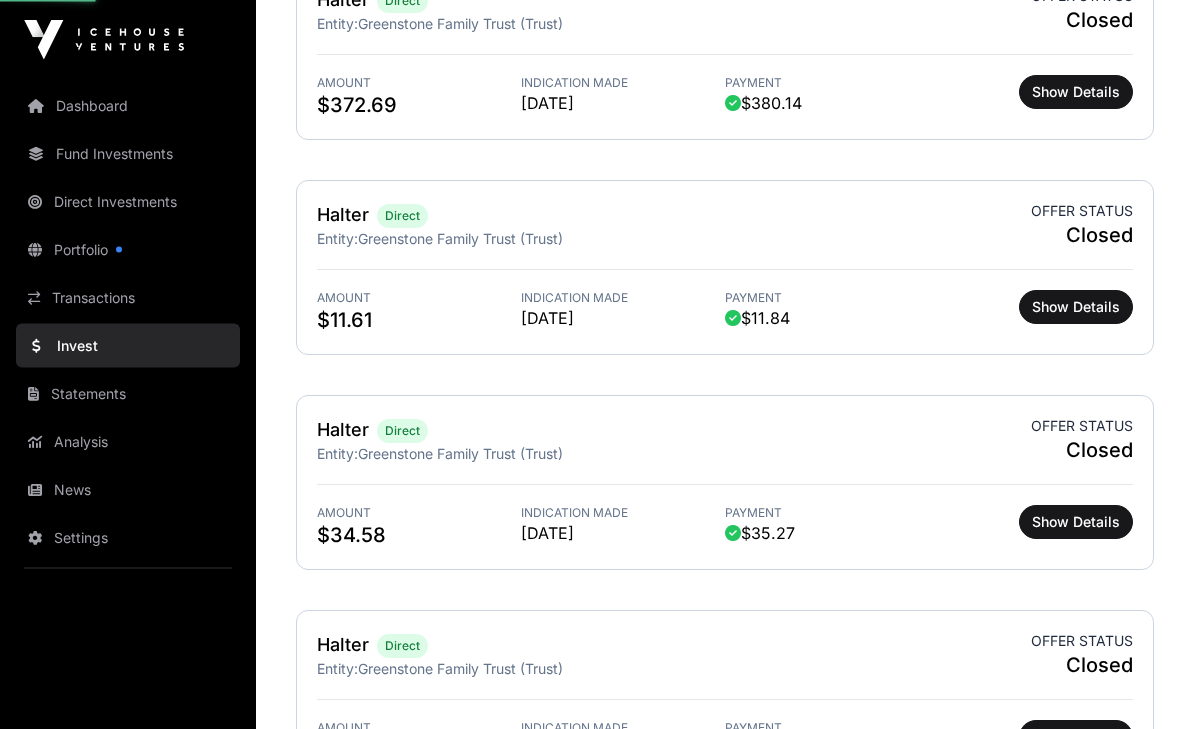scroll, scrollTop: 1227, scrollLeft: 0, axis: vertical 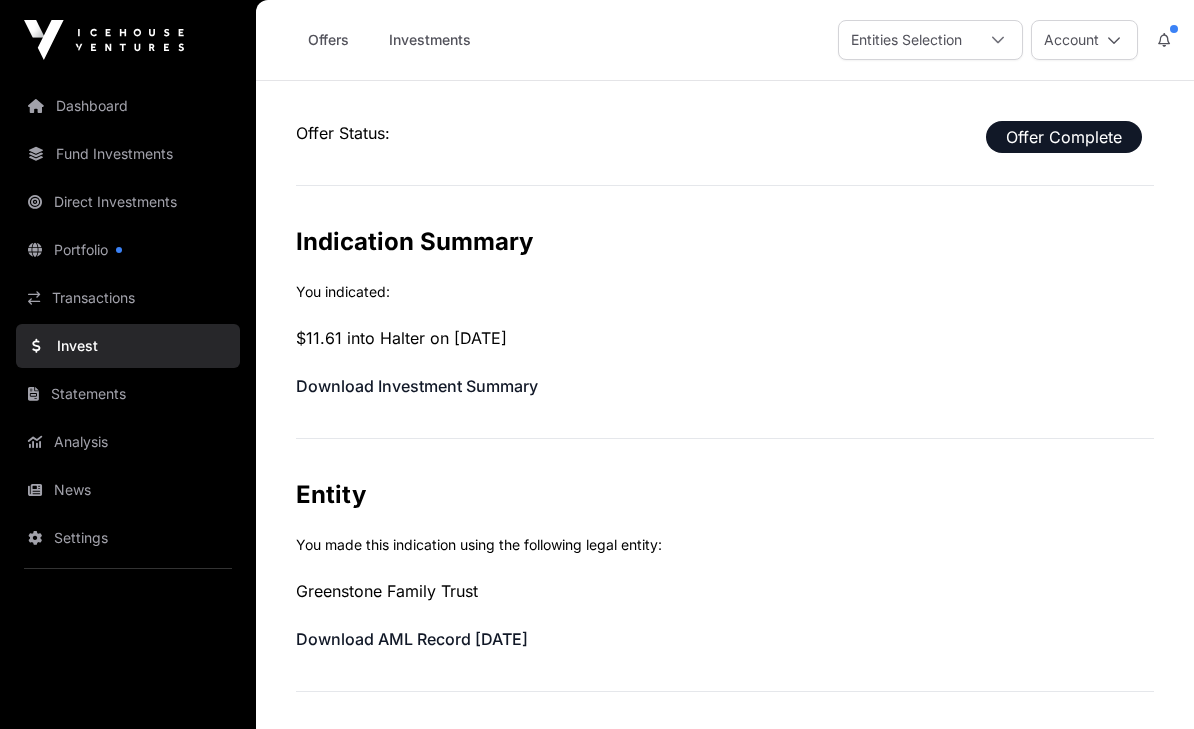click on "Download Investment Summary" 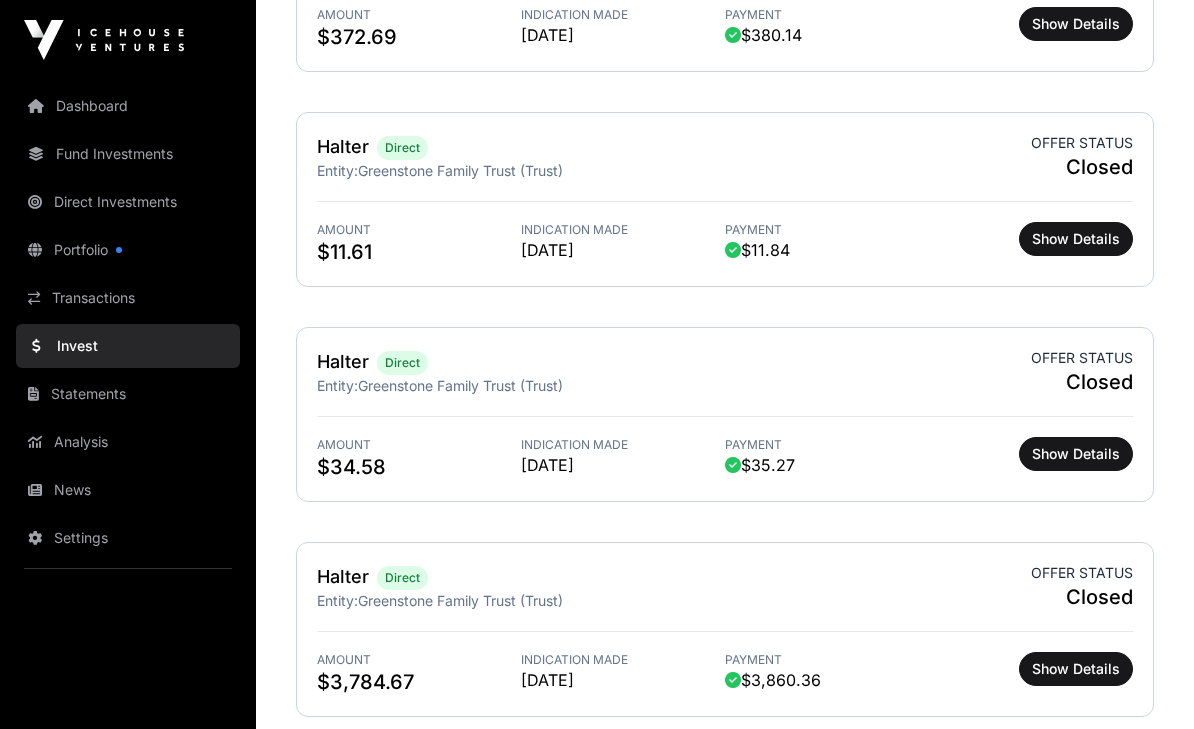scroll, scrollTop: 1277, scrollLeft: 0, axis: vertical 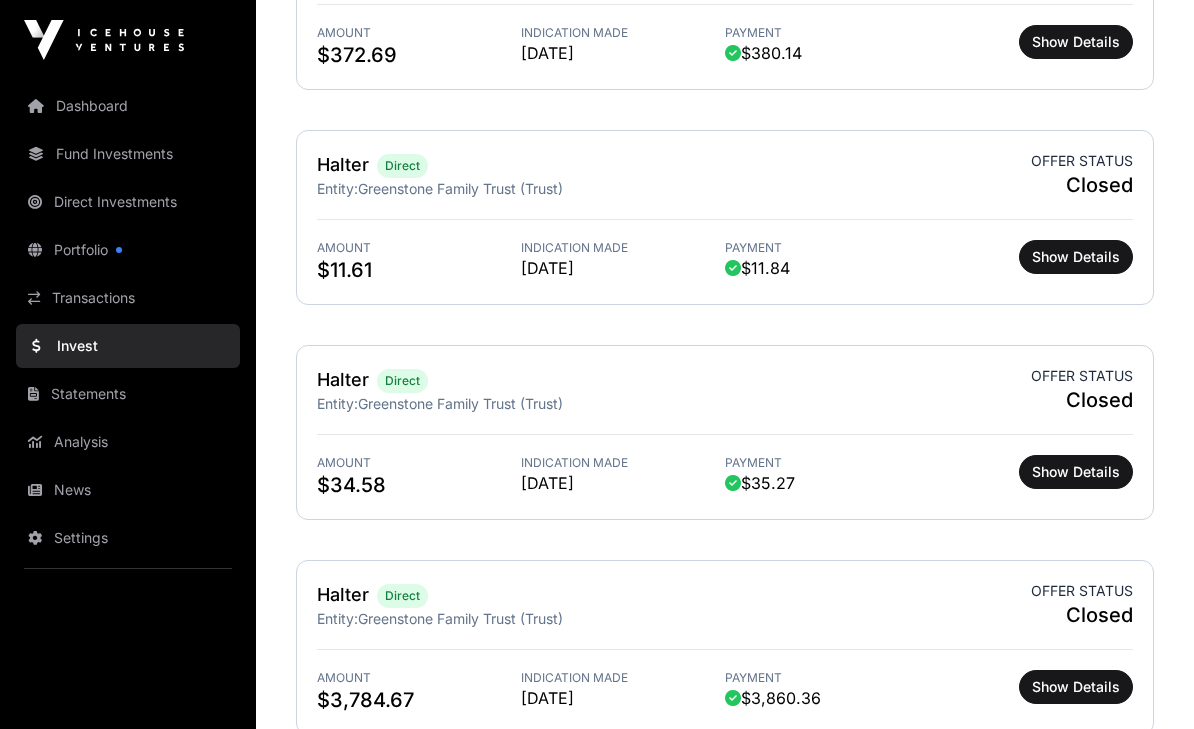 click on "Show Details" 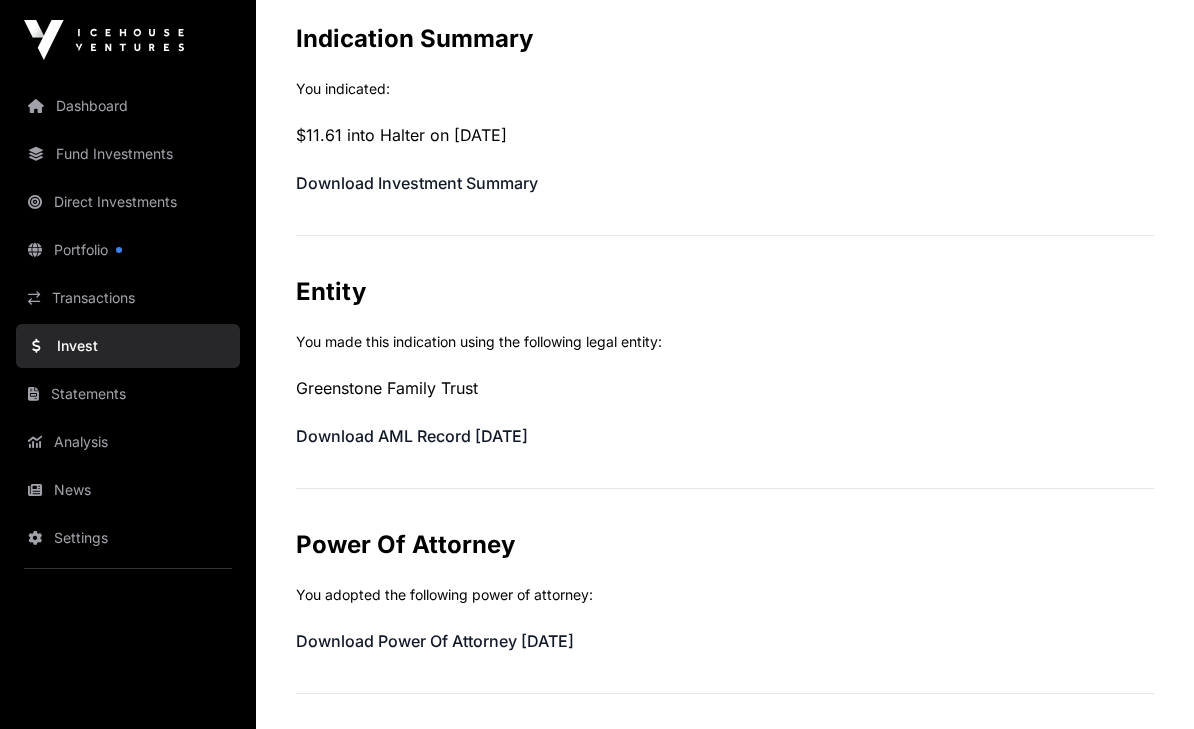 scroll, scrollTop: 217, scrollLeft: 0, axis: vertical 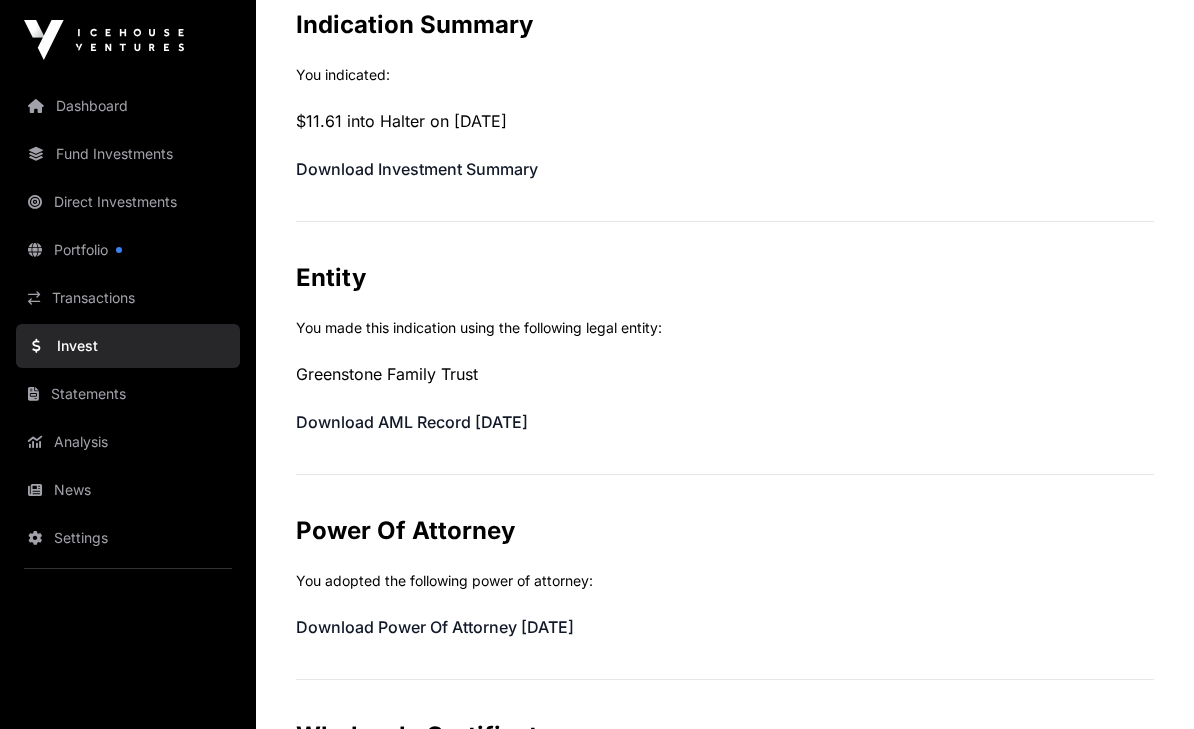 click on "Download Investment Summary" 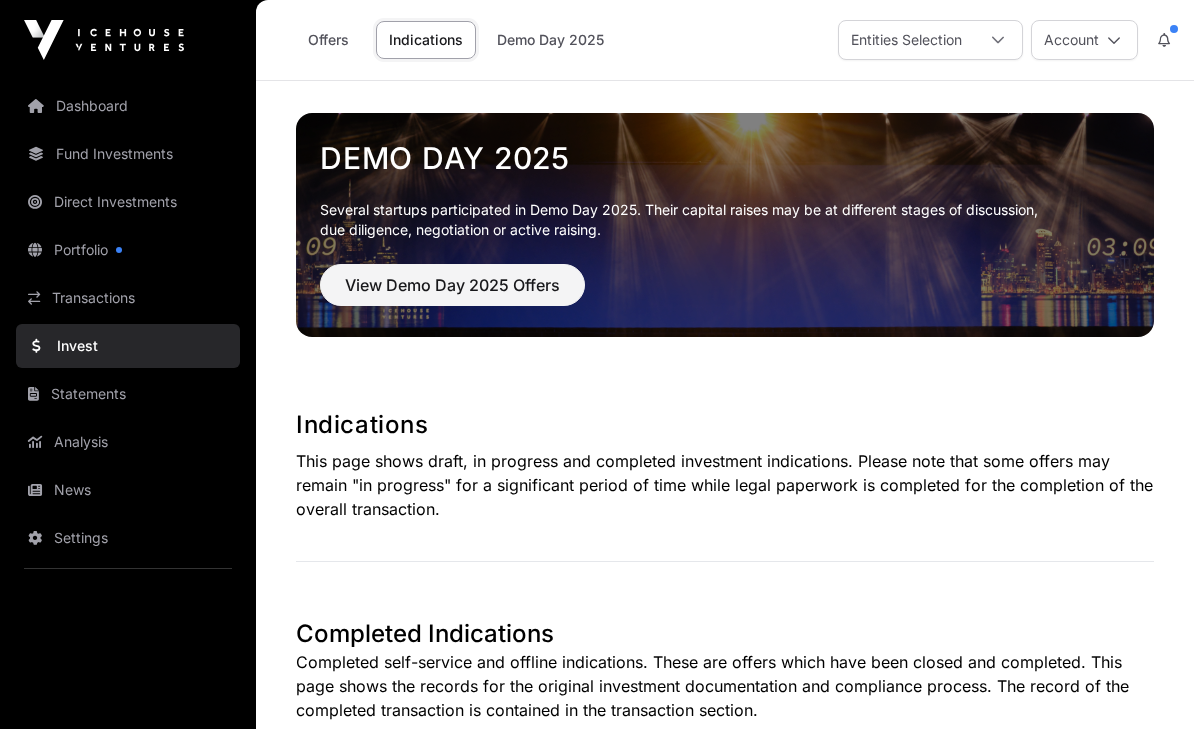 scroll, scrollTop: 1277, scrollLeft: 0, axis: vertical 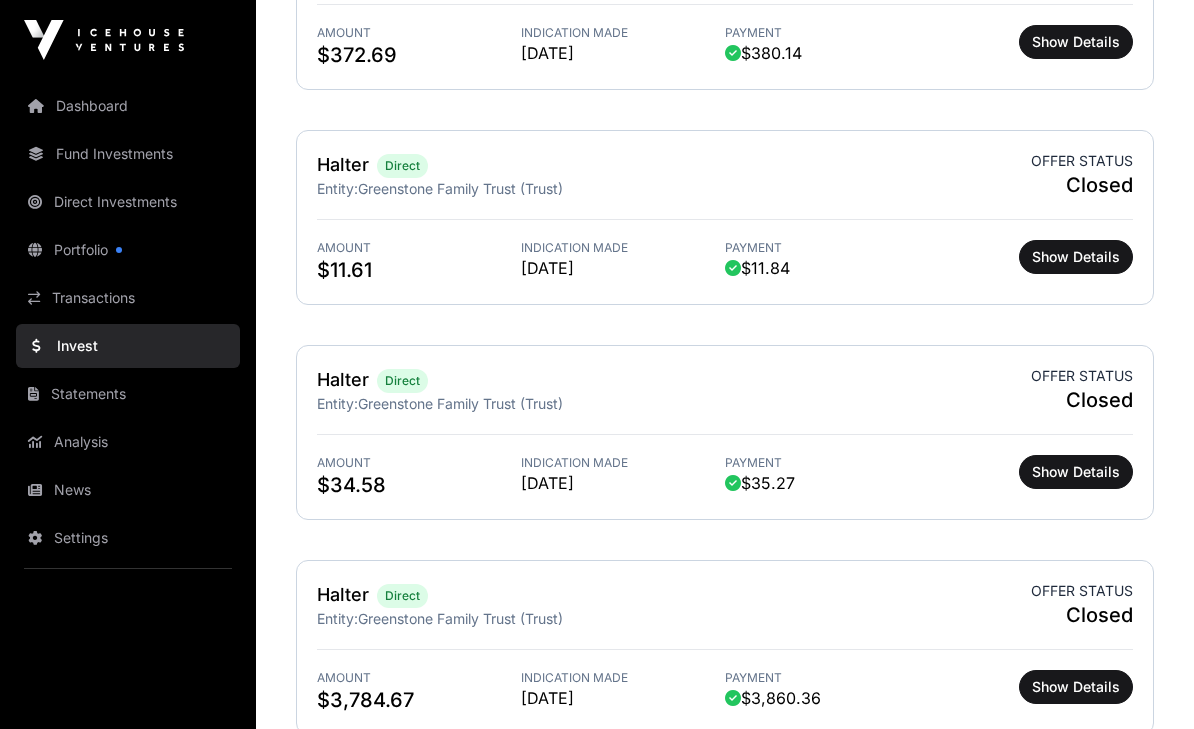 click on "Show Details" 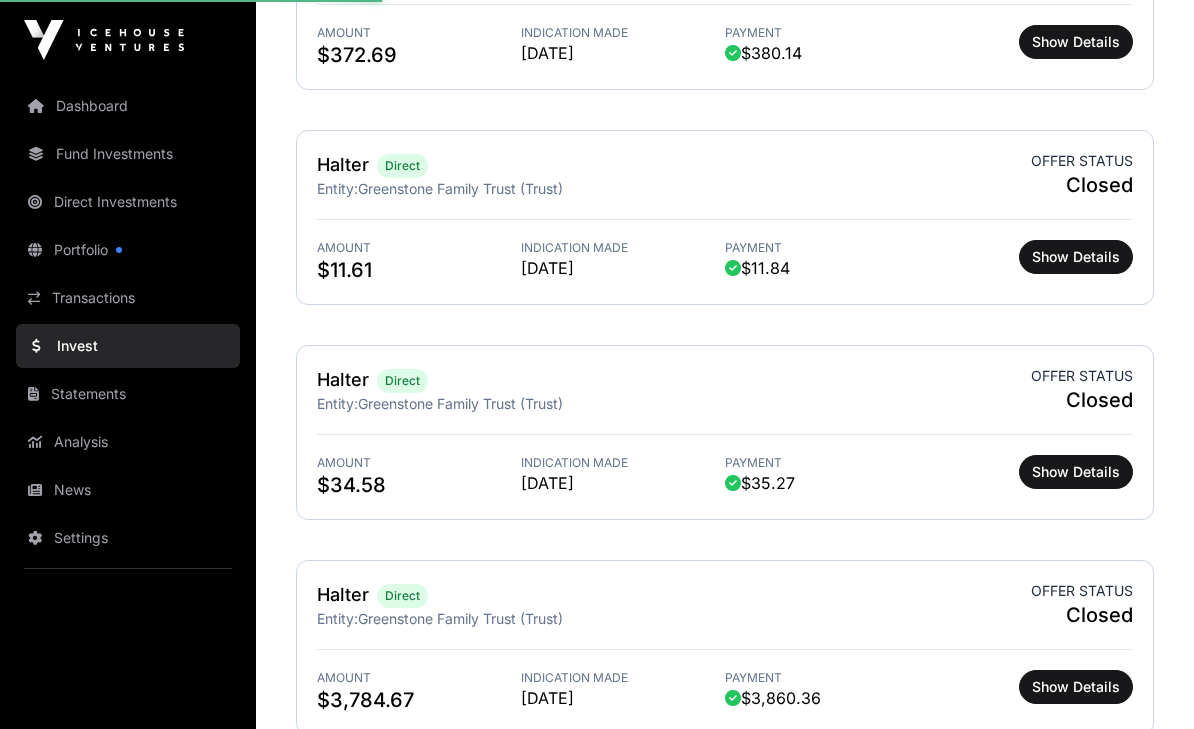 scroll, scrollTop: 0, scrollLeft: 0, axis: both 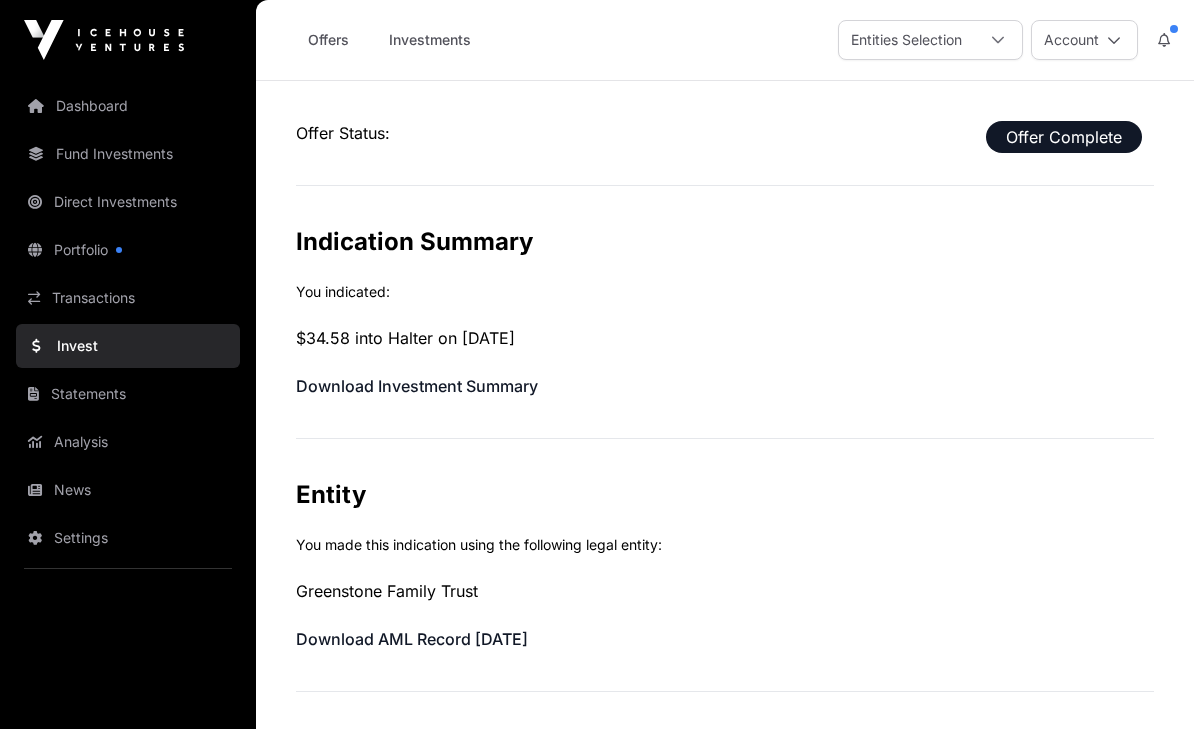click on "Download Investment Summary" 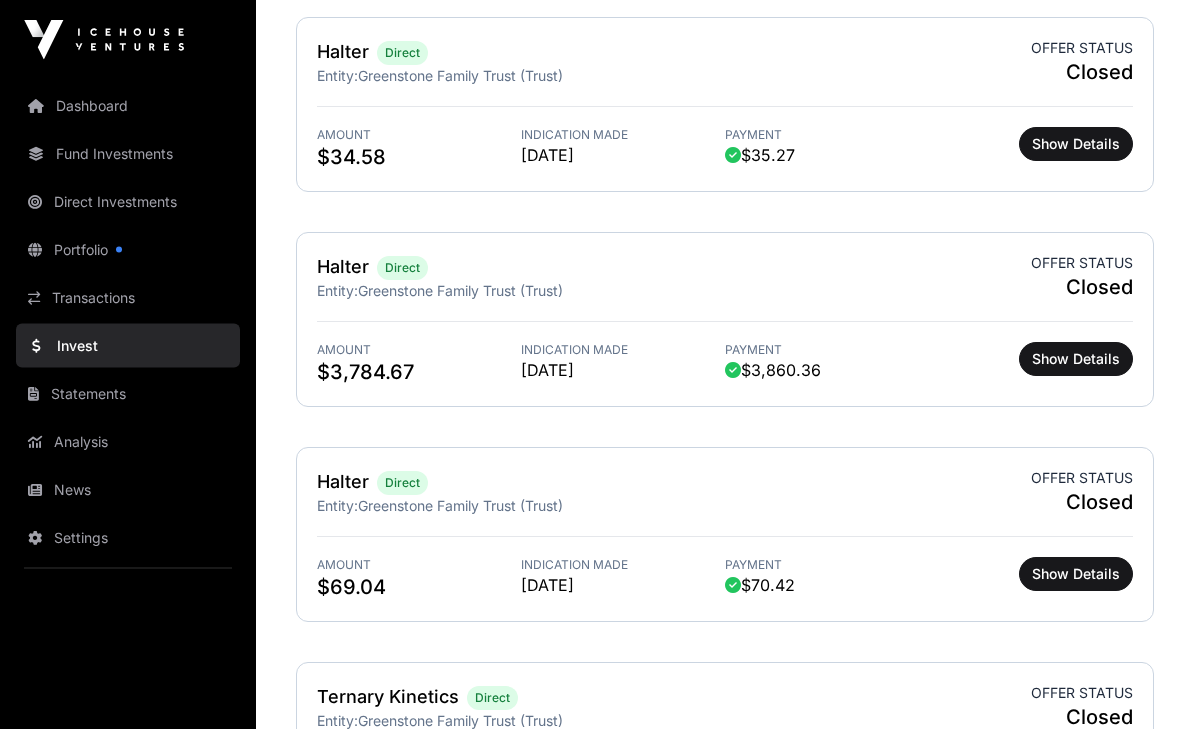 scroll, scrollTop: 1607, scrollLeft: 0, axis: vertical 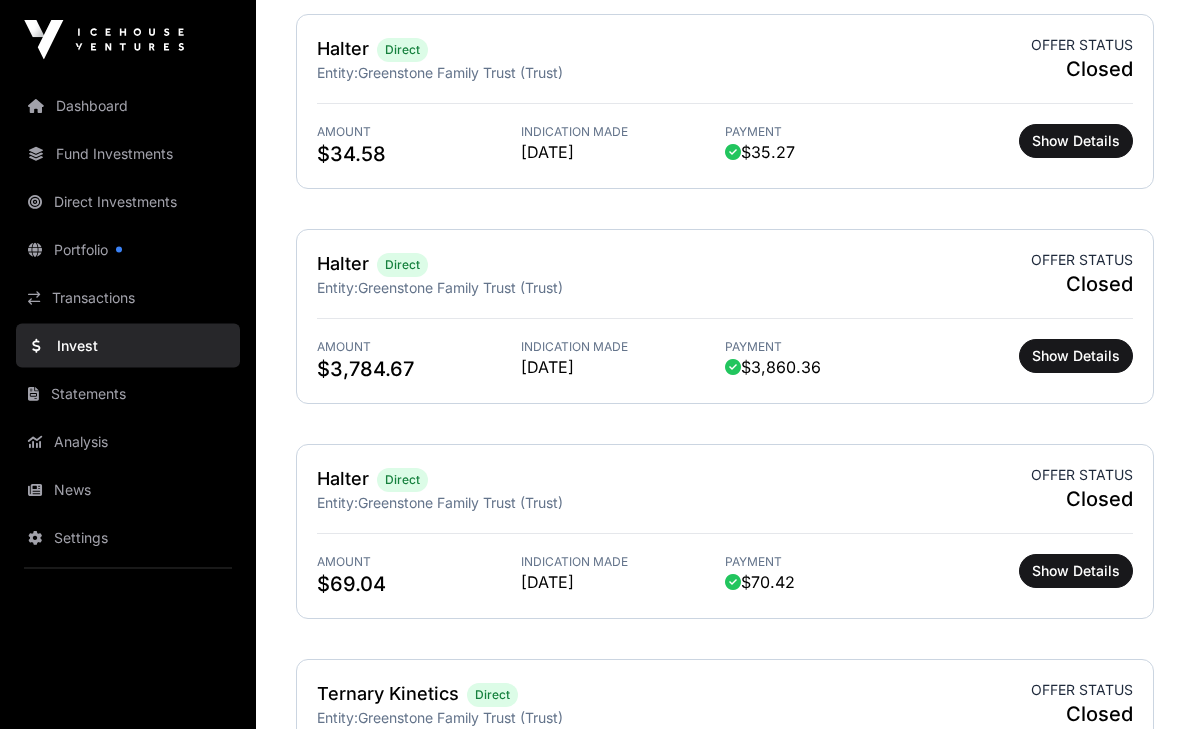 click on "Show Details" 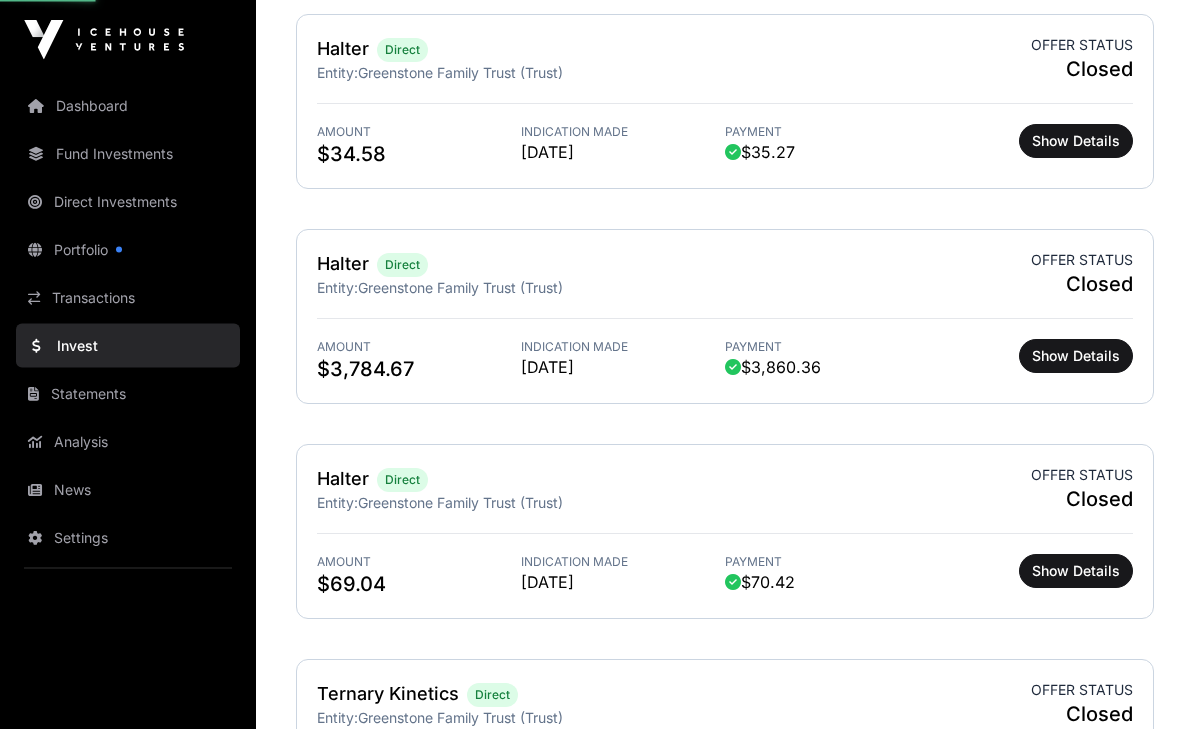scroll, scrollTop: 1608, scrollLeft: 0, axis: vertical 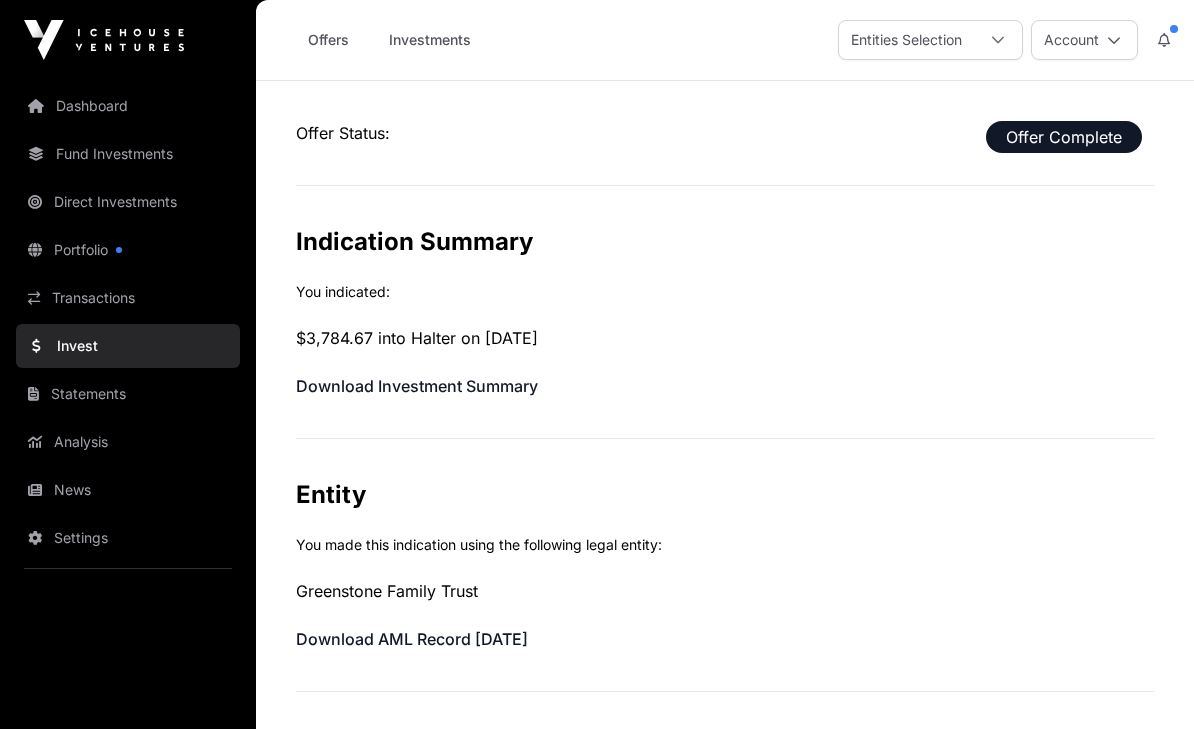 click on "Download Investment Summary" 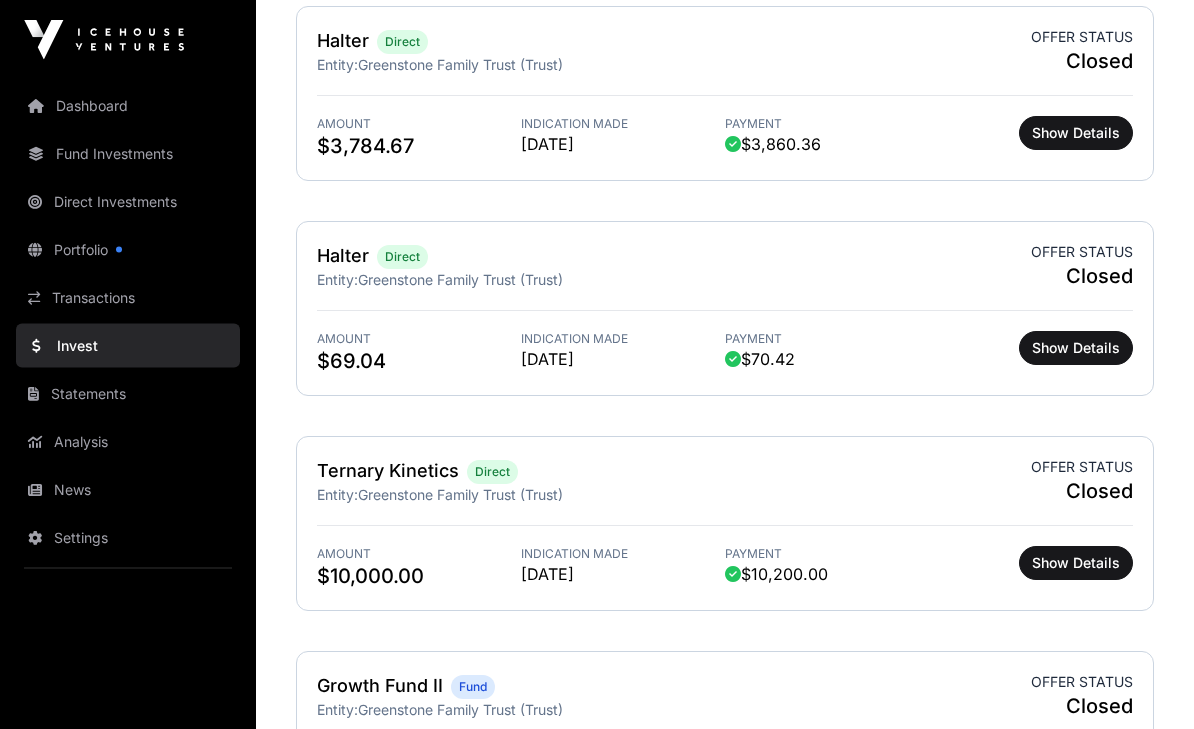 scroll, scrollTop: 1828, scrollLeft: 0, axis: vertical 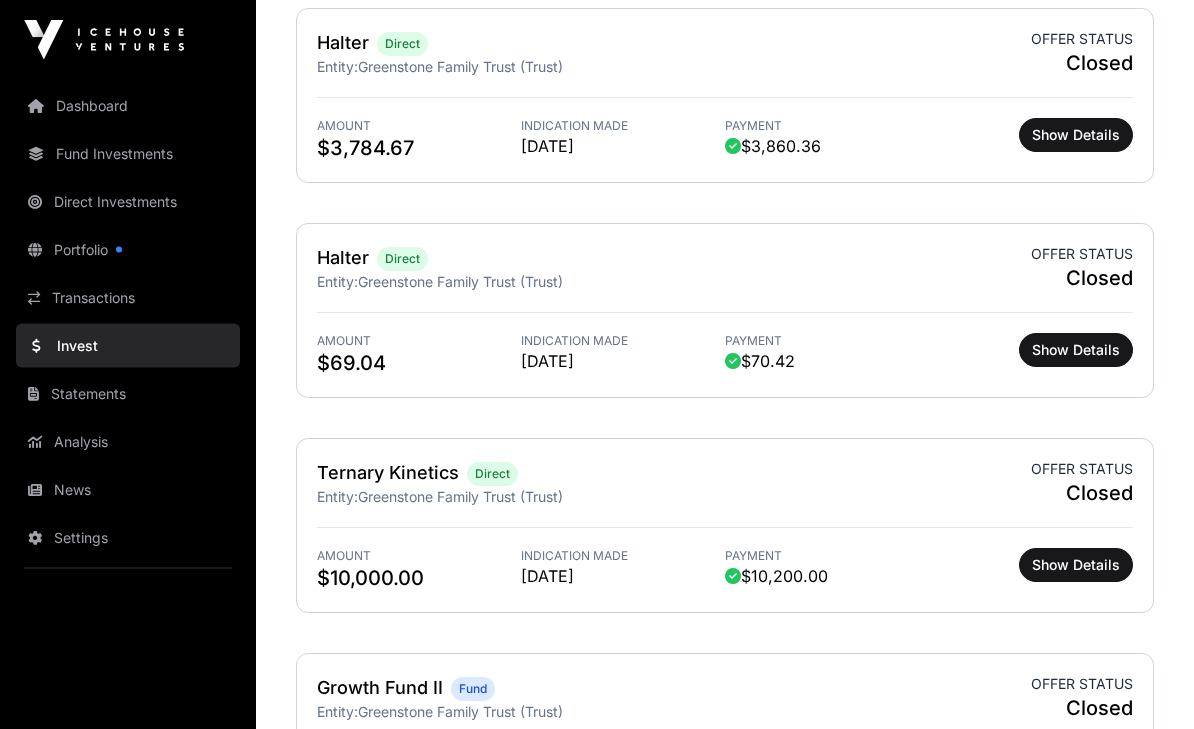 click on "Show Details" 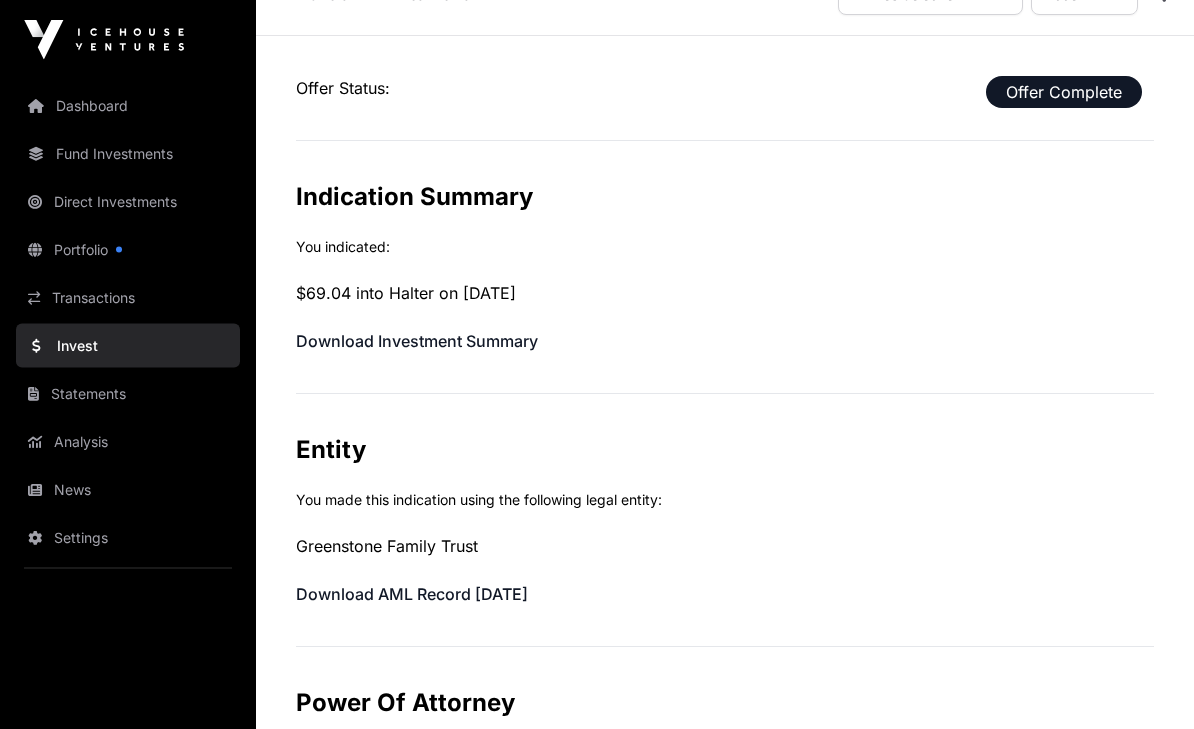 scroll, scrollTop: 45, scrollLeft: 0, axis: vertical 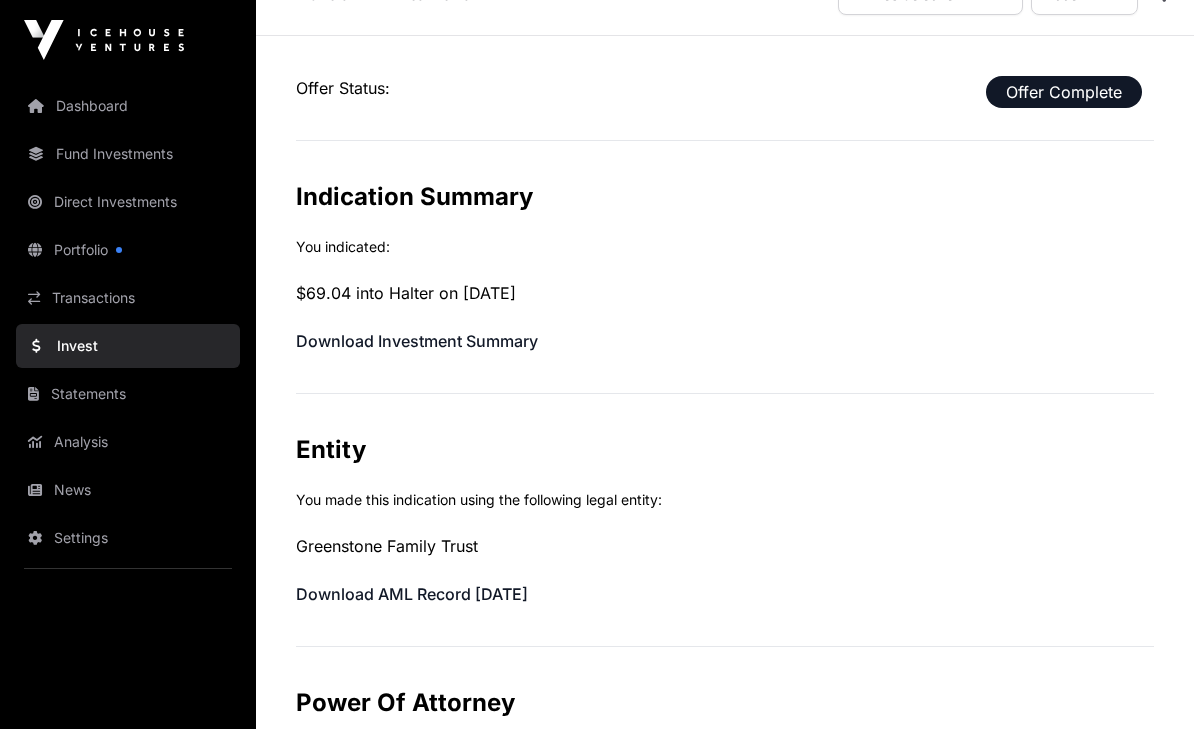 click on "Download Investment Summary" 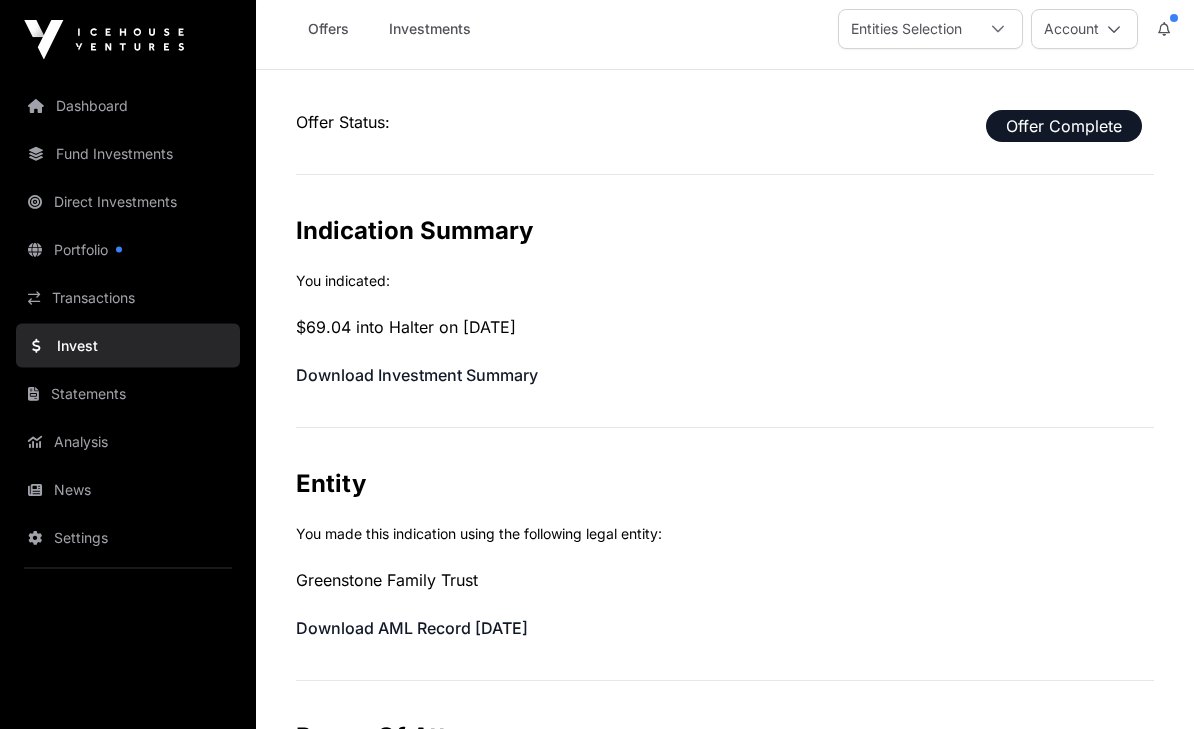scroll, scrollTop: 0, scrollLeft: 0, axis: both 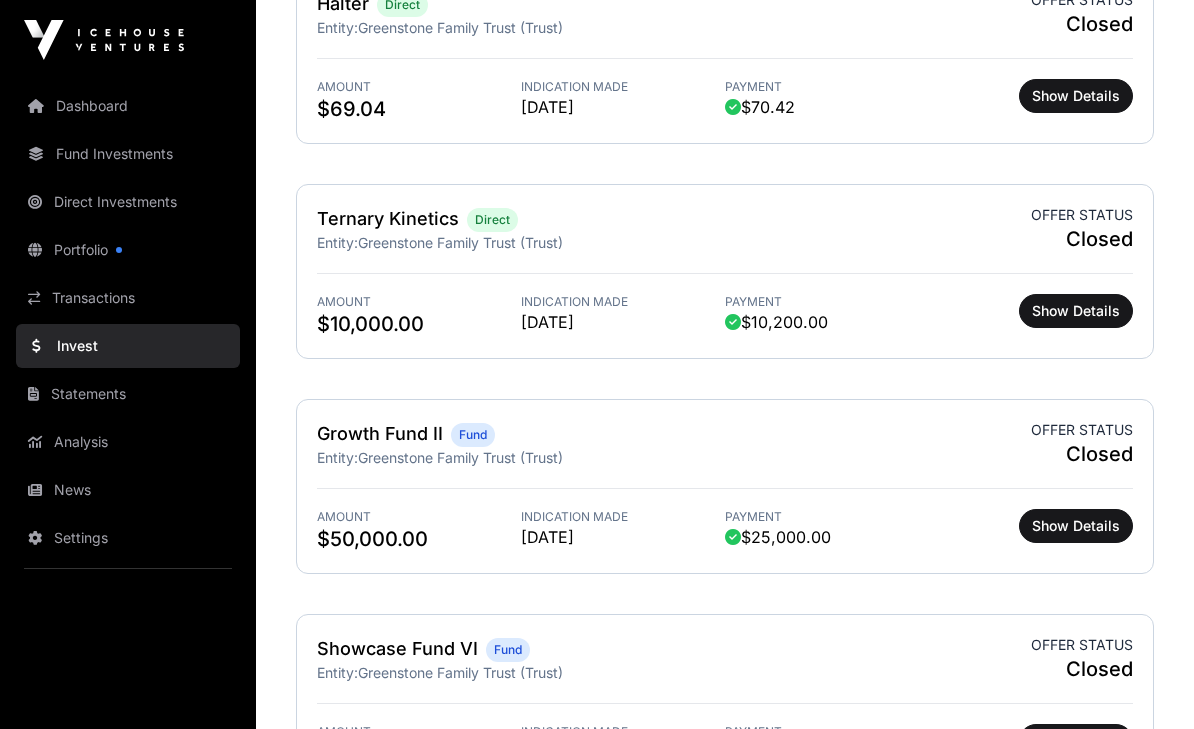 click on "Show Details" 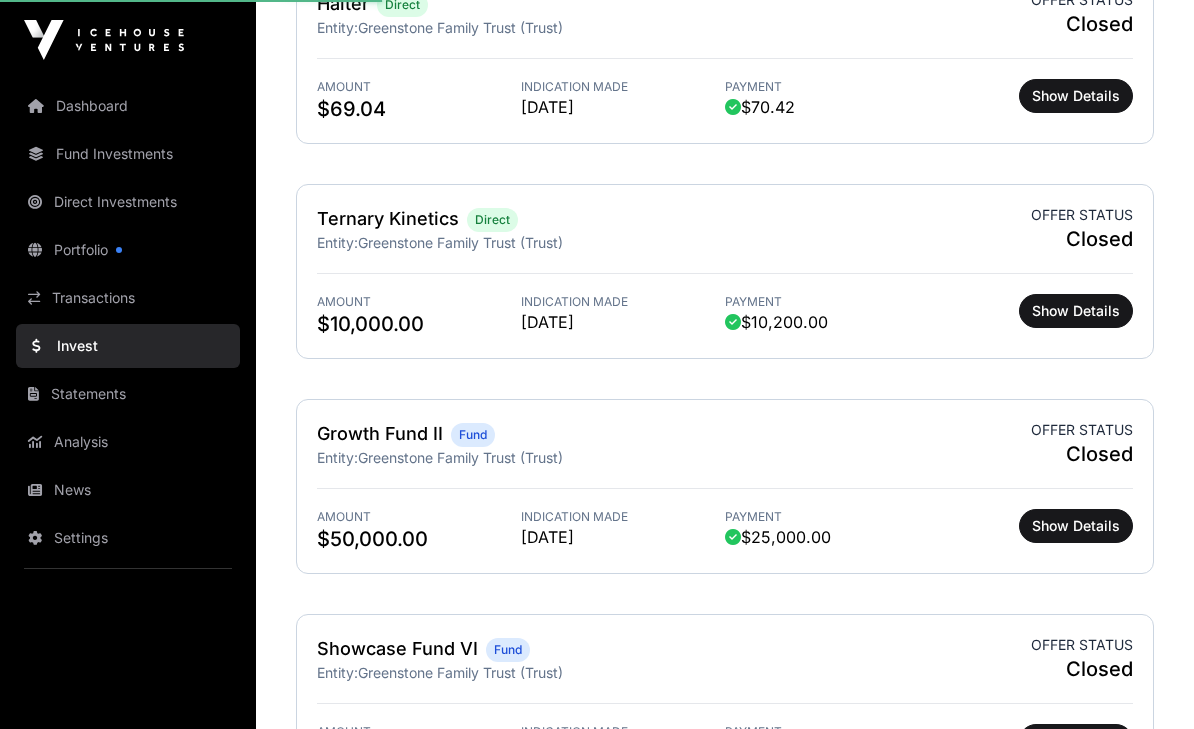 scroll, scrollTop: 0, scrollLeft: 0, axis: both 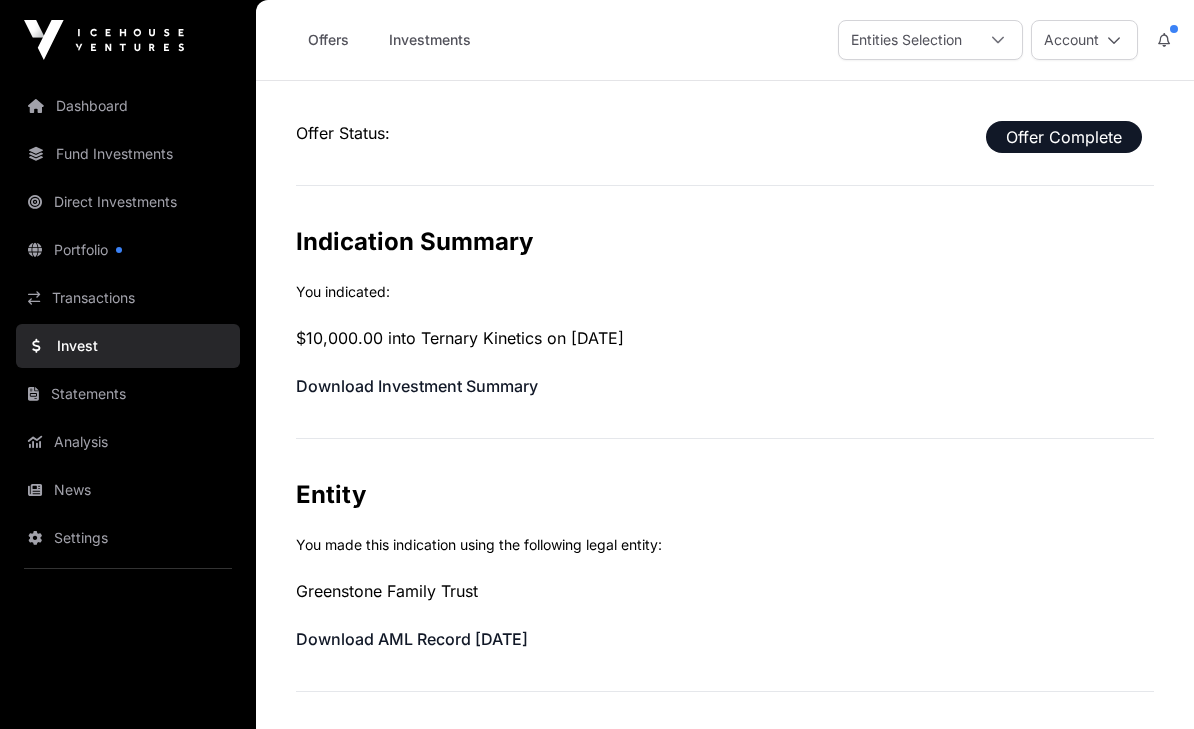 click on "Download Investment Summary" 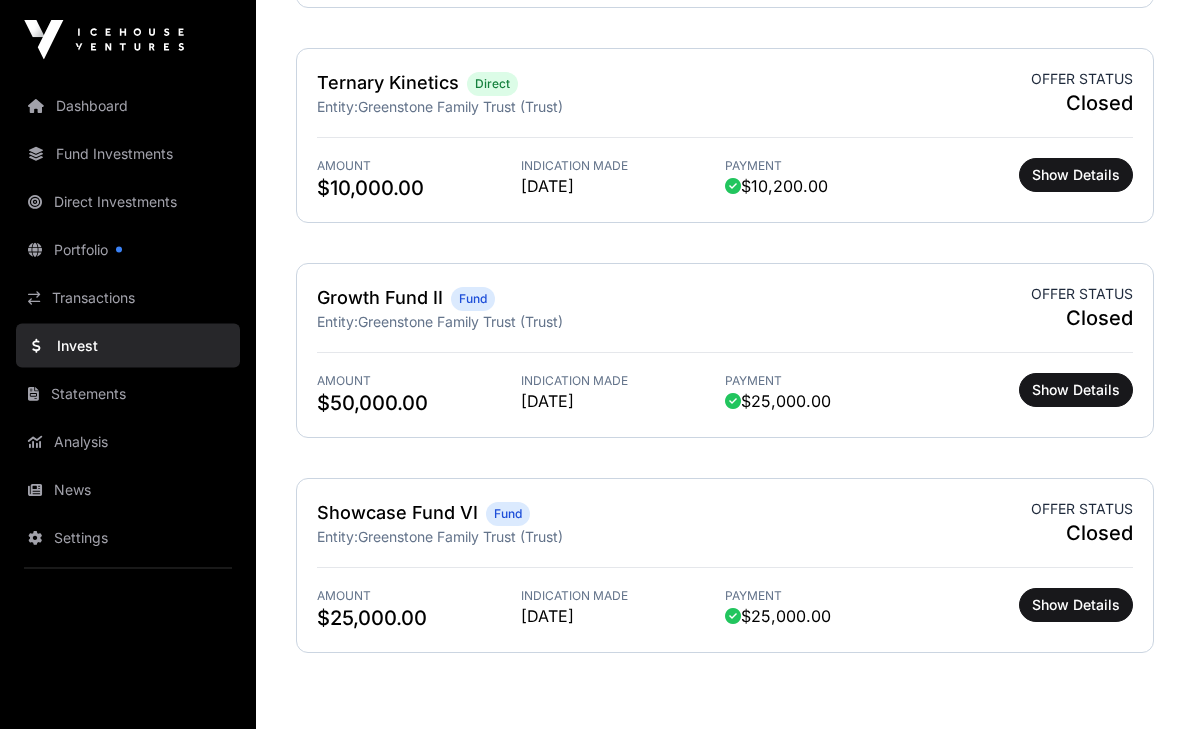 scroll, scrollTop: 2221, scrollLeft: 0, axis: vertical 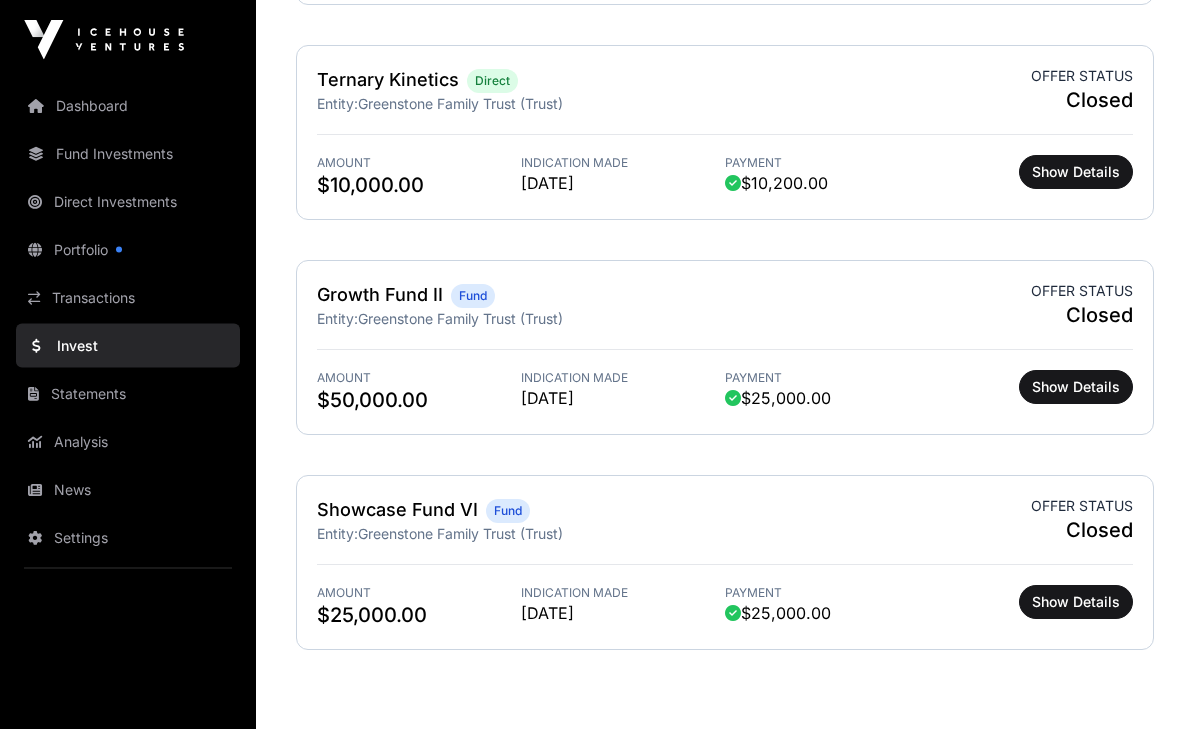 click on "Show Details" 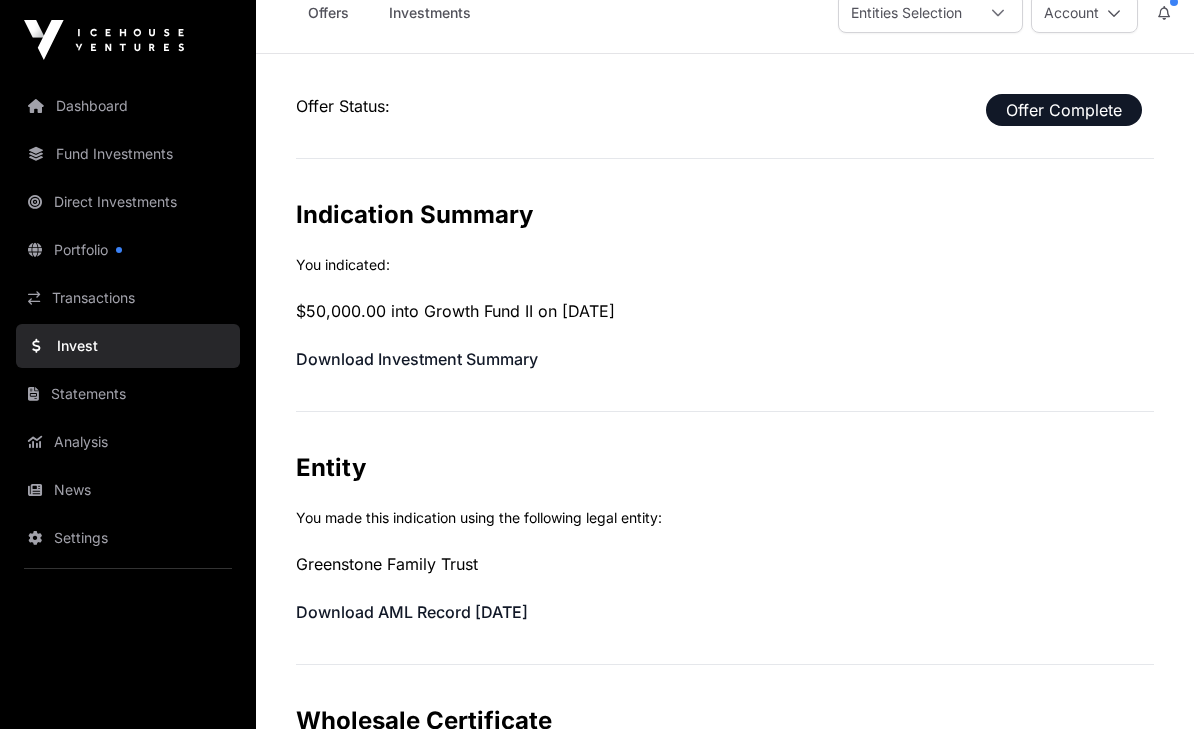 scroll, scrollTop: 30, scrollLeft: 0, axis: vertical 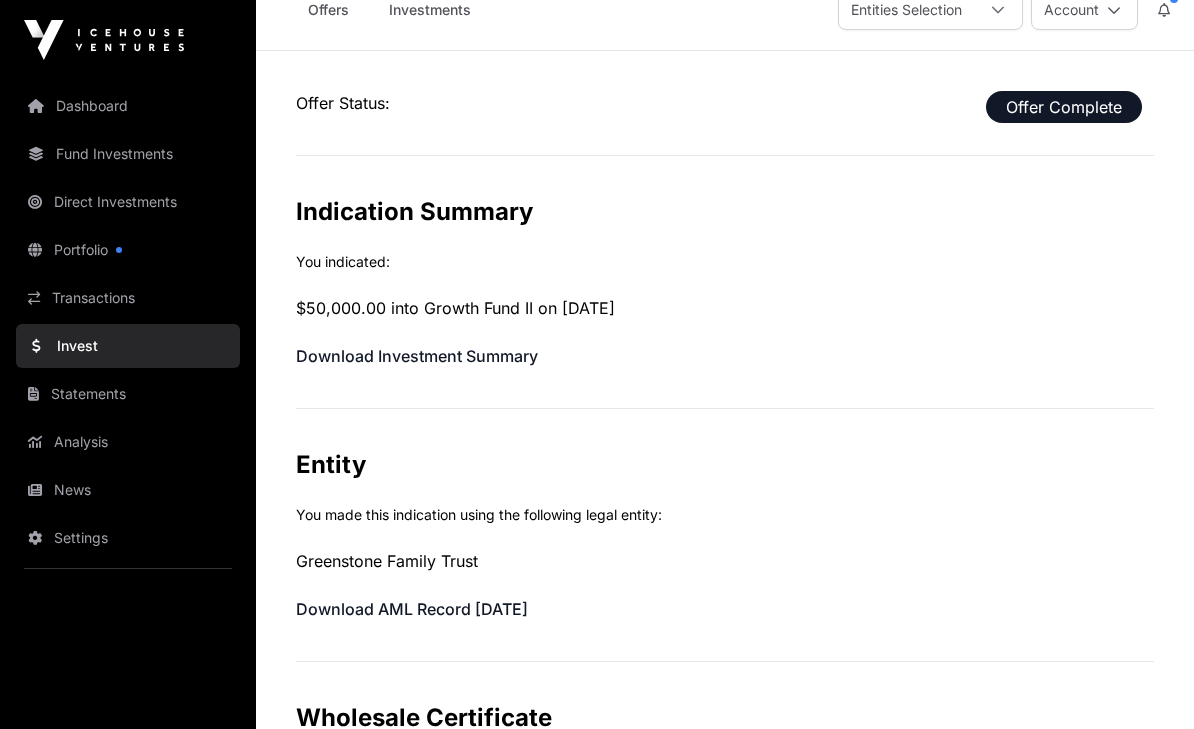 click on "Download Investment Summary" 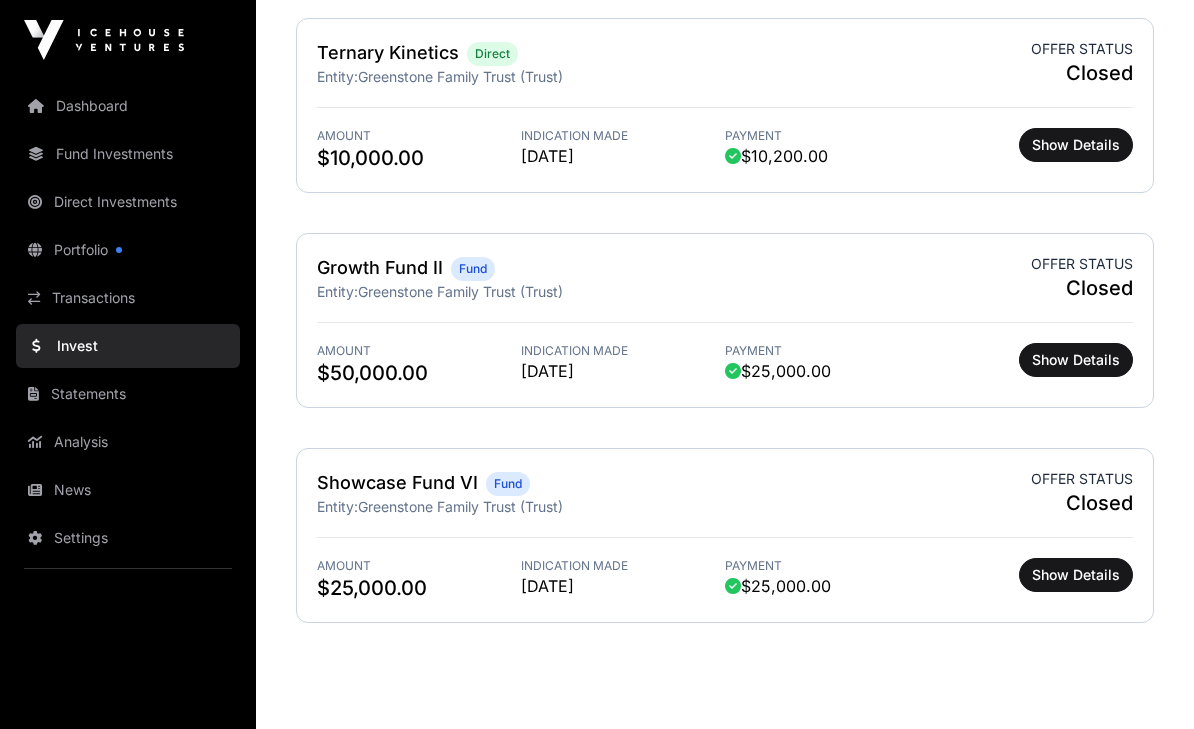 scroll, scrollTop: 2250, scrollLeft: 0, axis: vertical 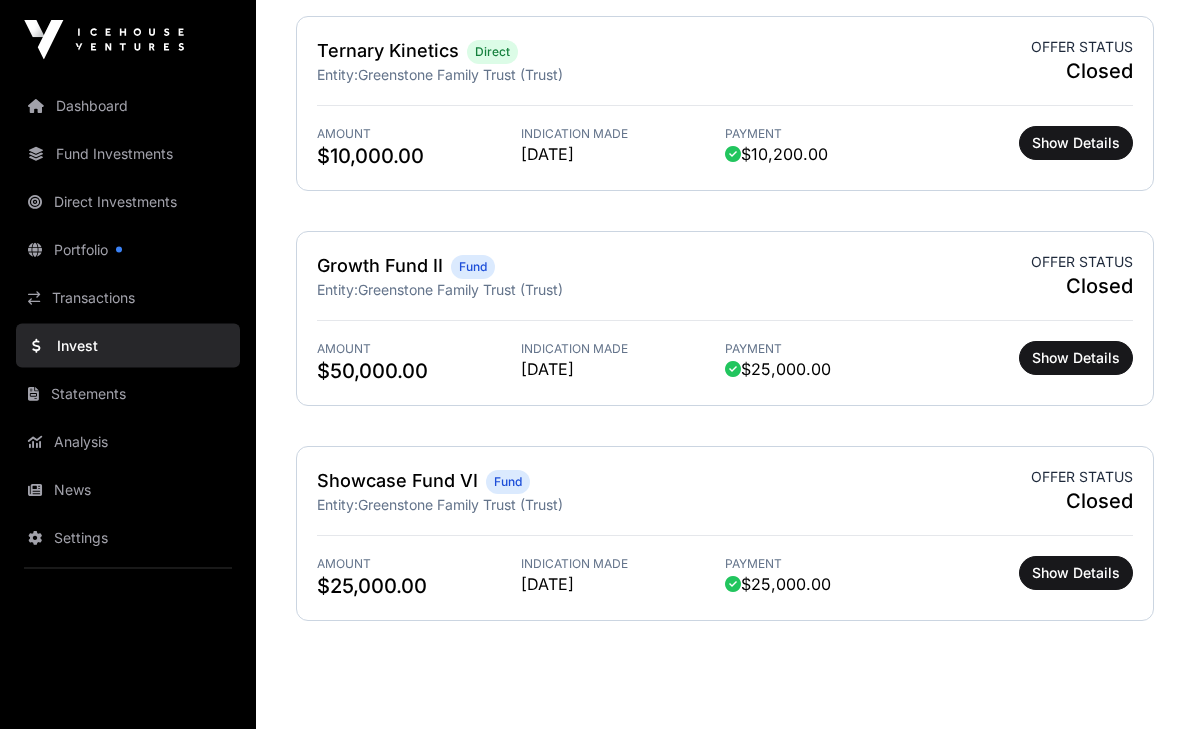 click on "Show Details" 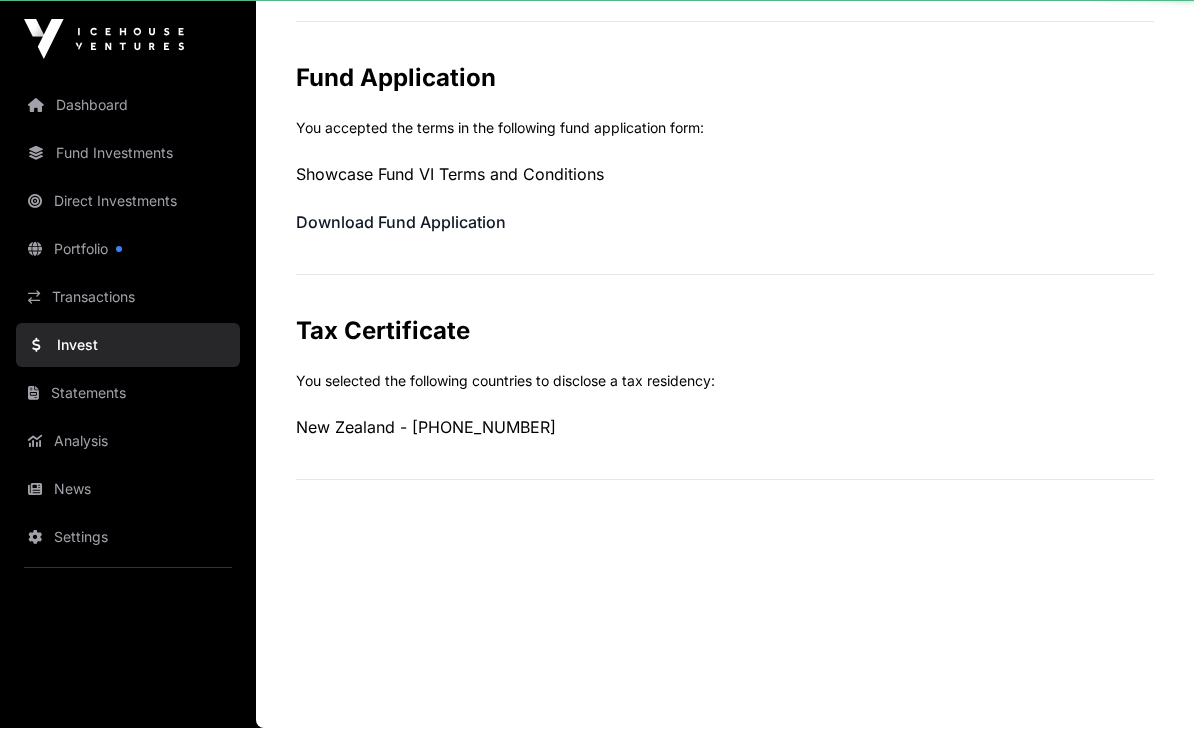 scroll, scrollTop: 0, scrollLeft: 0, axis: both 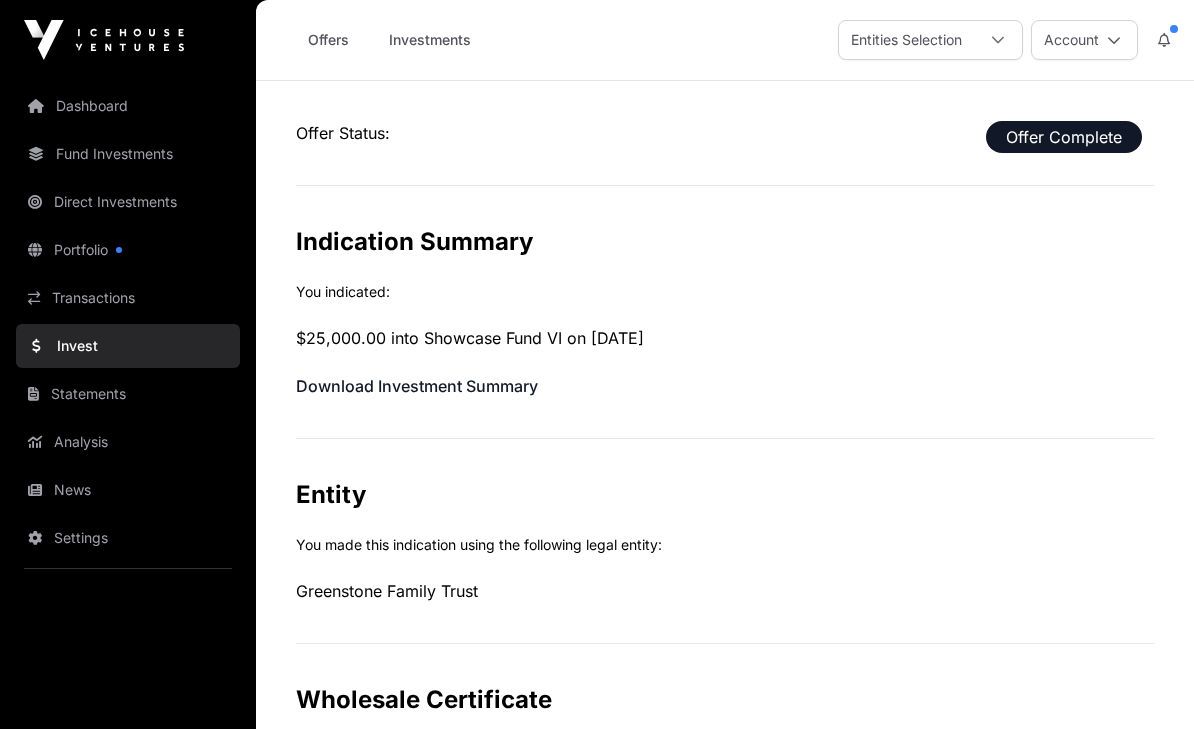 click on "Download Investment Summary" 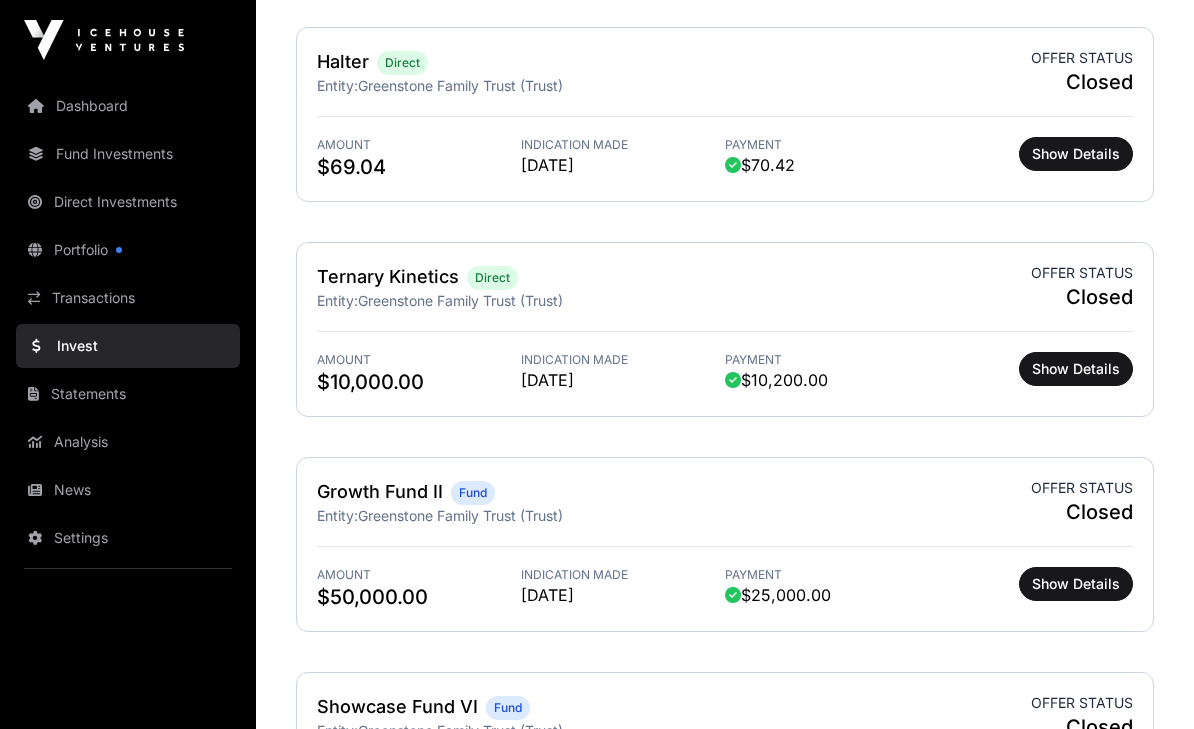 scroll, scrollTop: 2035, scrollLeft: 0, axis: vertical 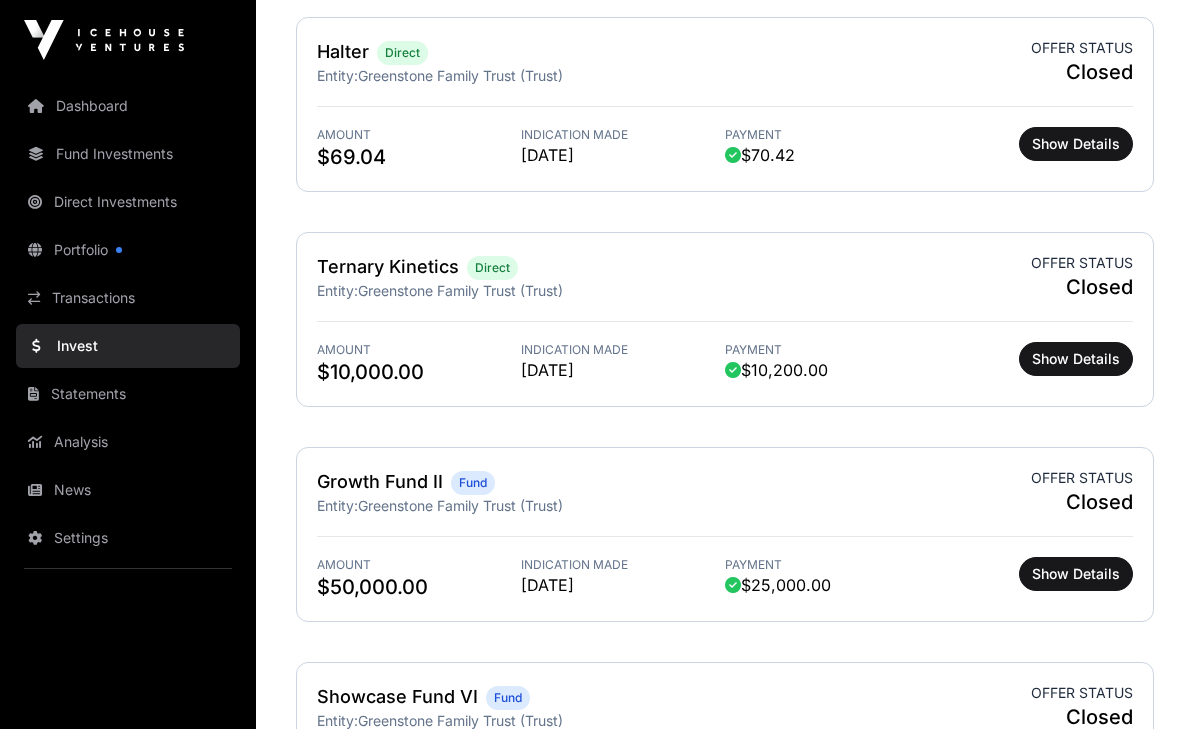 click on "Demo Day 2025  Several startups participated in Demo Day 2025. Their capital raises may be at different stages of discussion,   due diligence, negotiation or active raising.  View Demo Day 2025 Offers  Indications   This page shows draft, in progress and completed investment indications. Please note that some offers may remain "in progress" for a significant period of time while legal paperwork is completed for the completion of the overall transaction.   Completed Indications   Completed self-service and offline indications. These are offers which have been closed and completed. This page shows the records for the original investment documentation and compliance process. The record of the completed transaction is contained in the transaction section.  Halter Direct Entity:  Greenstone Family Trust (Trust)  Offer status Closed Amount $720.18 Indication Made [DATE] Payment  $734.58 Show Details Halter Direct Entity:  Greenstone Family Trust (Trust)  Offer status Closed Amount $7.24 Indication Made [DATE]" 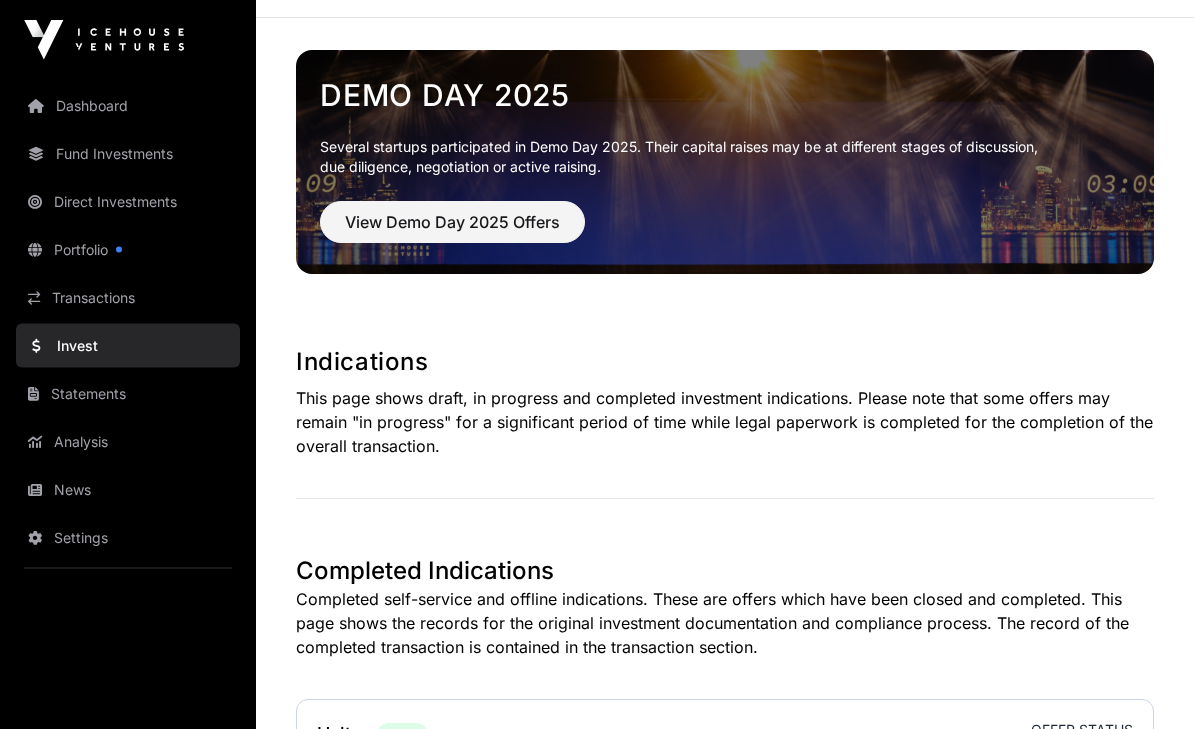 scroll, scrollTop: 0, scrollLeft: 0, axis: both 